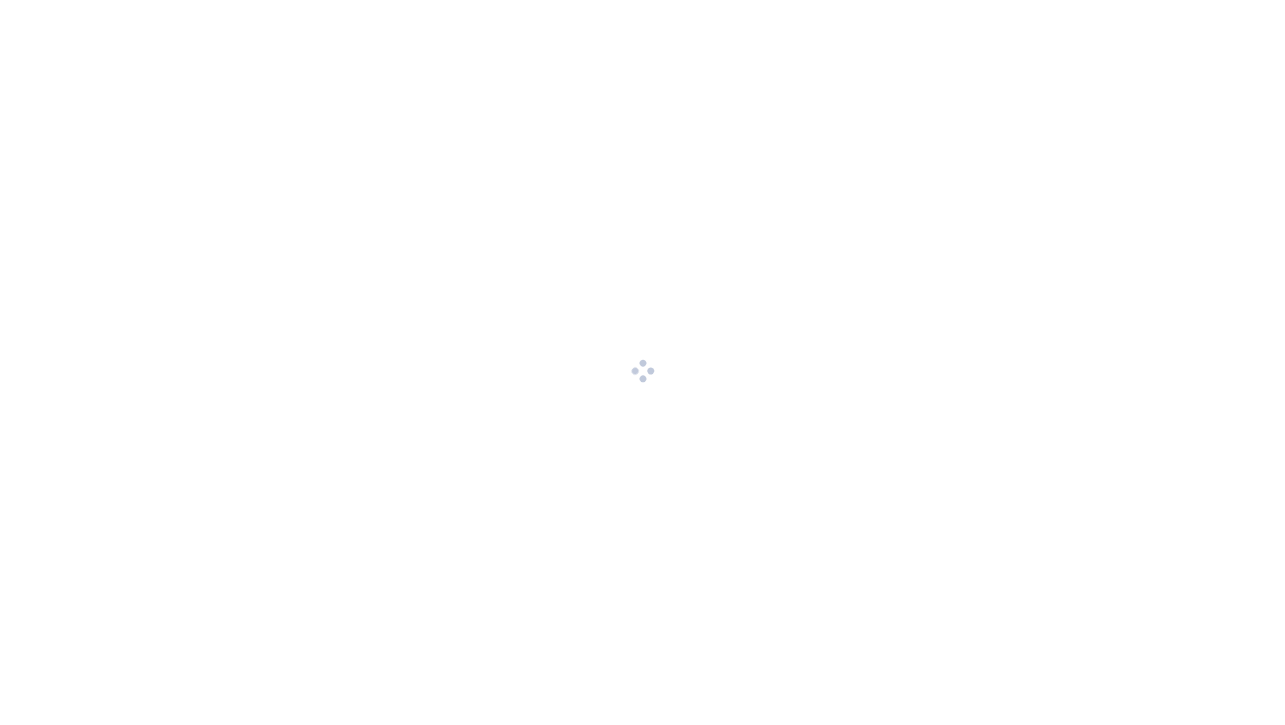 scroll, scrollTop: 0, scrollLeft: 0, axis: both 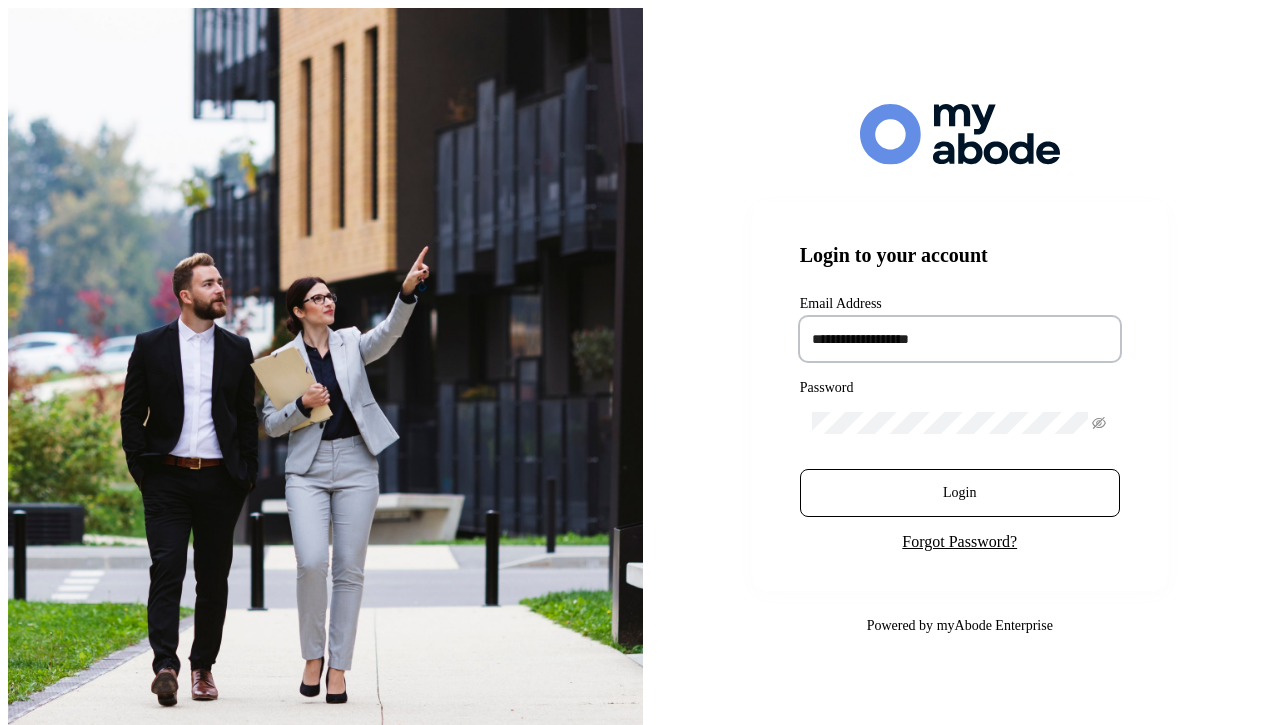click at bounding box center [960, 339] 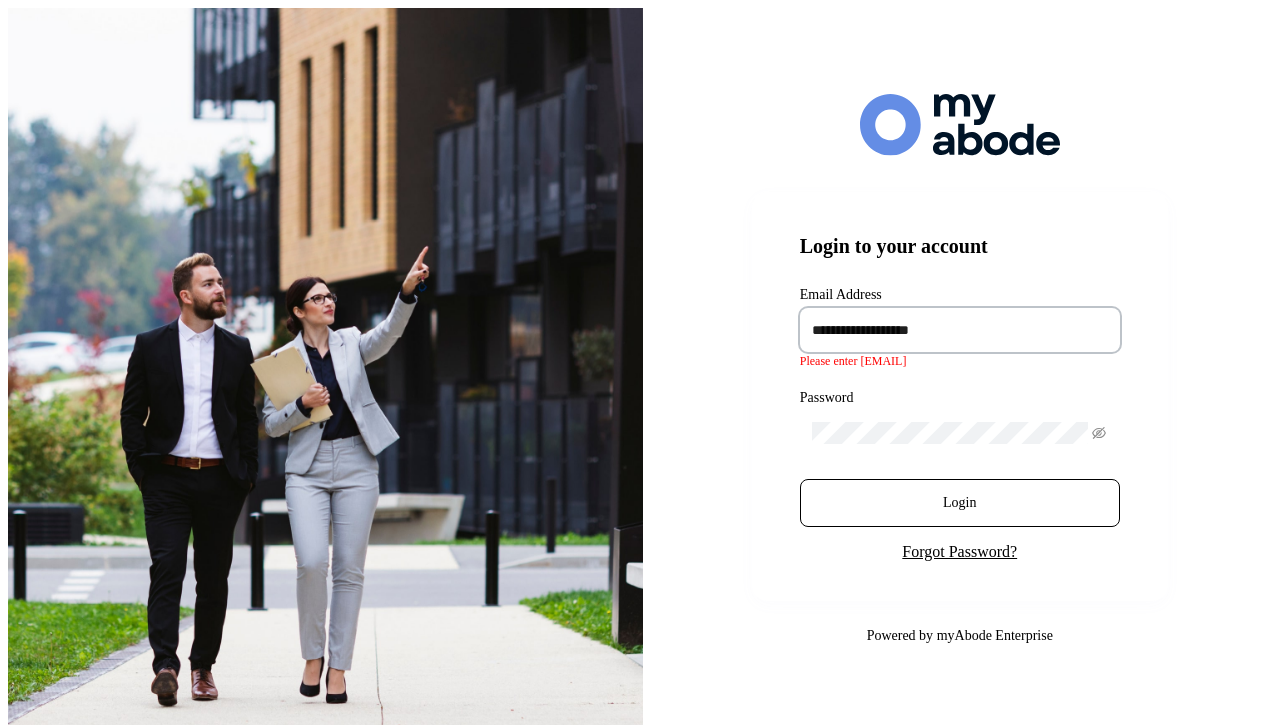 type on "**********" 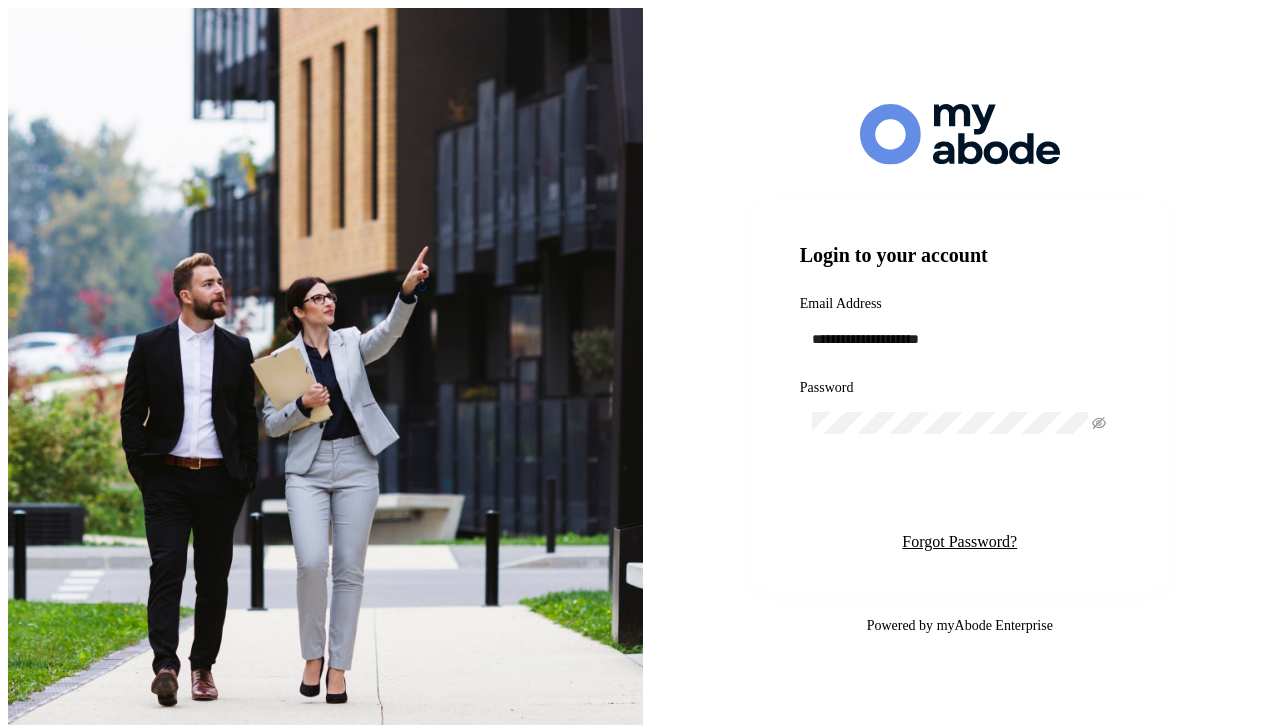 click on "Login" at bounding box center [959, 493] 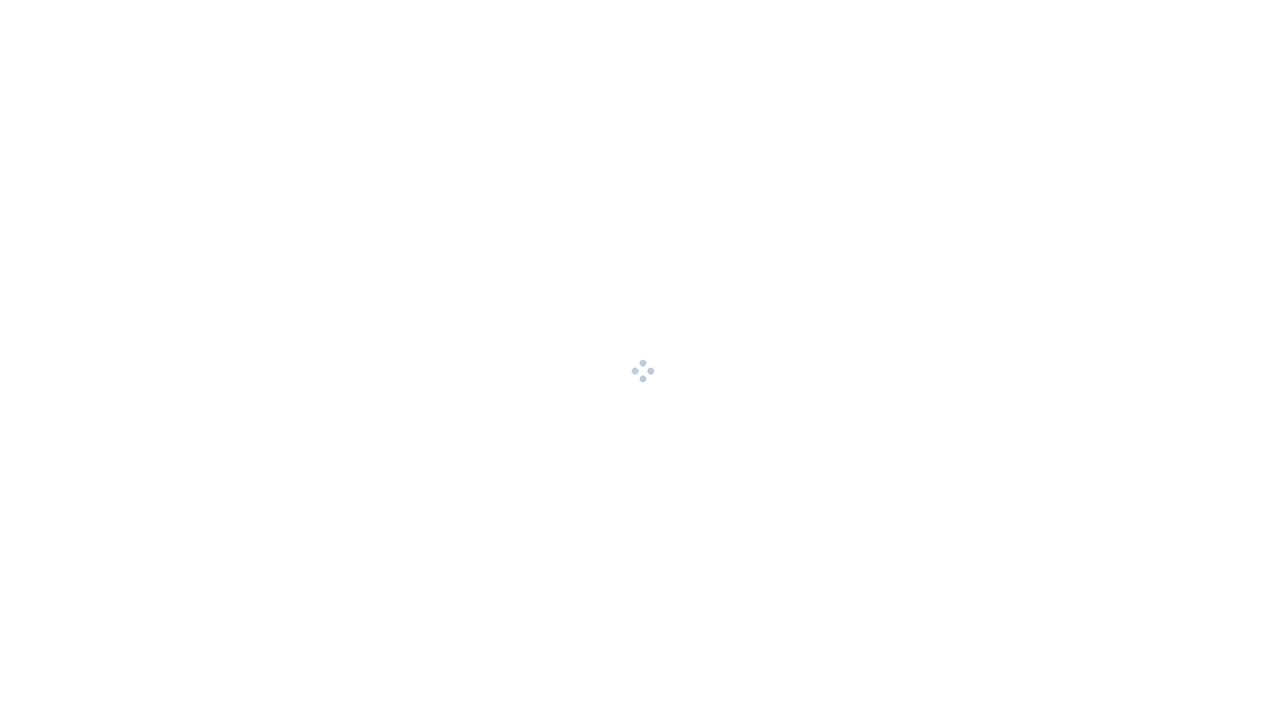 scroll, scrollTop: 0, scrollLeft: 0, axis: both 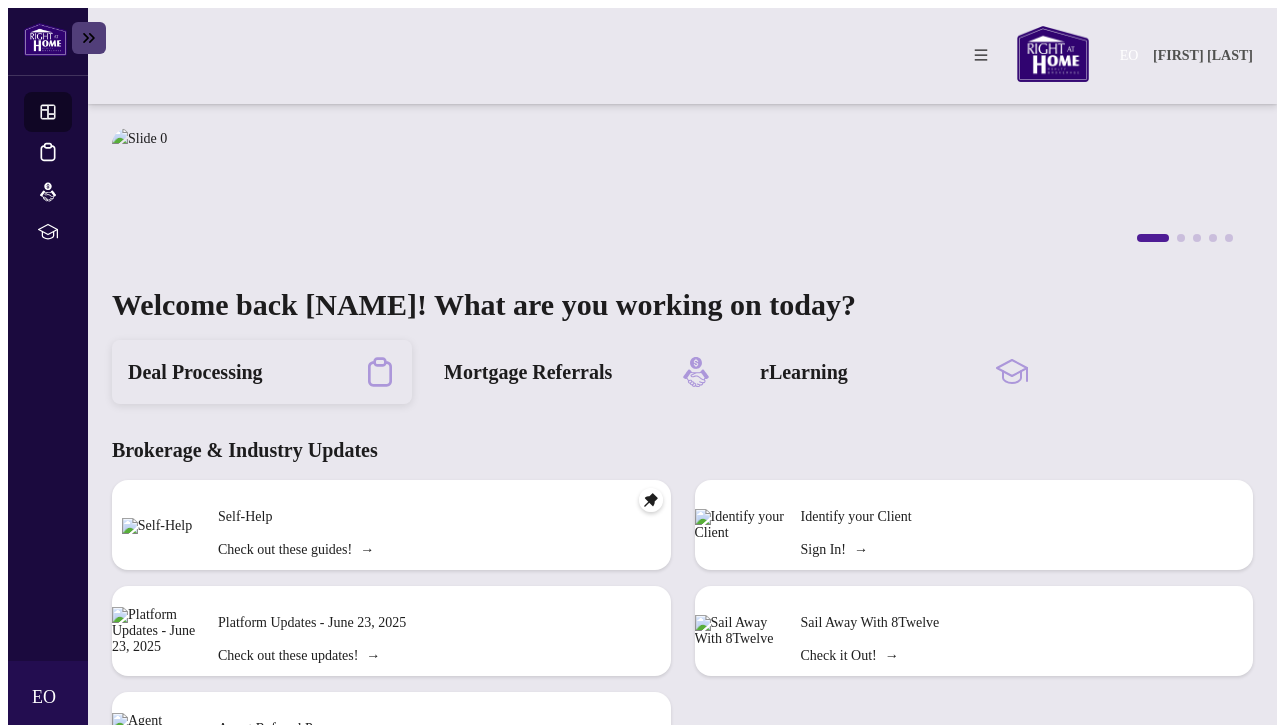 click on "Deal Processing" at bounding box center (262, 372) 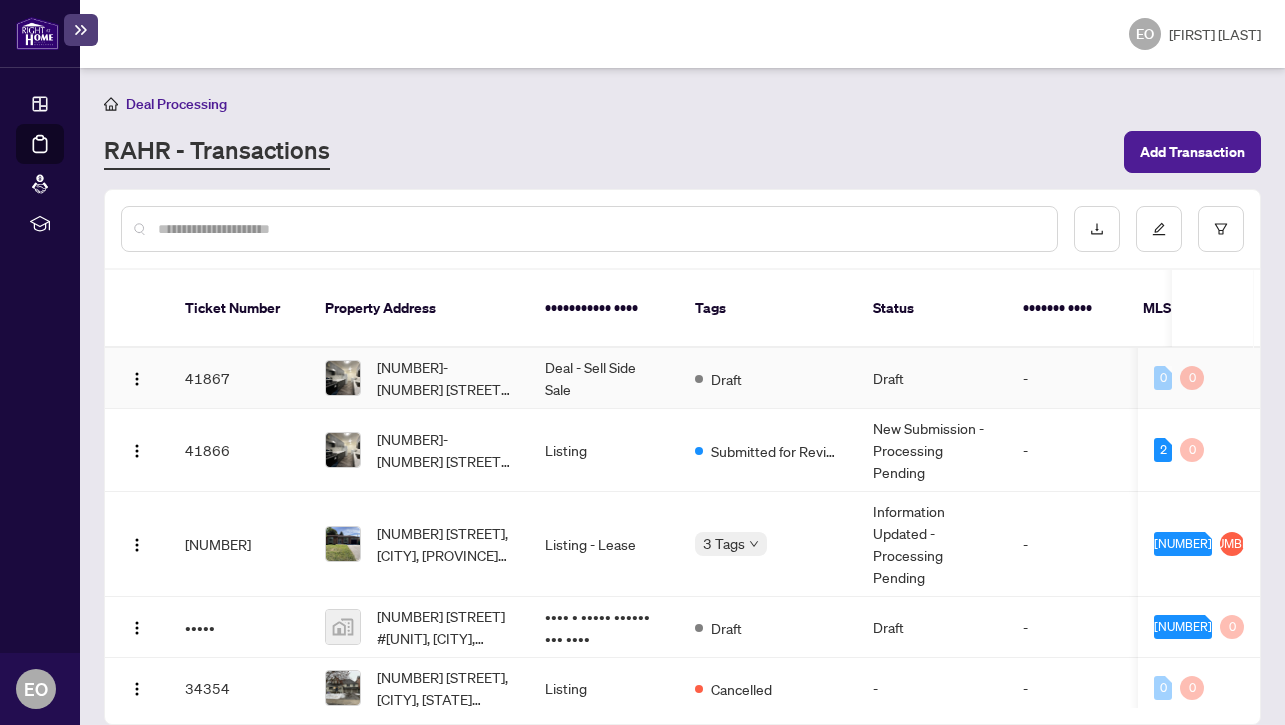 click on "41867" at bounding box center [239, 378] 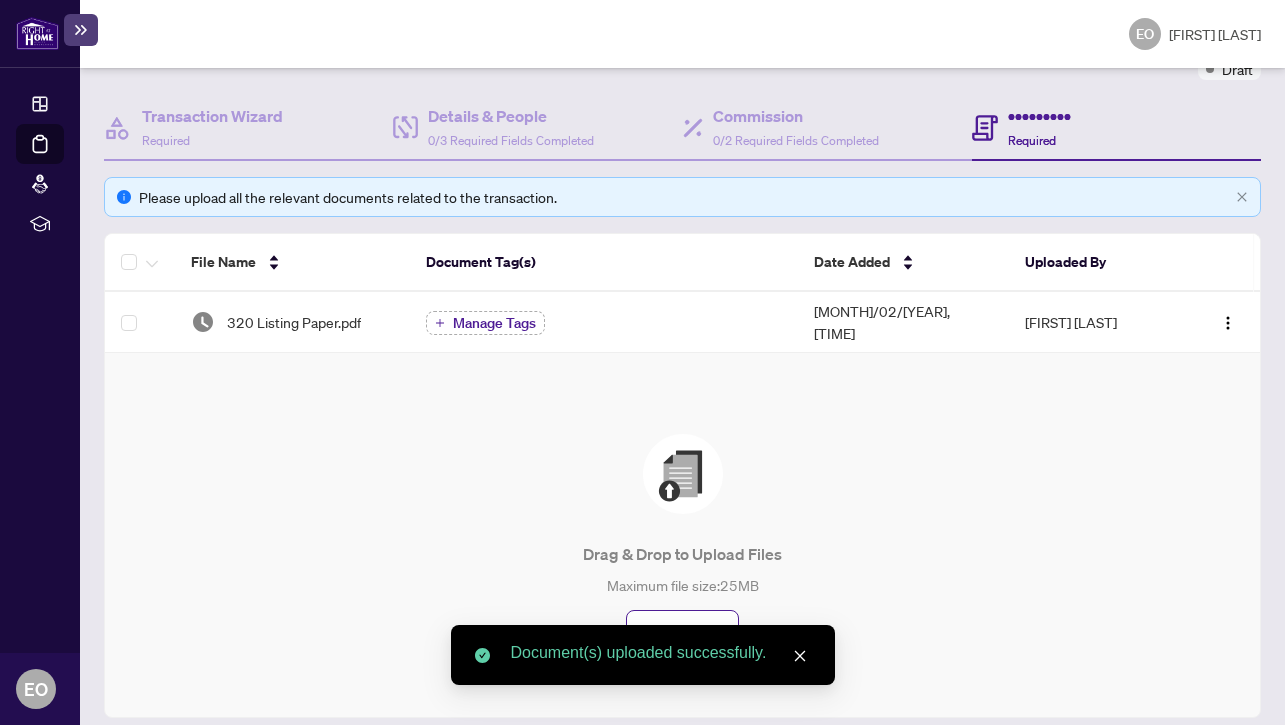 scroll, scrollTop: 0, scrollLeft: 0, axis: both 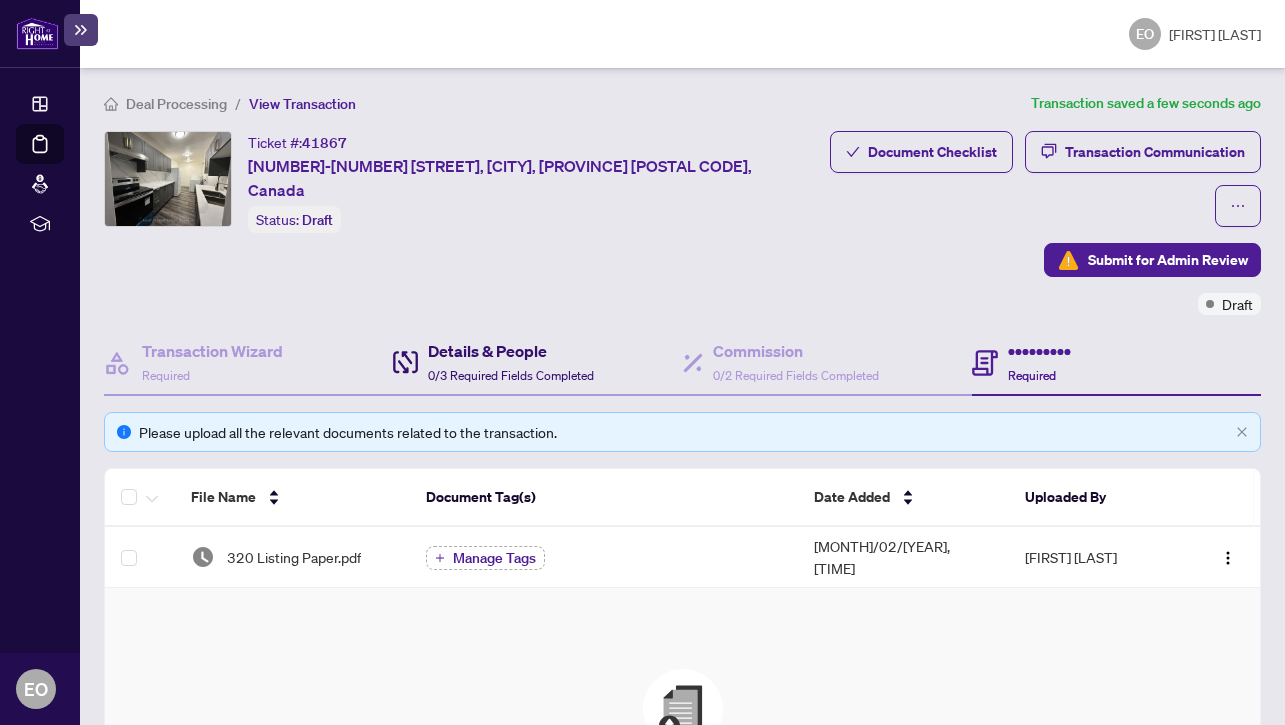 click on "0/3 Required Fields Completed" at bounding box center (511, 375) 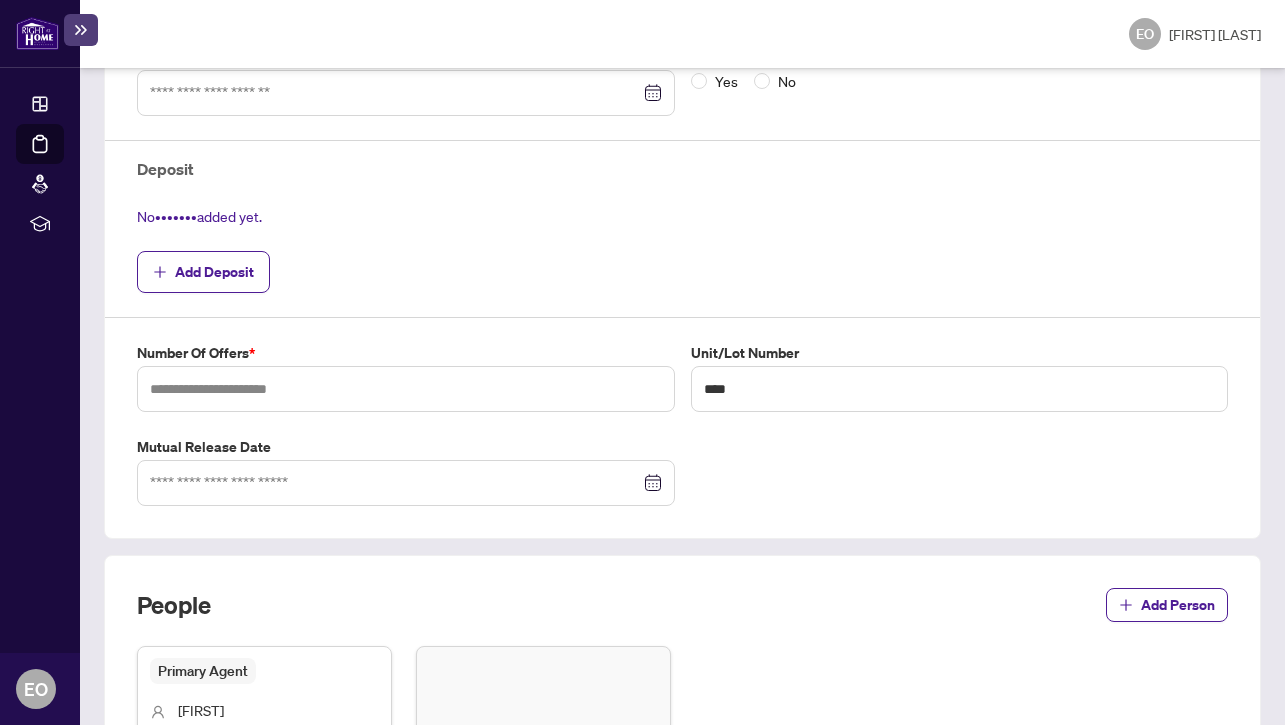 scroll, scrollTop: 662, scrollLeft: 0, axis: vertical 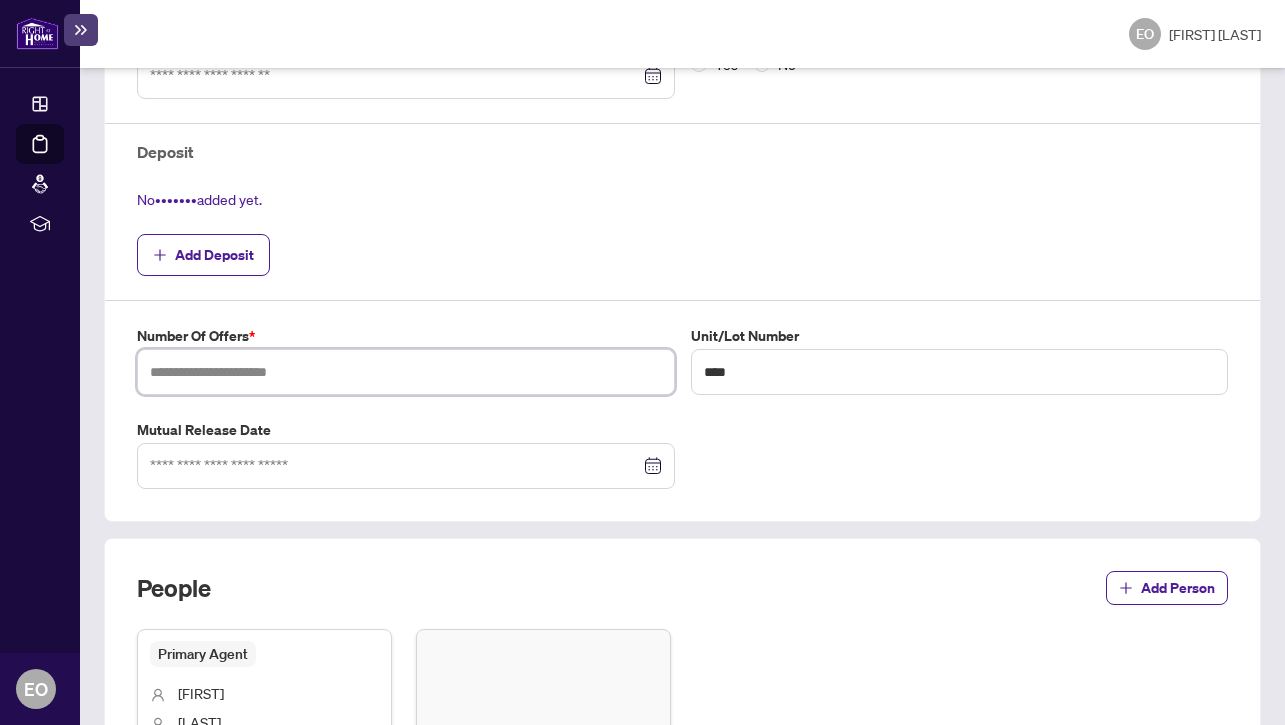 click at bounding box center [406, 372] 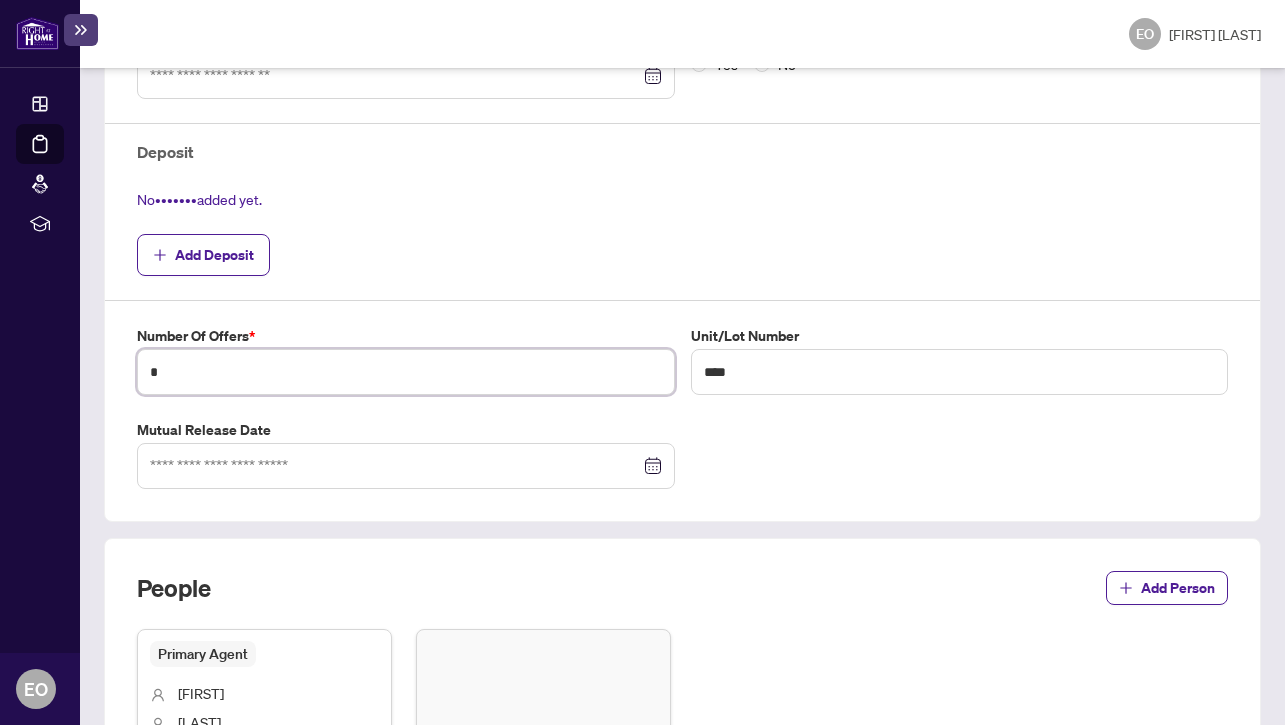 type on "*" 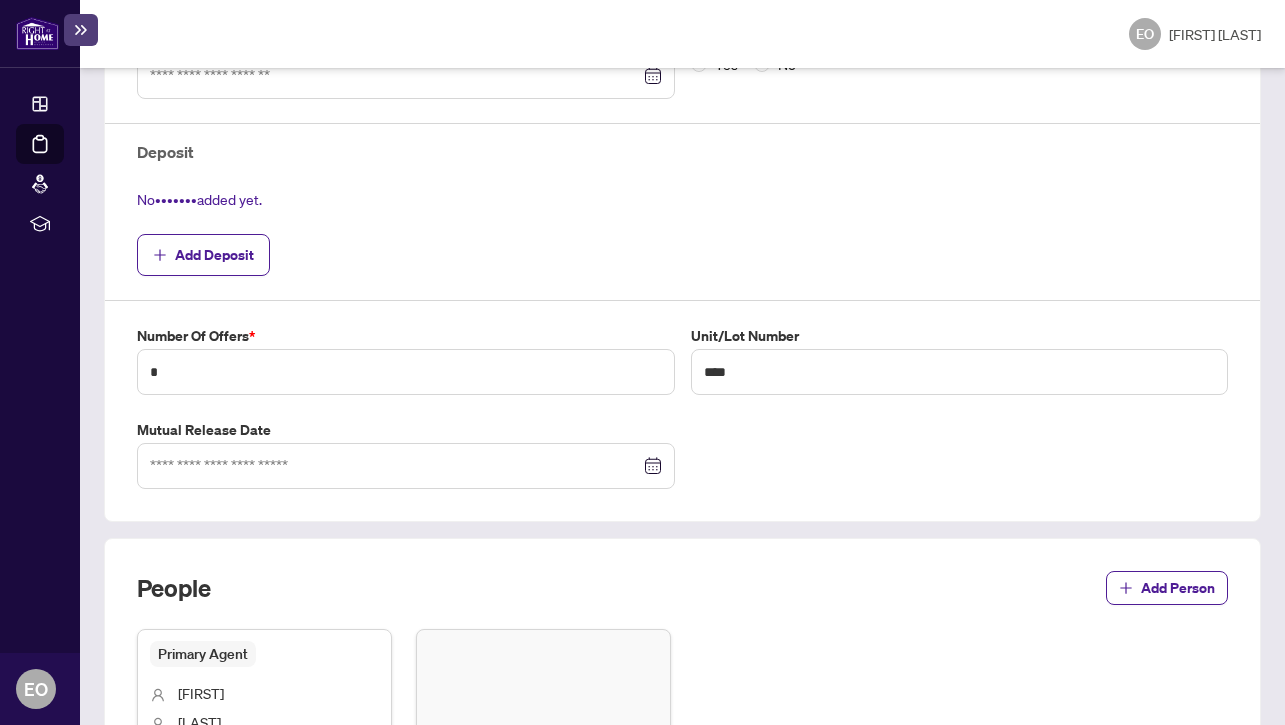 click on "Sold Price * $ Offer Date Closing Date * Firm Date Conditional Date Exclusive Yes No Deposit No  deposit  added yet. Add Deposit Number of offers * * Unit/Lot Number **** Mutual Release Date" at bounding box center (682, 165) 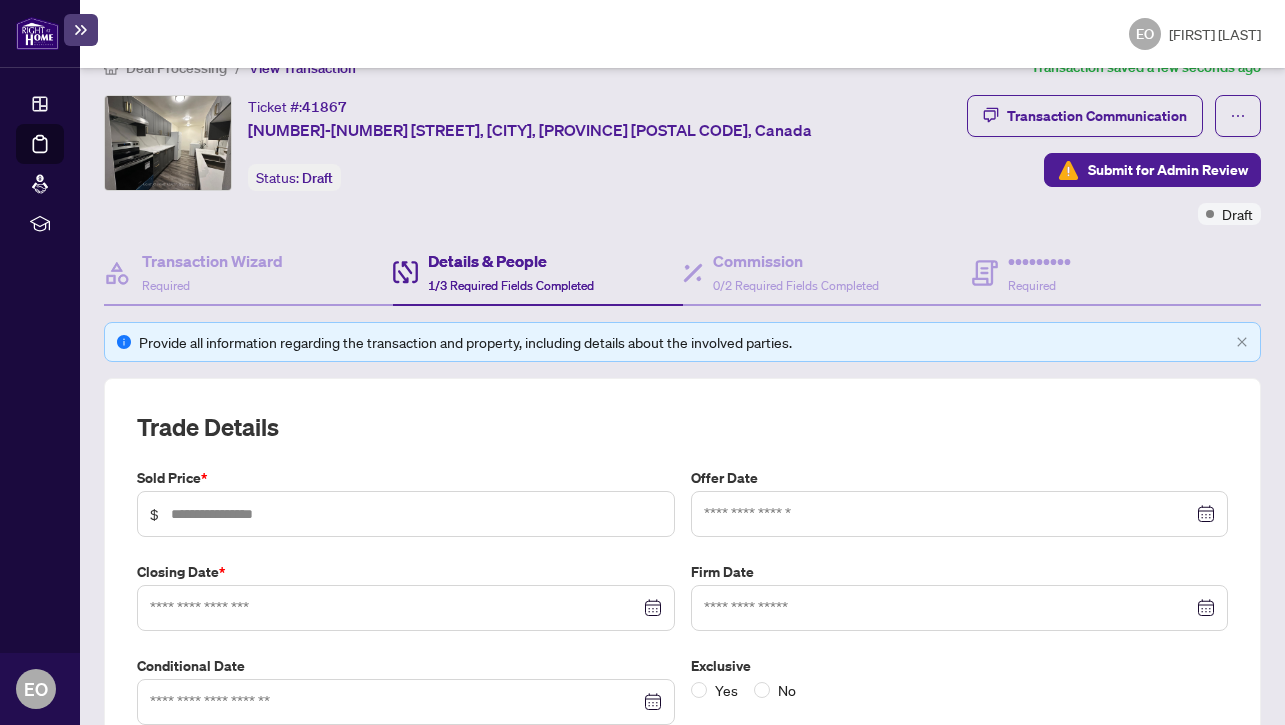 scroll, scrollTop: 29, scrollLeft: 0, axis: vertical 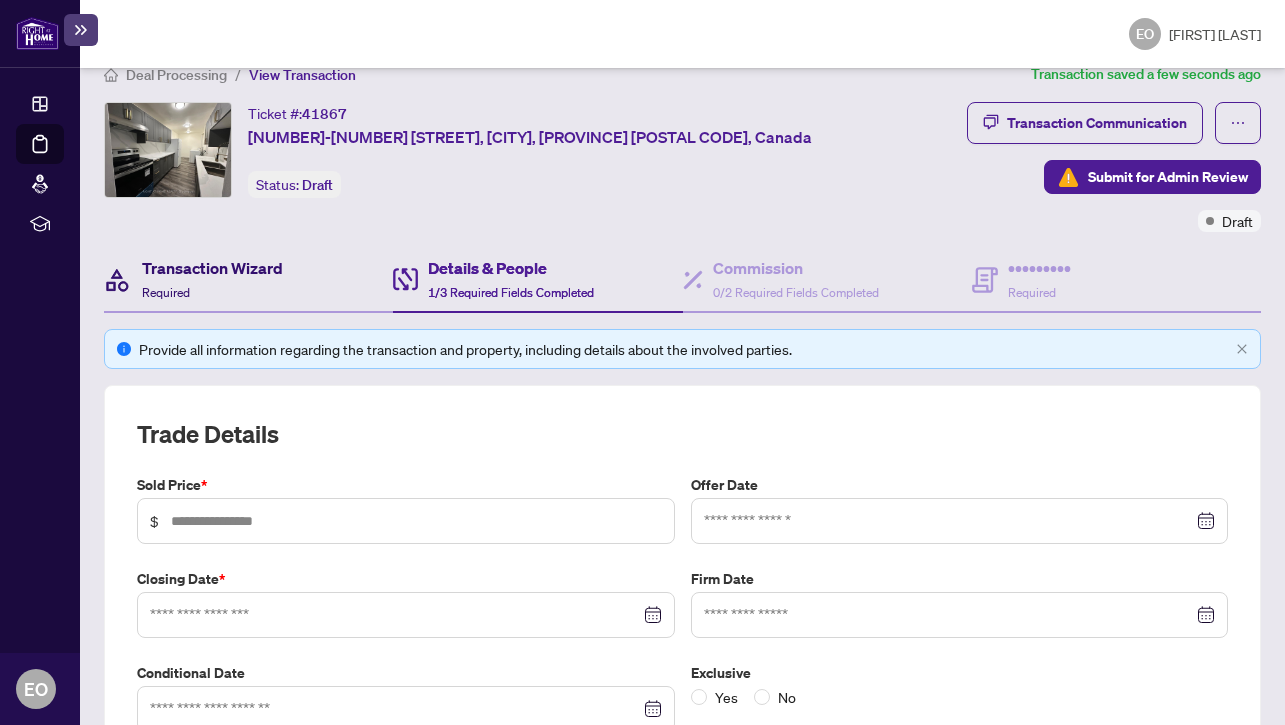 click on "Transaction Wizard Required" at bounding box center [212, 279] 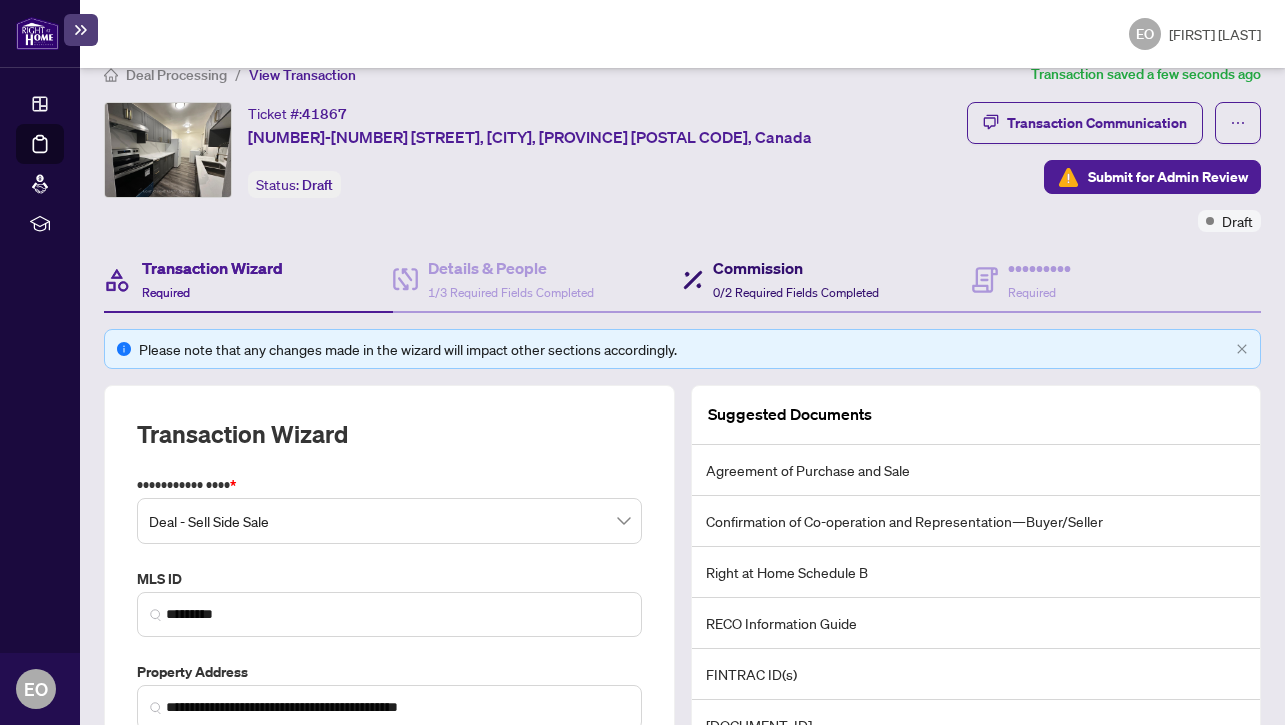 click on "Commission 0/2 Required Fields Completed" at bounding box center (796, 279) 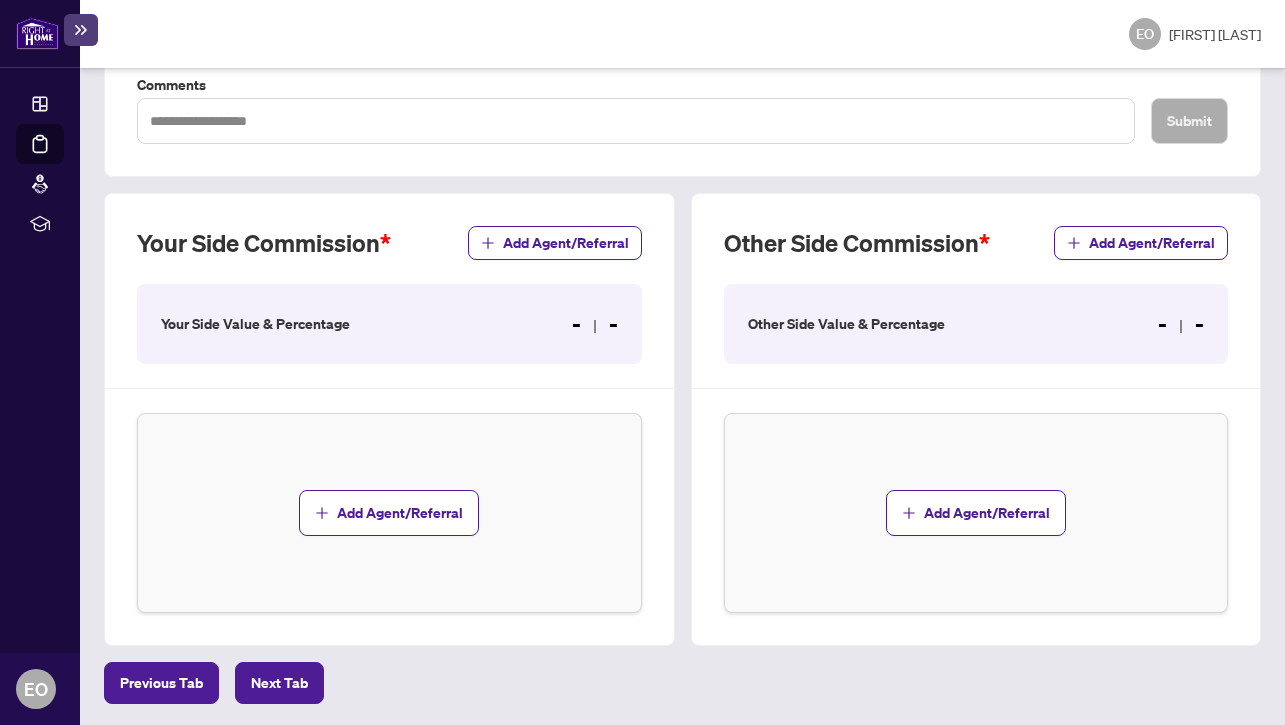 scroll, scrollTop: 0, scrollLeft: 0, axis: both 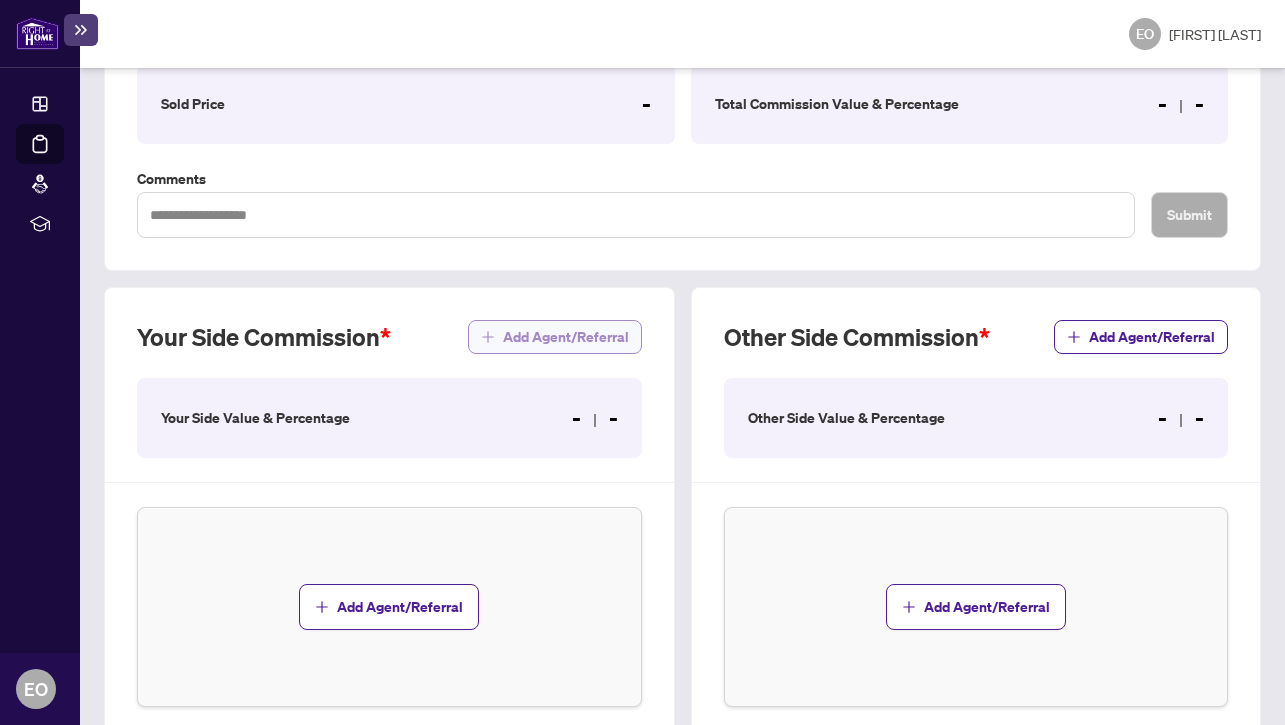 click on "Add Agent/Referral" at bounding box center [566, 337] 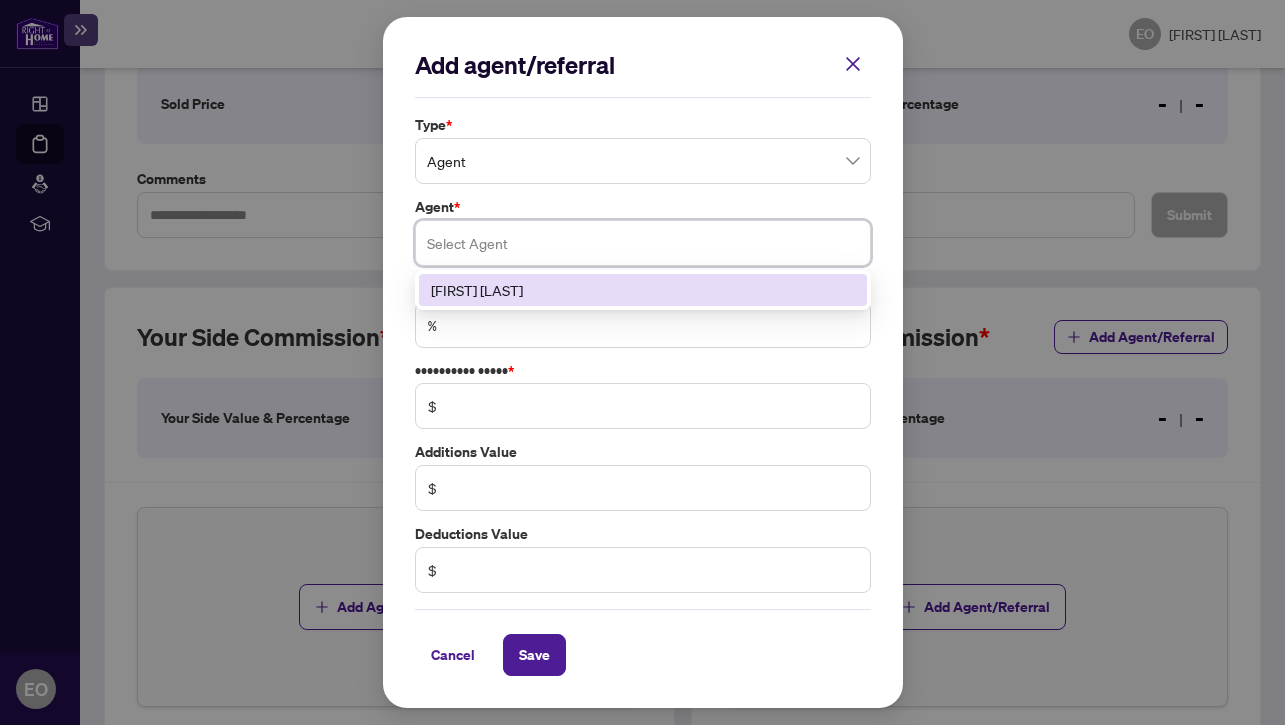 click at bounding box center (643, 243) 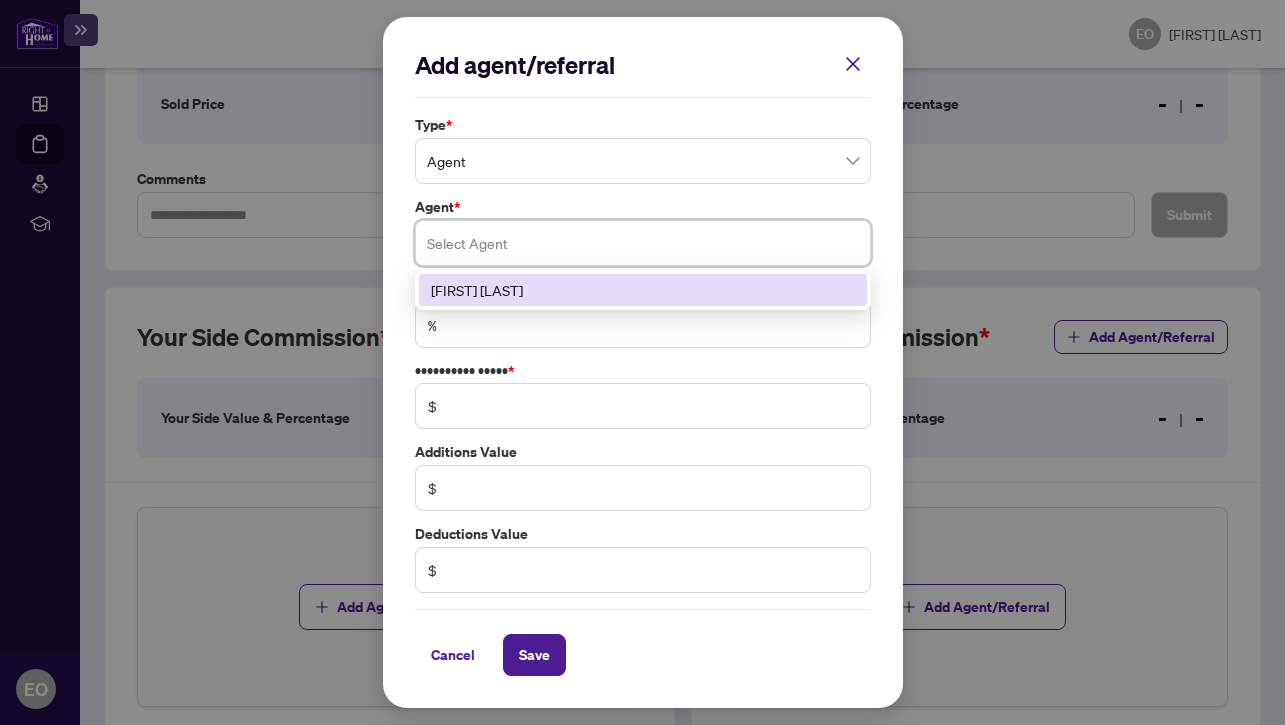 click on "[FIRST] [LAST]" at bounding box center (643, 290) 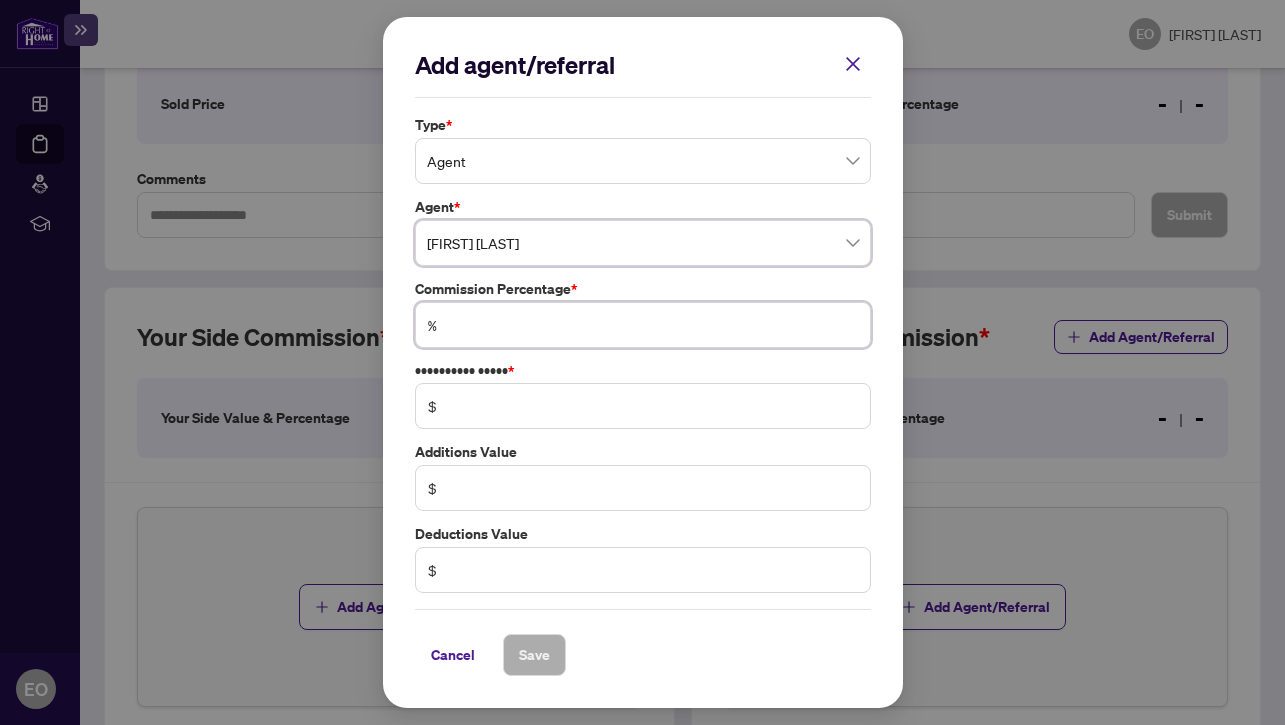click at bounding box center [653, 325] 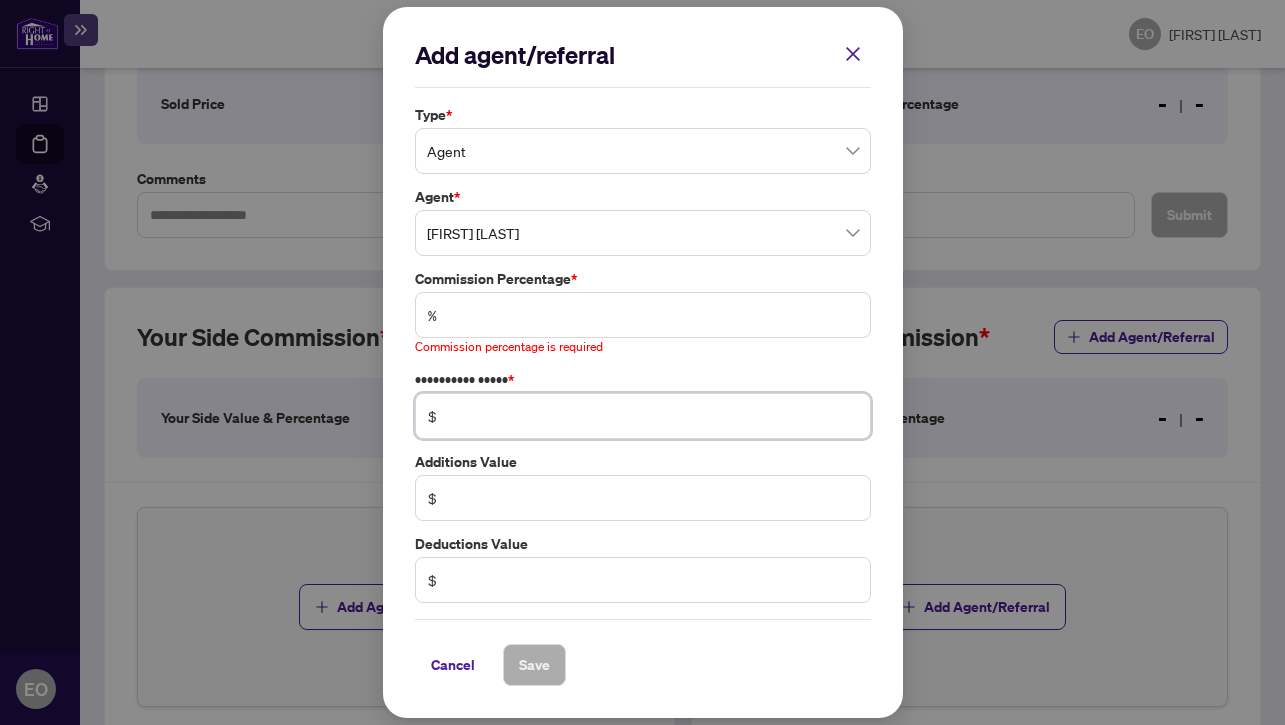 click at bounding box center [653, 416] 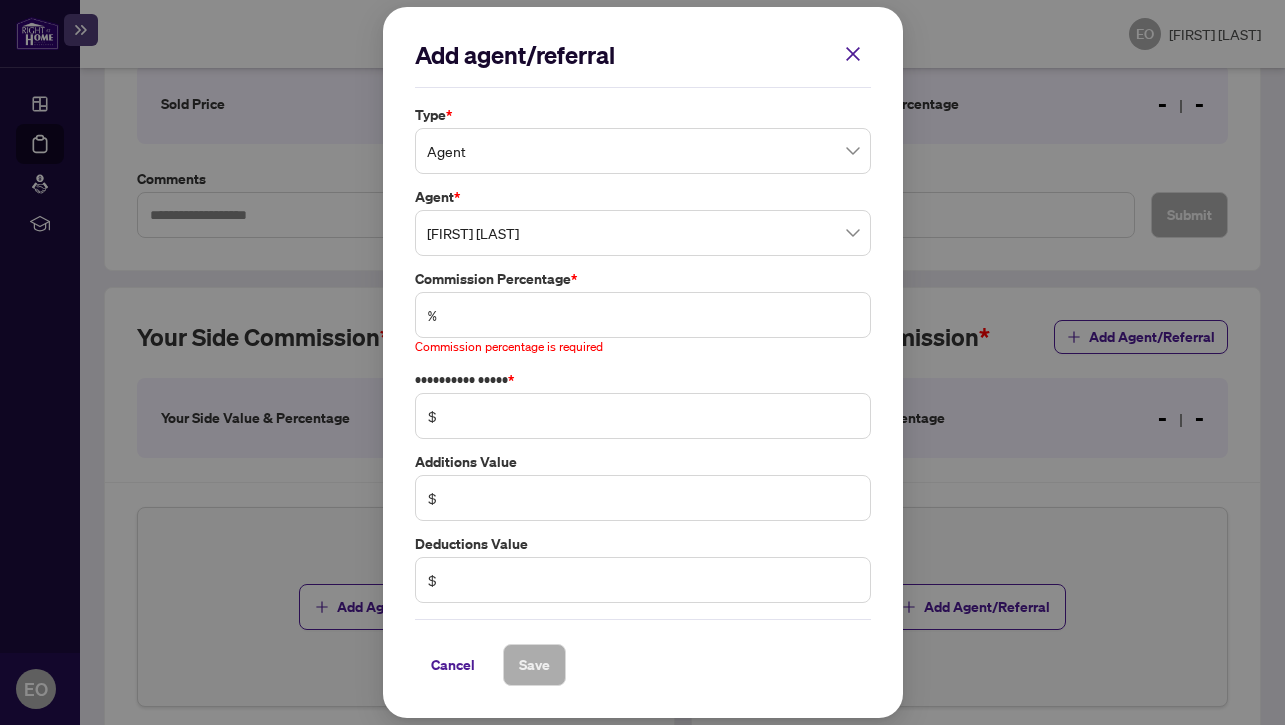 click on "%" at bounding box center (643, 315) 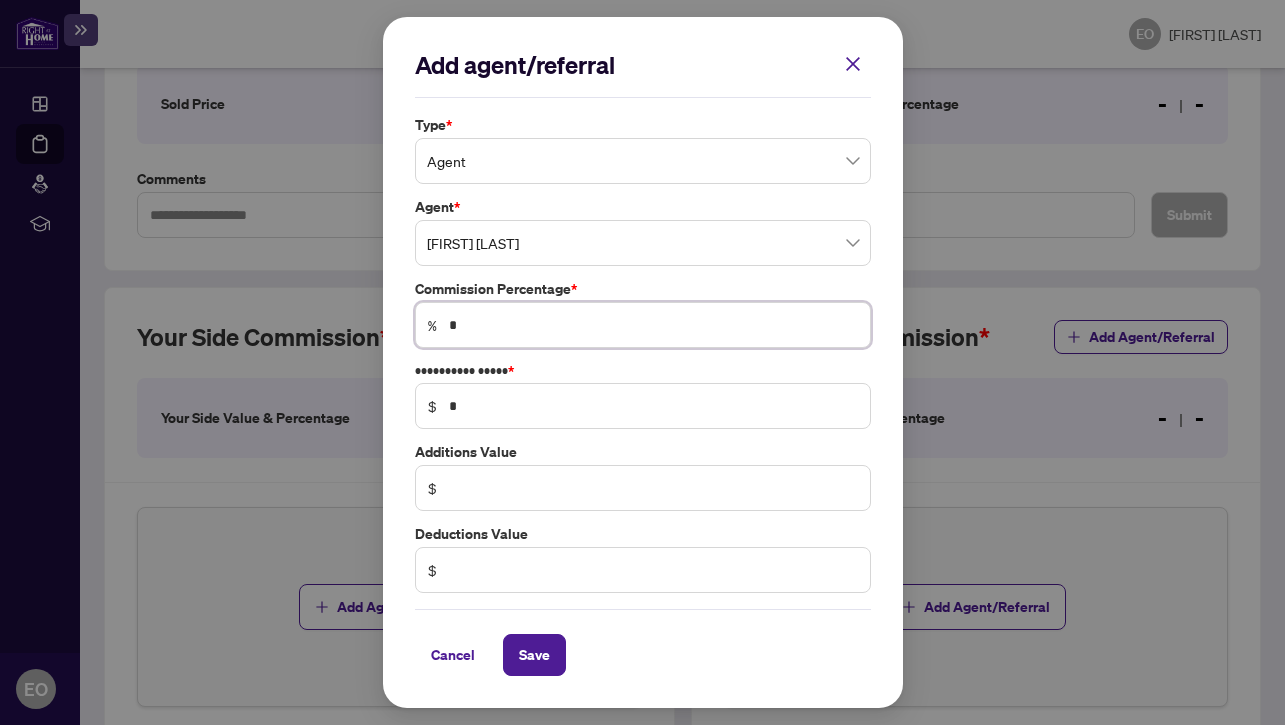 type on "*" 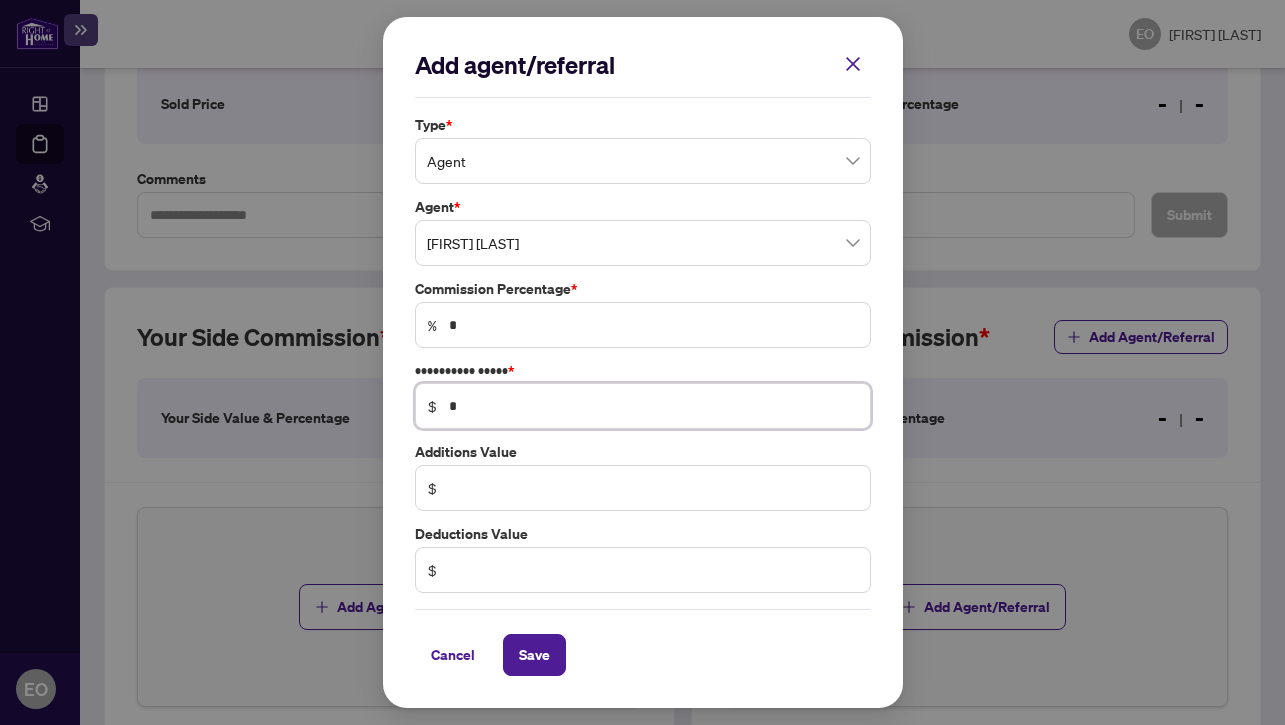click on "*" at bounding box center [653, 406] 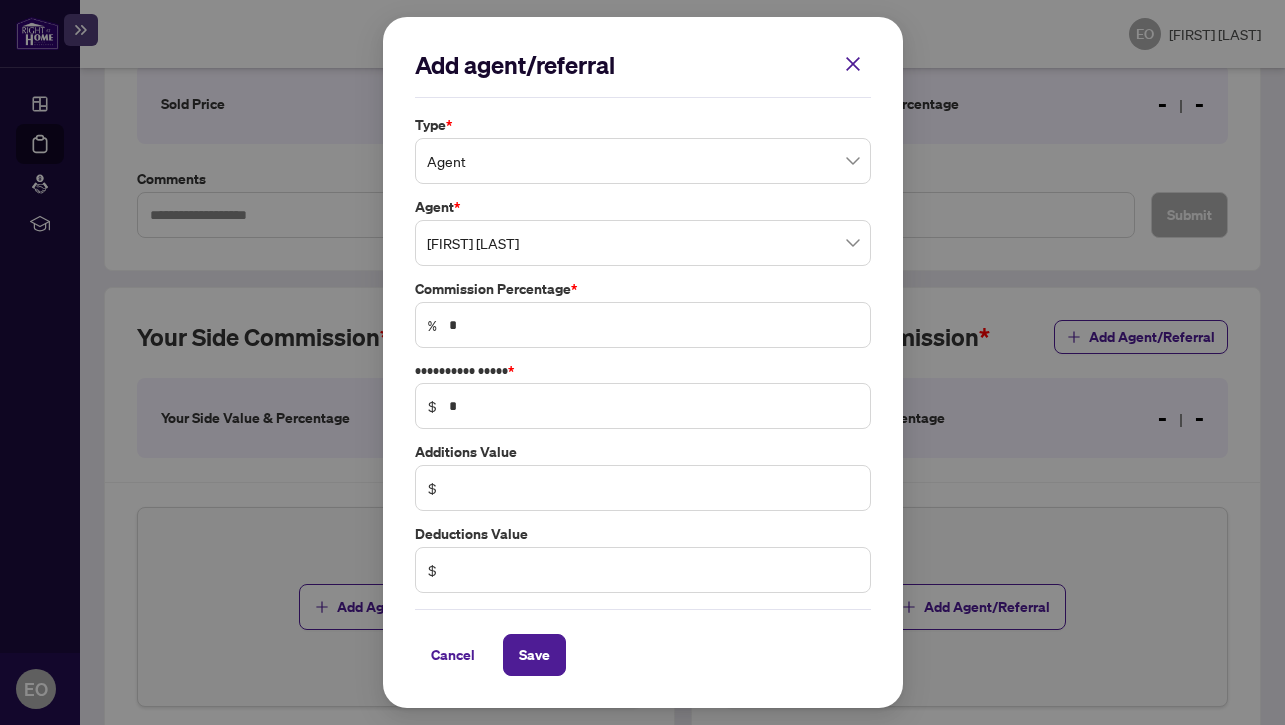 click on "% *" at bounding box center (643, 325) 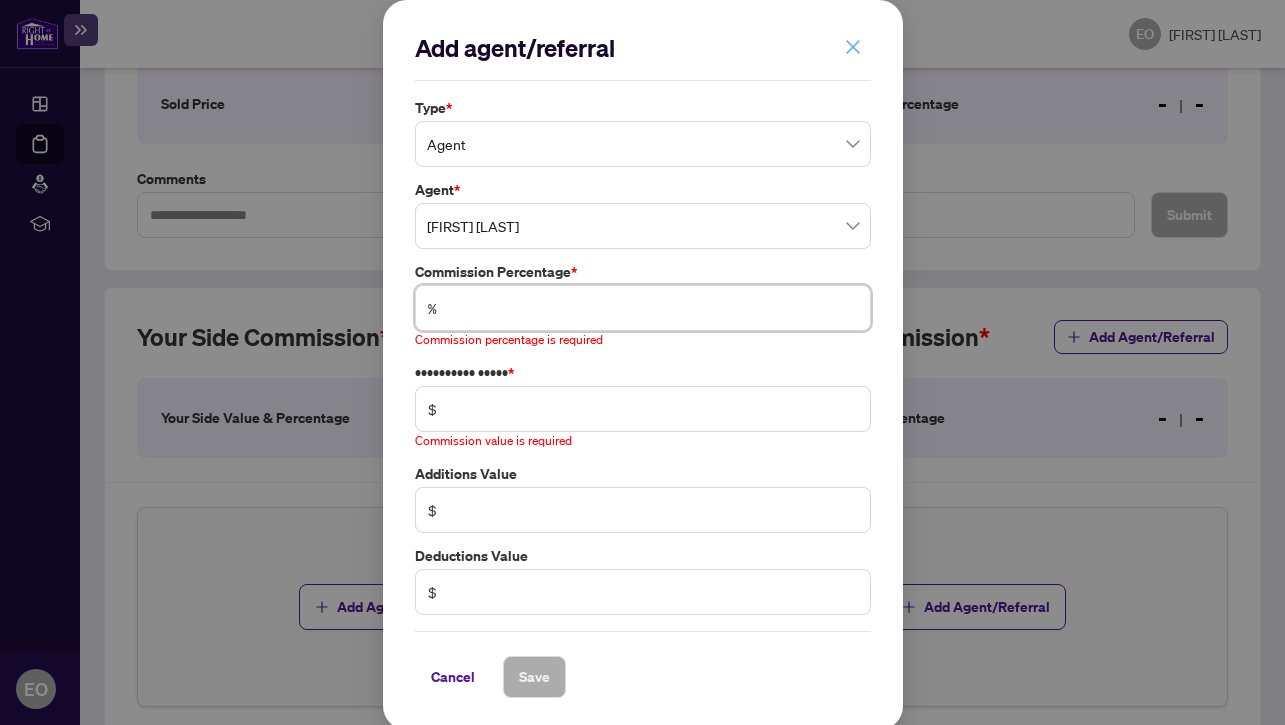type 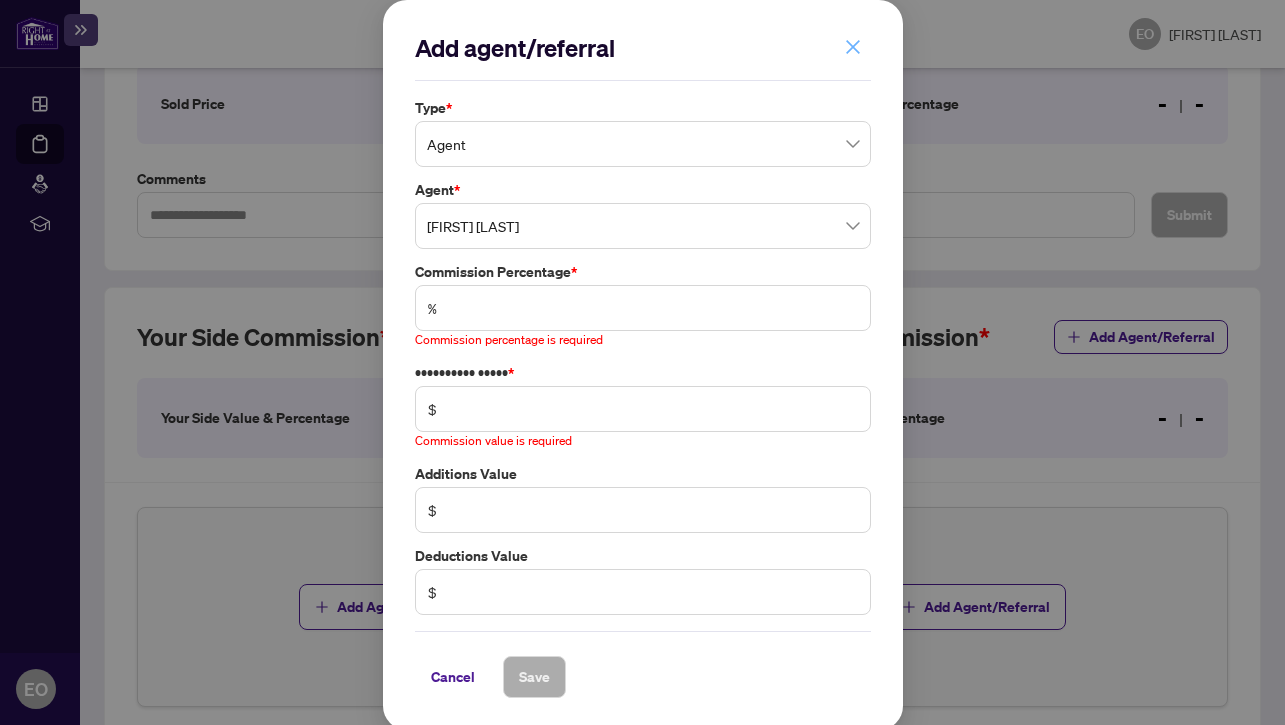 click at bounding box center [853, 47] 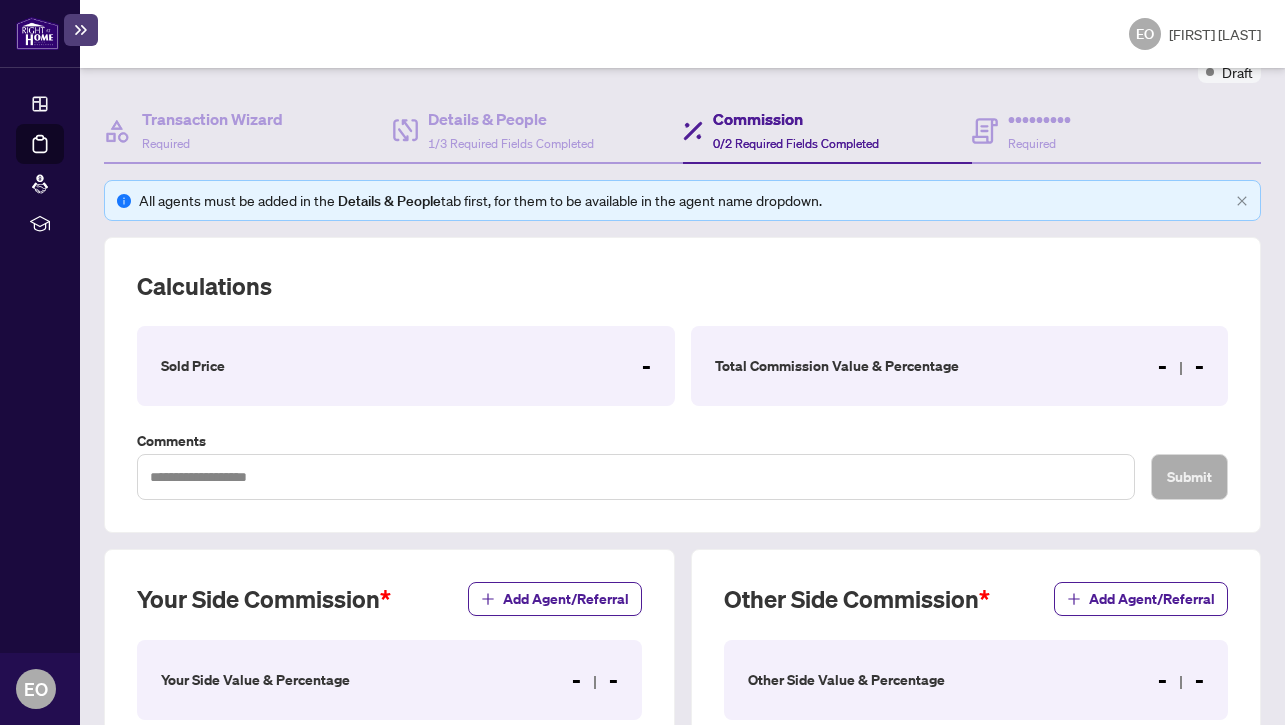 scroll, scrollTop: 175, scrollLeft: 0, axis: vertical 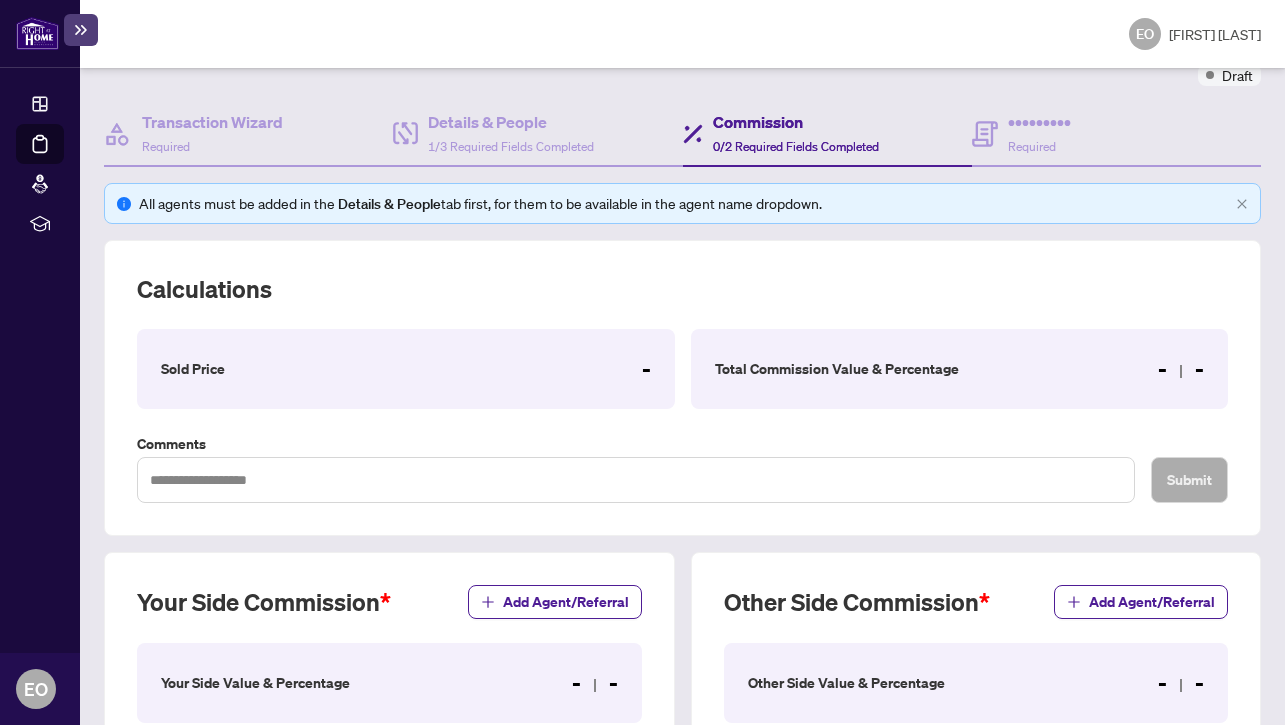 click on "Sold Price -" at bounding box center (406, 369) 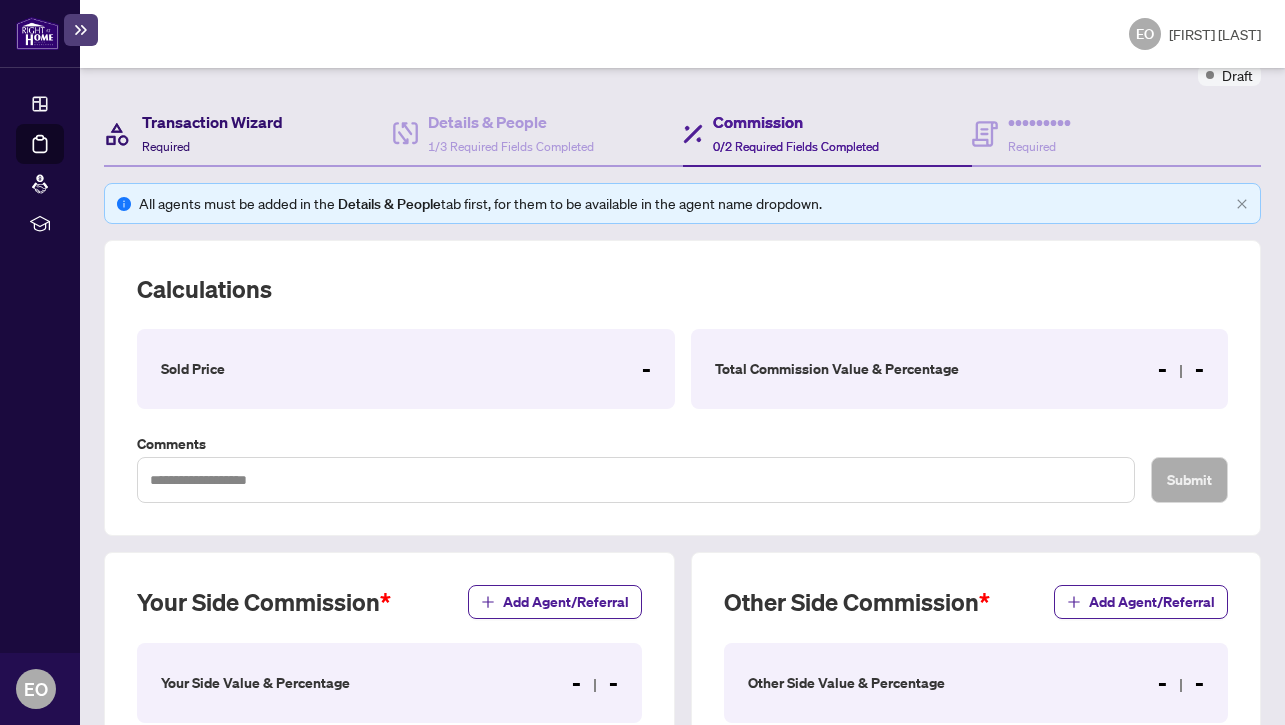 click on "Transaction Wizard Required" at bounding box center [212, 133] 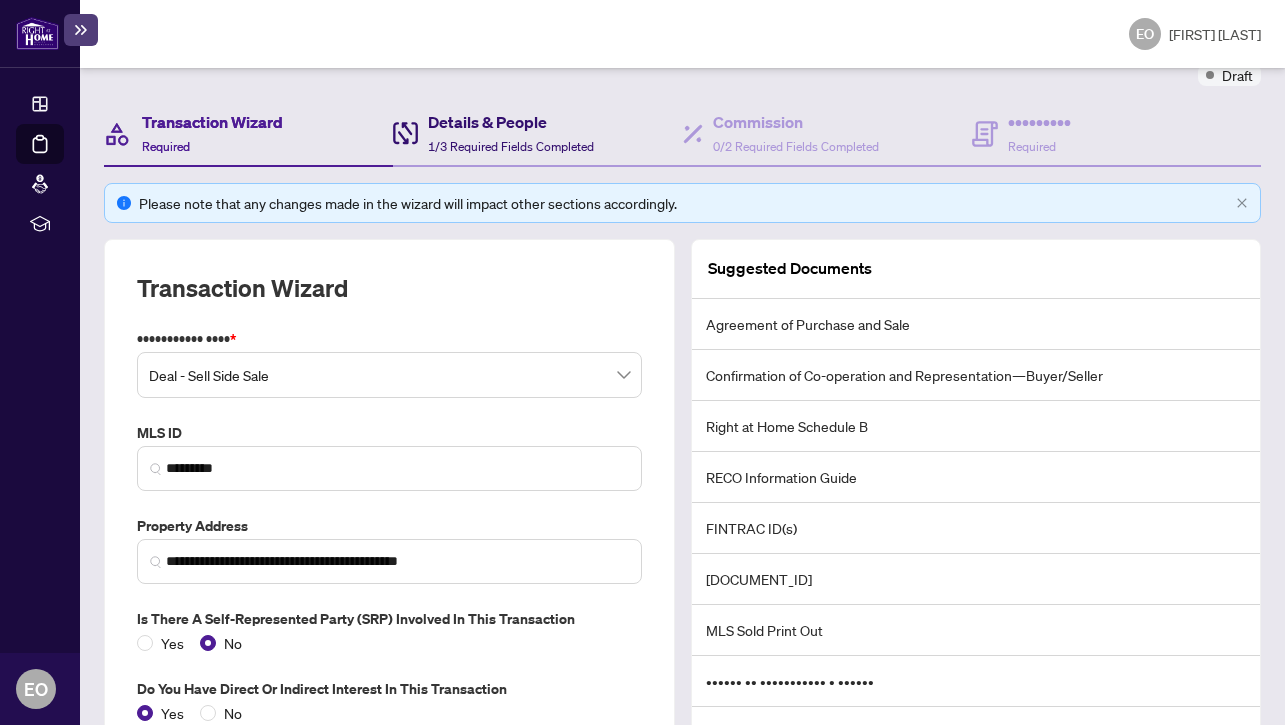 click on "Details & People" at bounding box center (511, 122) 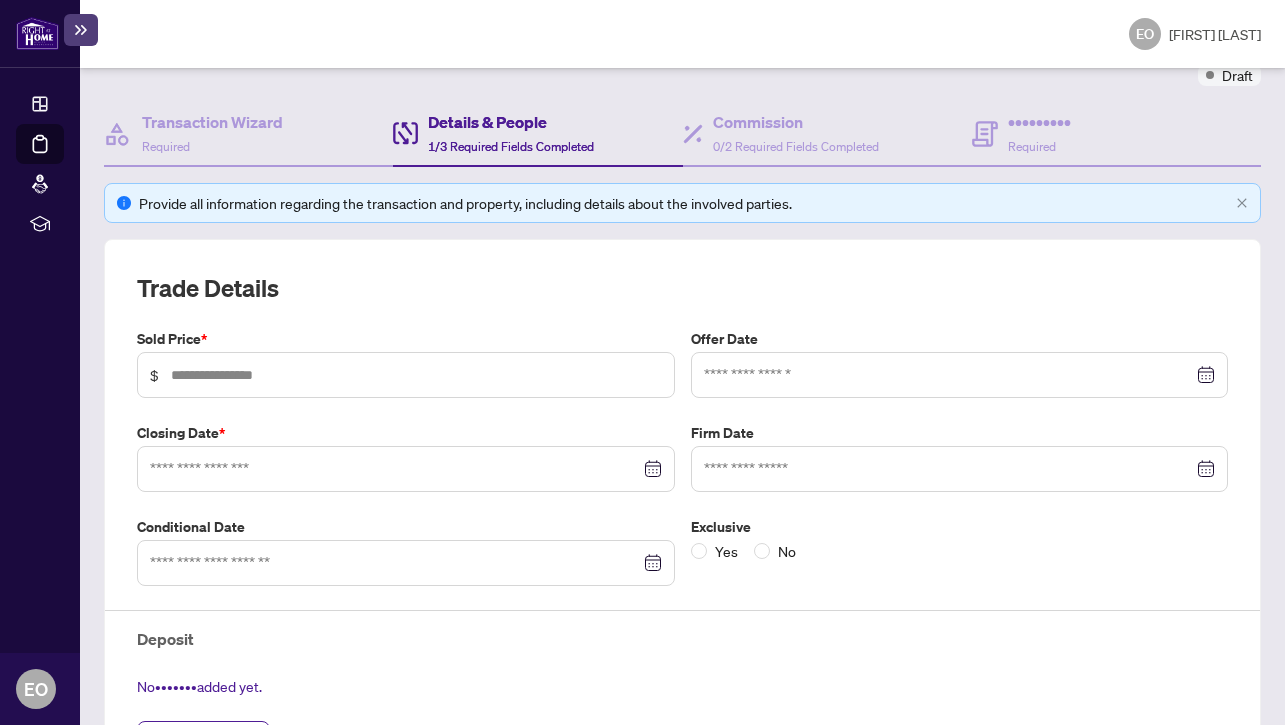 click on "$" at bounding box center (406, 375) 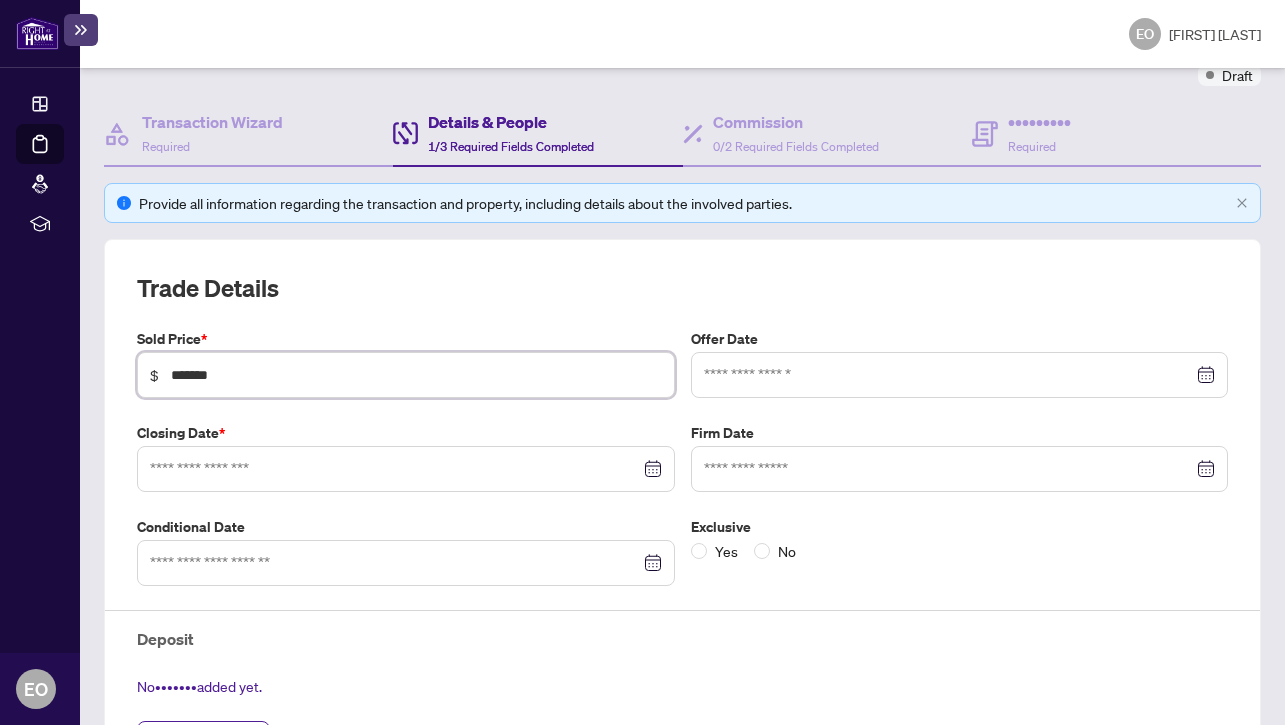type on "*******" 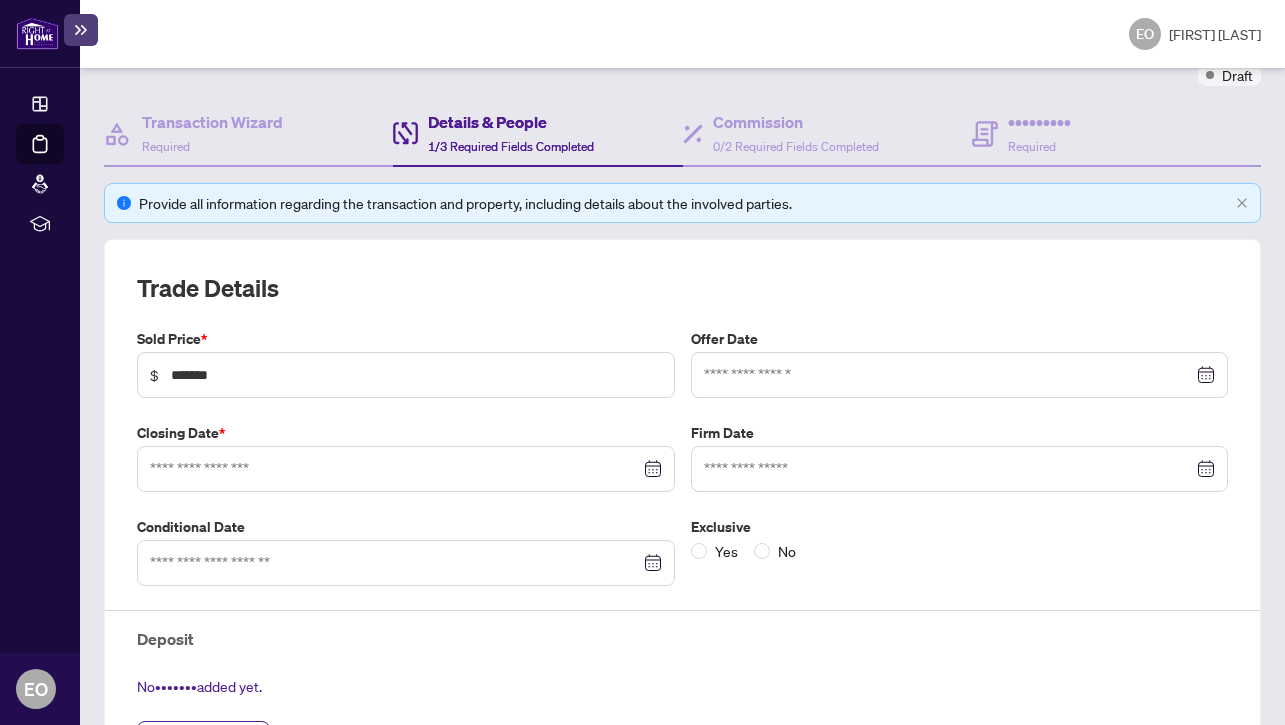 click on "Deal - Sell Side Sale Sold Price * $[NUMBER] * Offer Date Closing Date * Firm Date Conditional Date Exclusive Yes No Deposit No deposit added yet. Add Deposit Number of offers * * Unit/Lot Number **** Mutual Release Date" at bounding box center [682, 624] 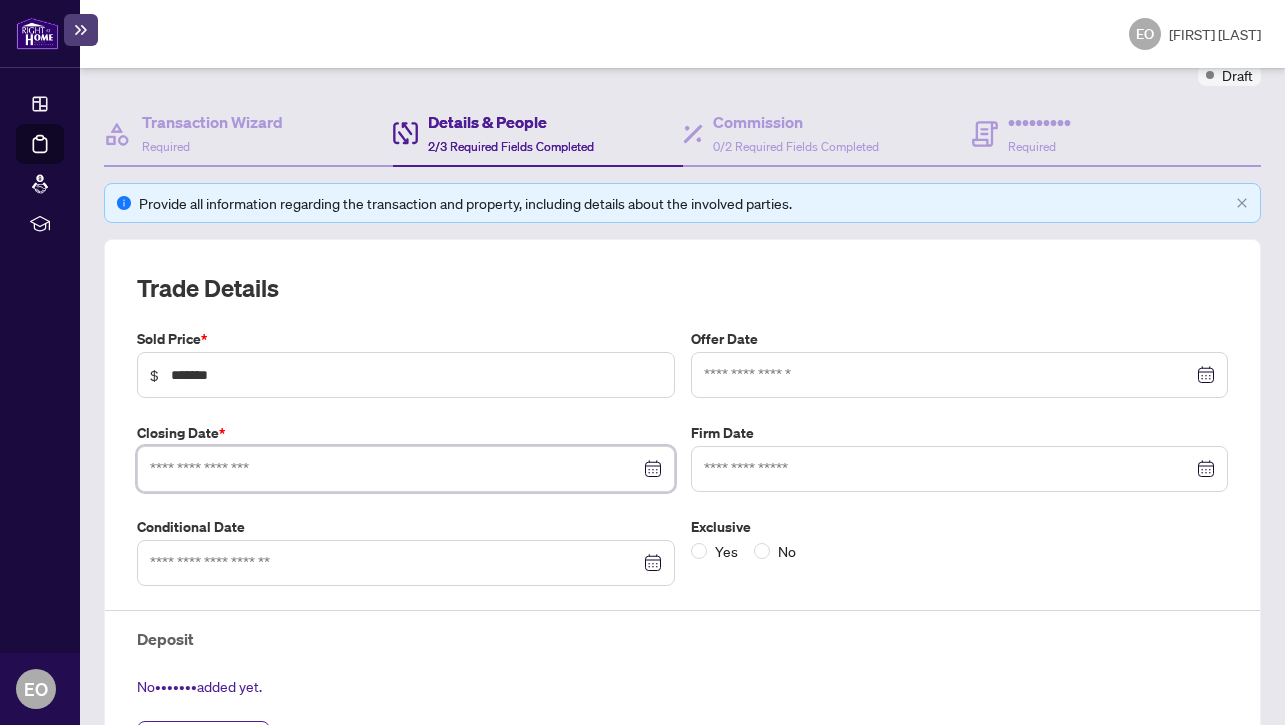 click at bounding box center (395, 469) 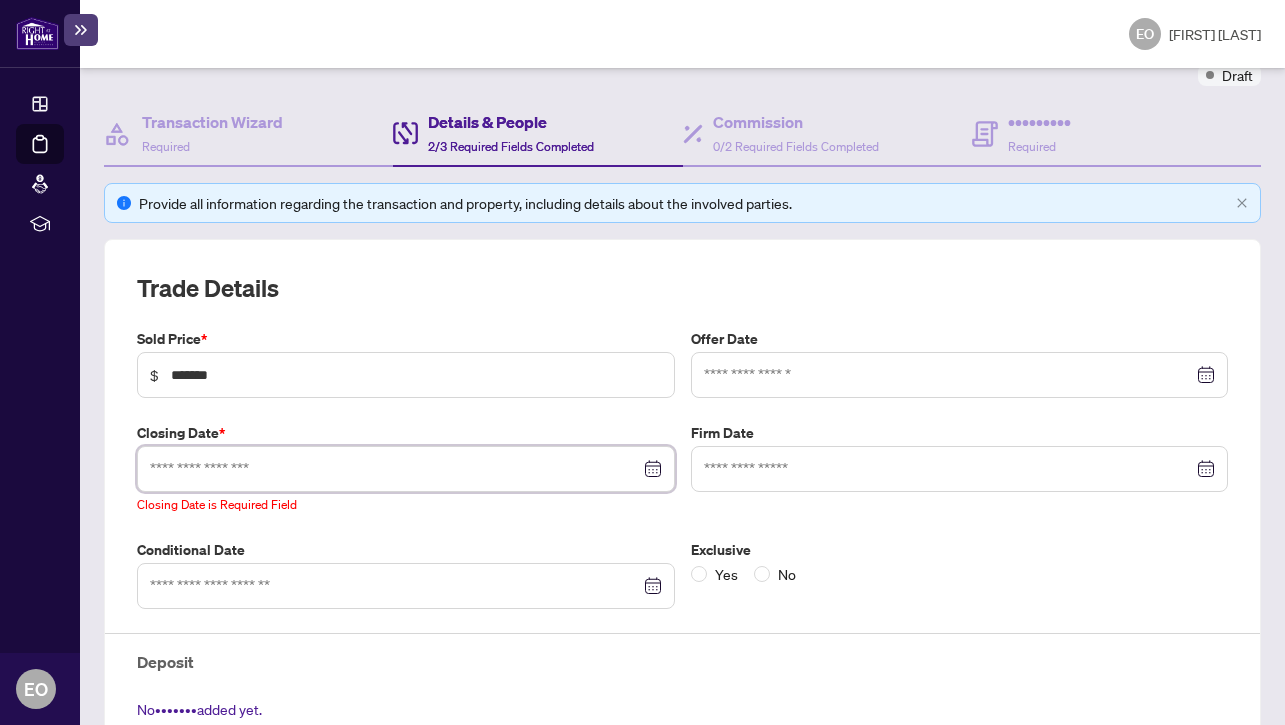 click at bounding box center [406, 469] 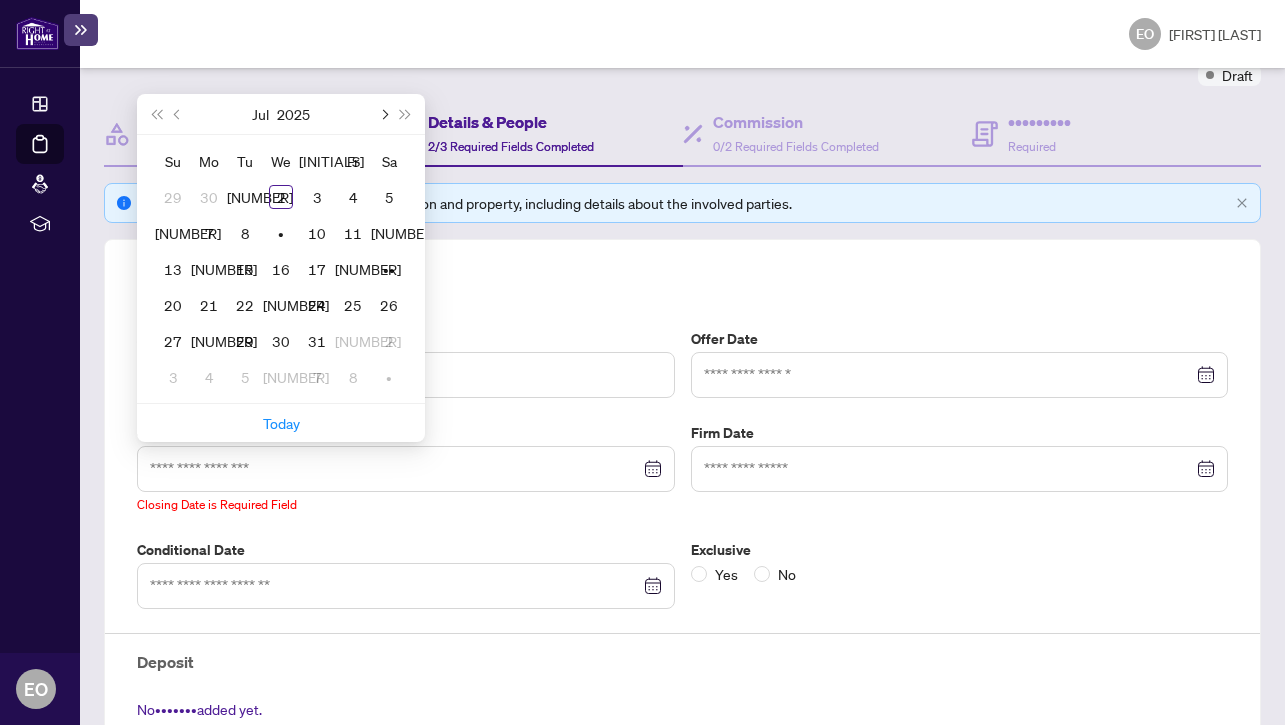 click at bounding box center [383, 114] 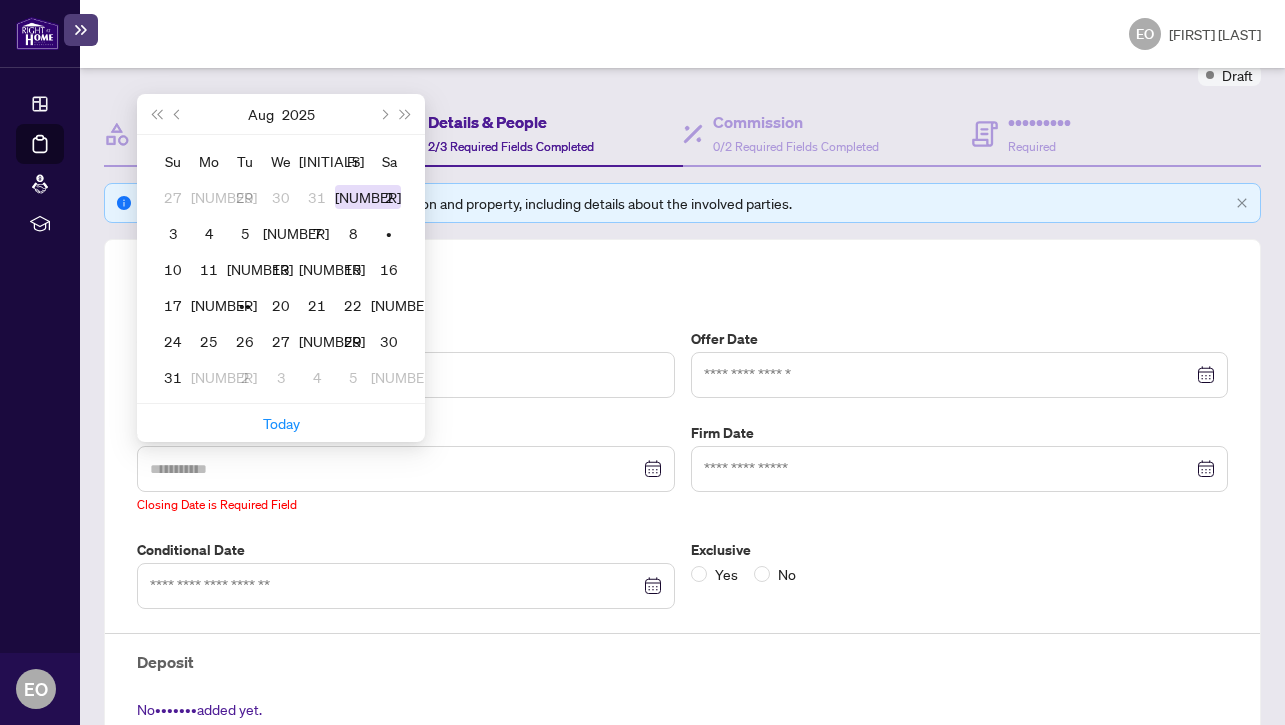 click on "[NUMBER]" at bounding box center [368, 197] 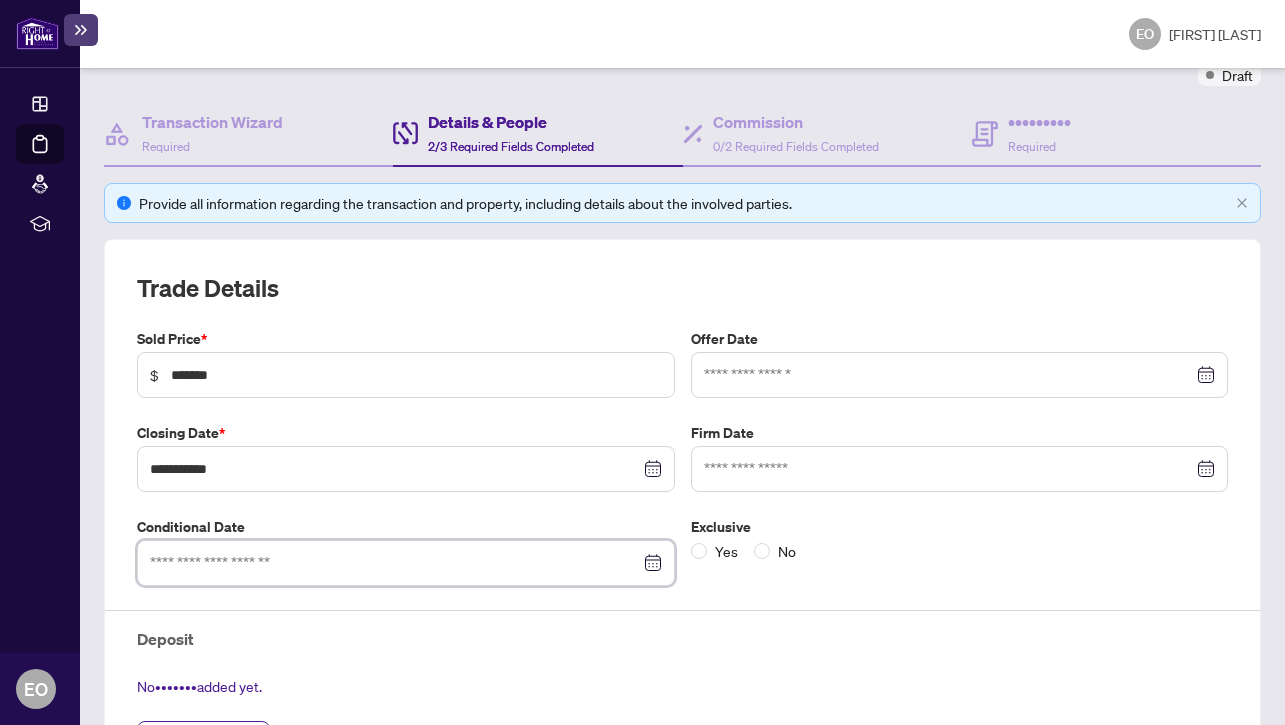 click at bounding box center [395, 563] 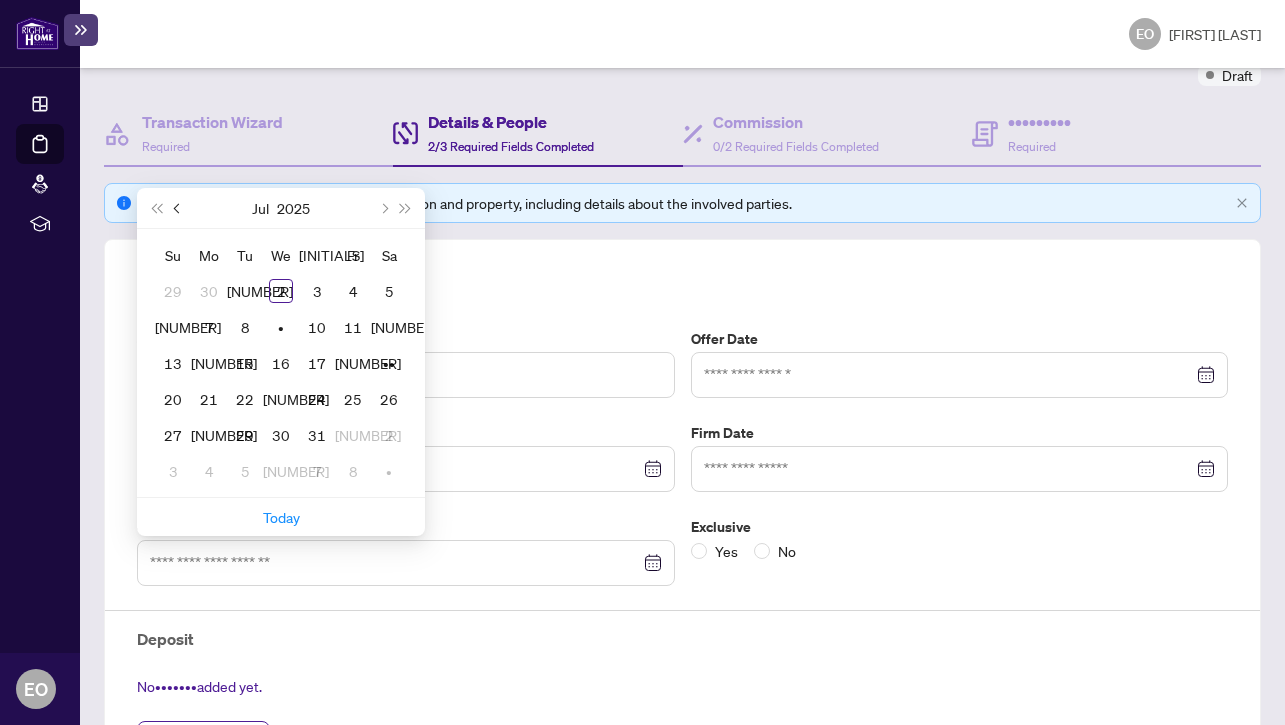 click at bounding box center (0, 0) 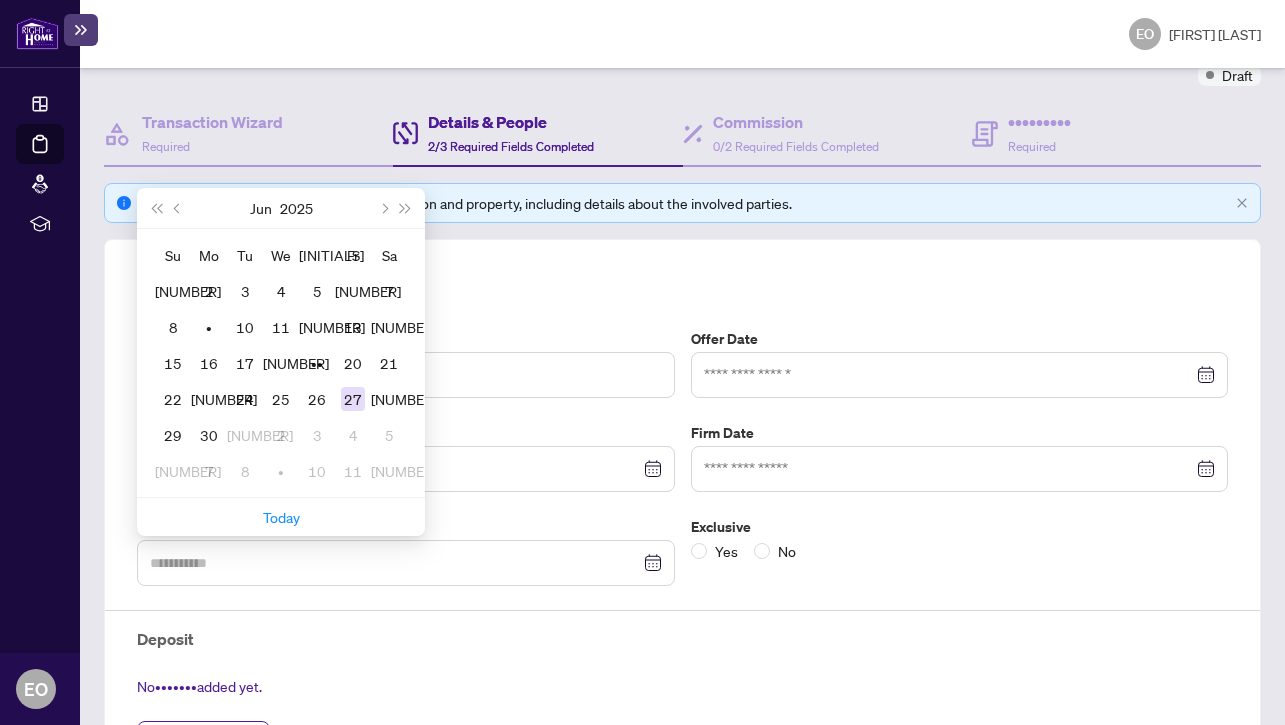 click on "27" at bounding box center [0, 0] 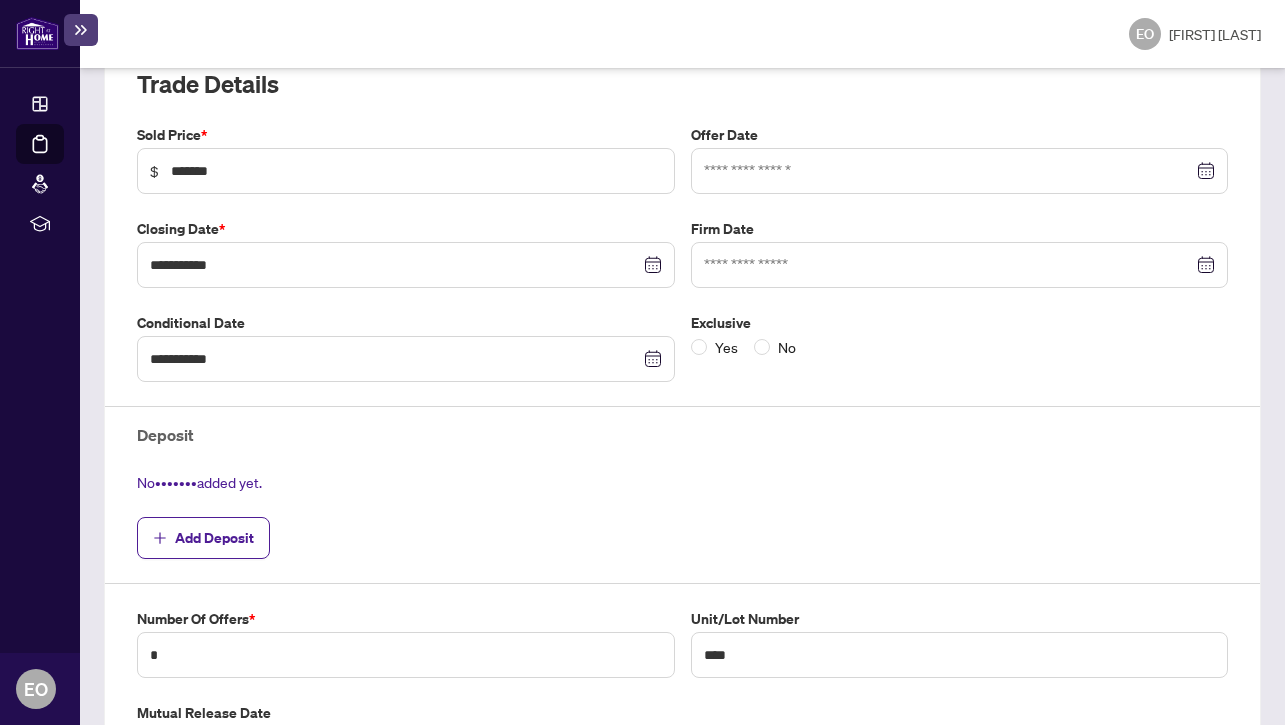 scroll, scrollTop: 335, scrollLeft: 0, axis: vertical 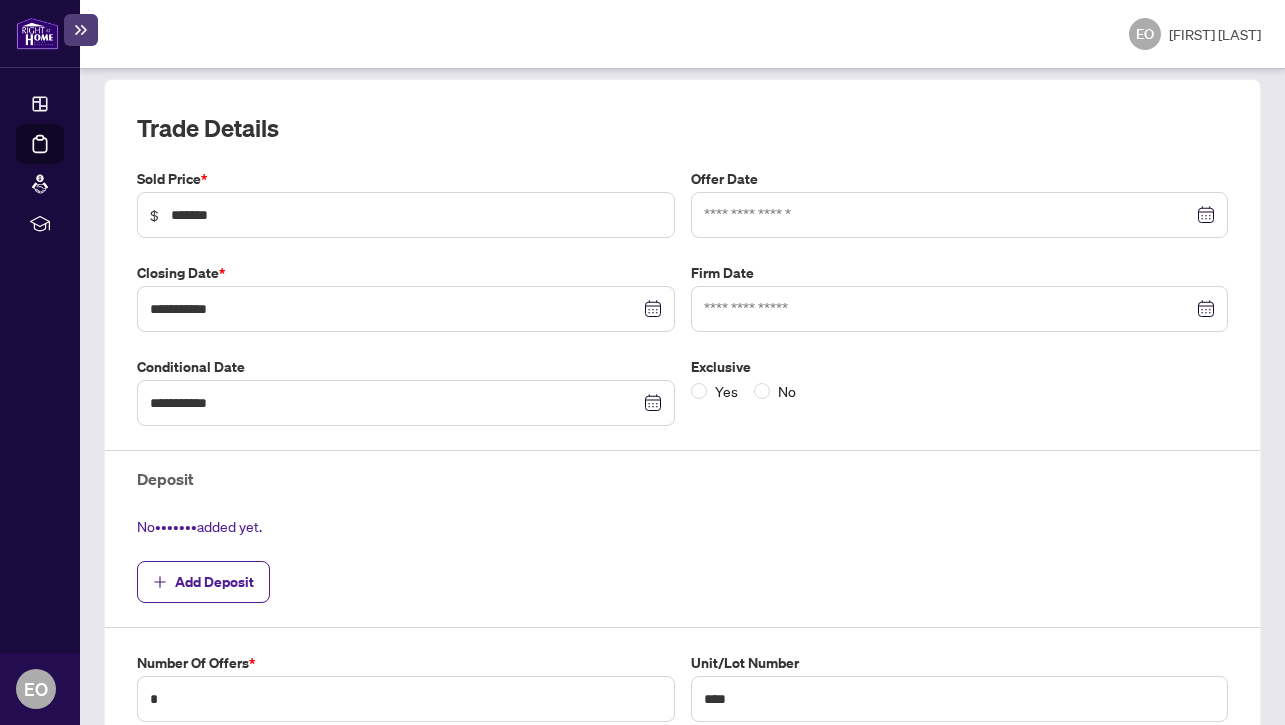 click at bounding box center (960, 215) 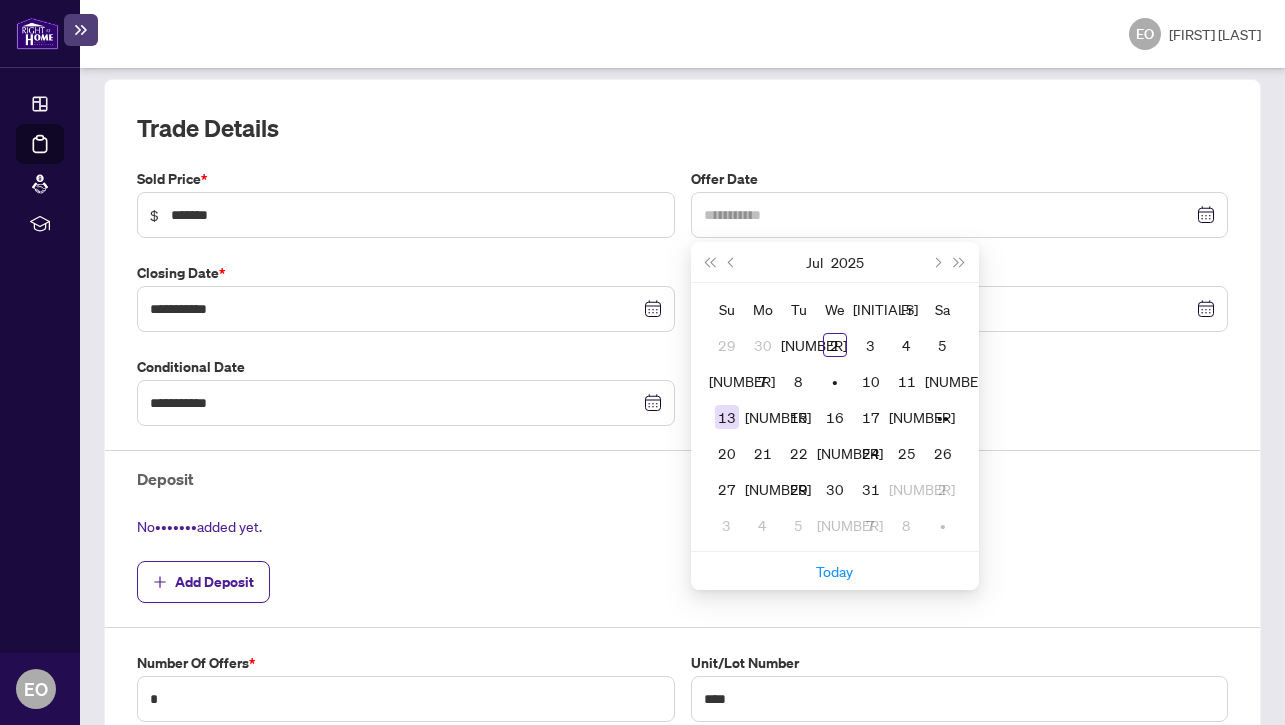 click on "13" at bounding box center [727, 417] 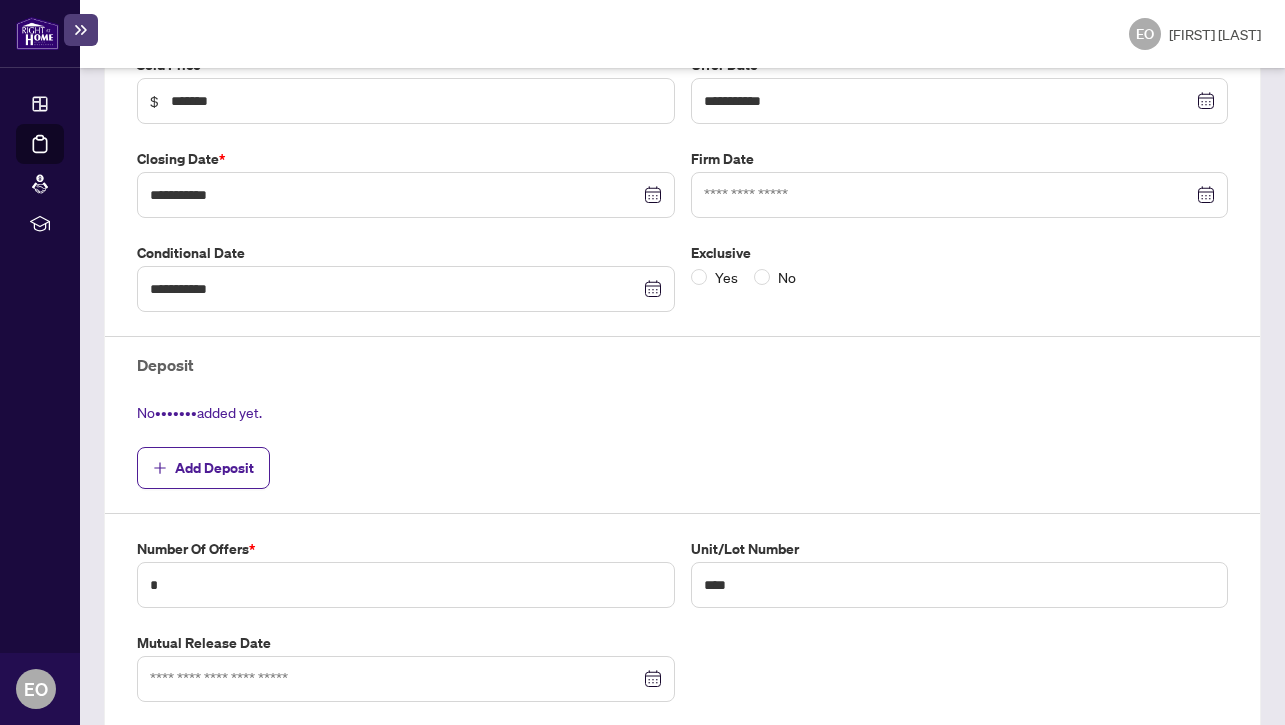 scroll, scrollTop: 454, scrollLeft: 0, axis: vertical 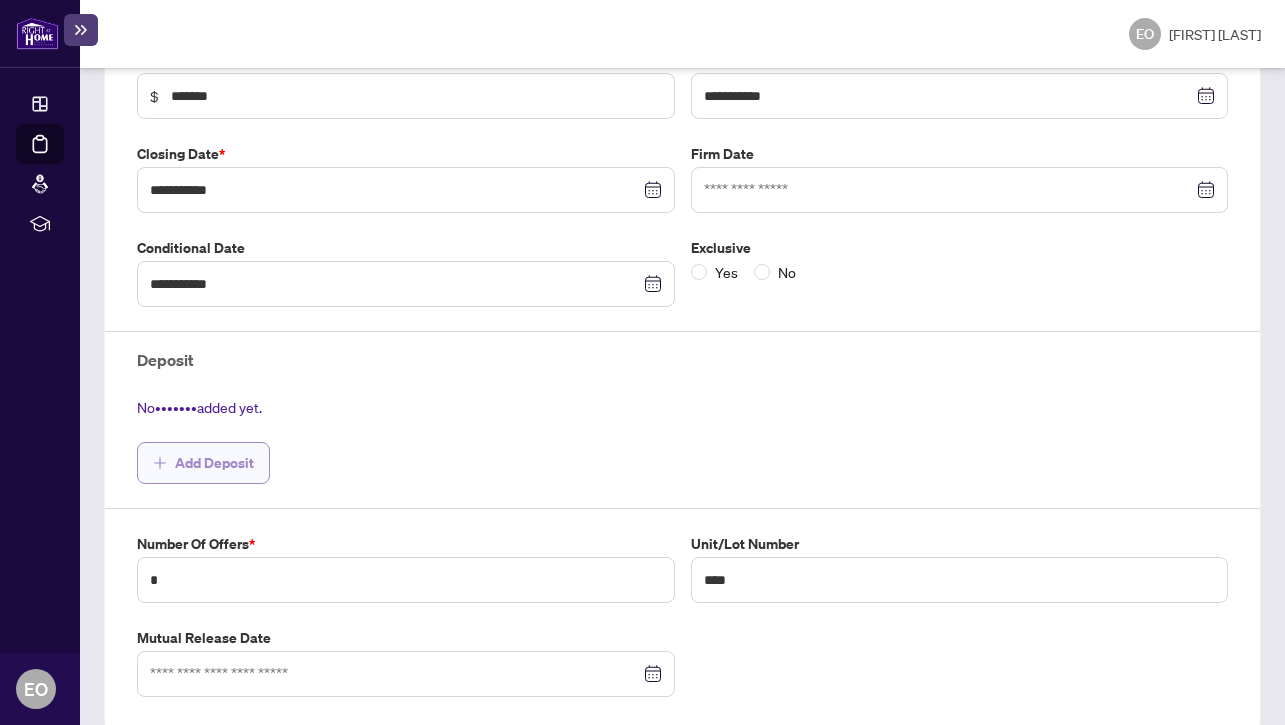 click on "Add Deposit" at bounding box center [214, 463] 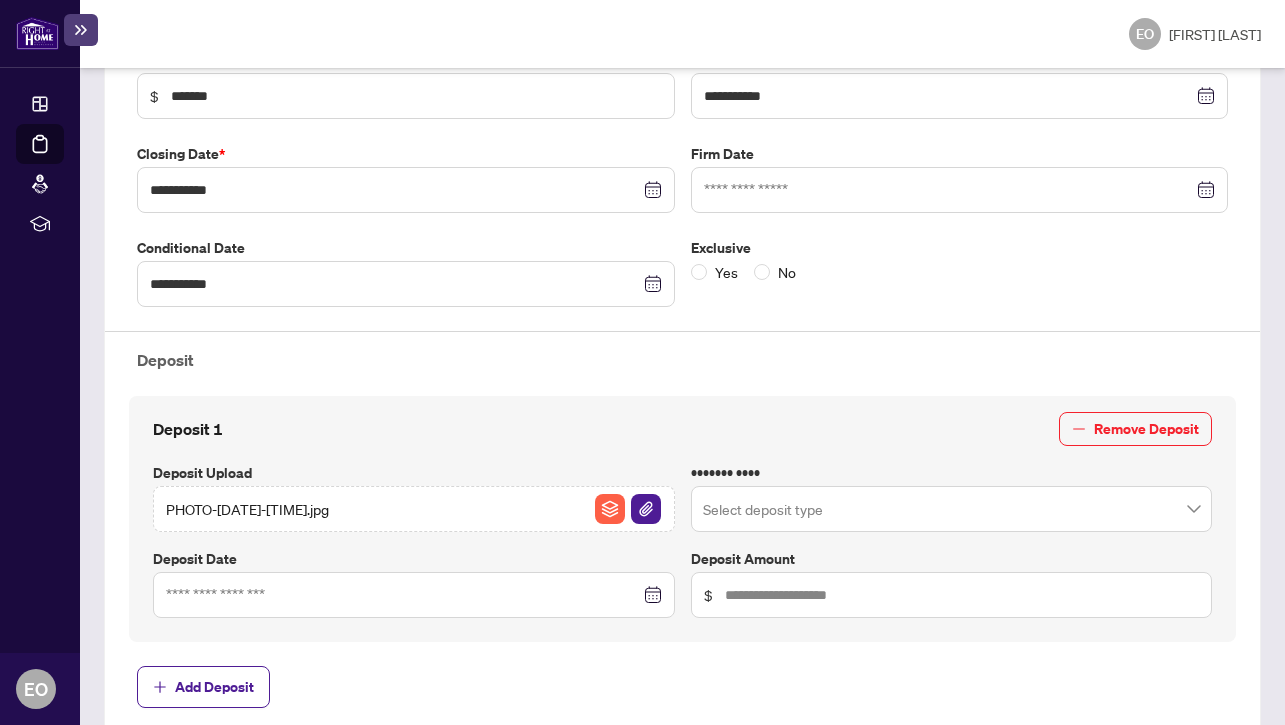 scroll, scrollTop: 581, scrollLeft: 0, axis: vertical 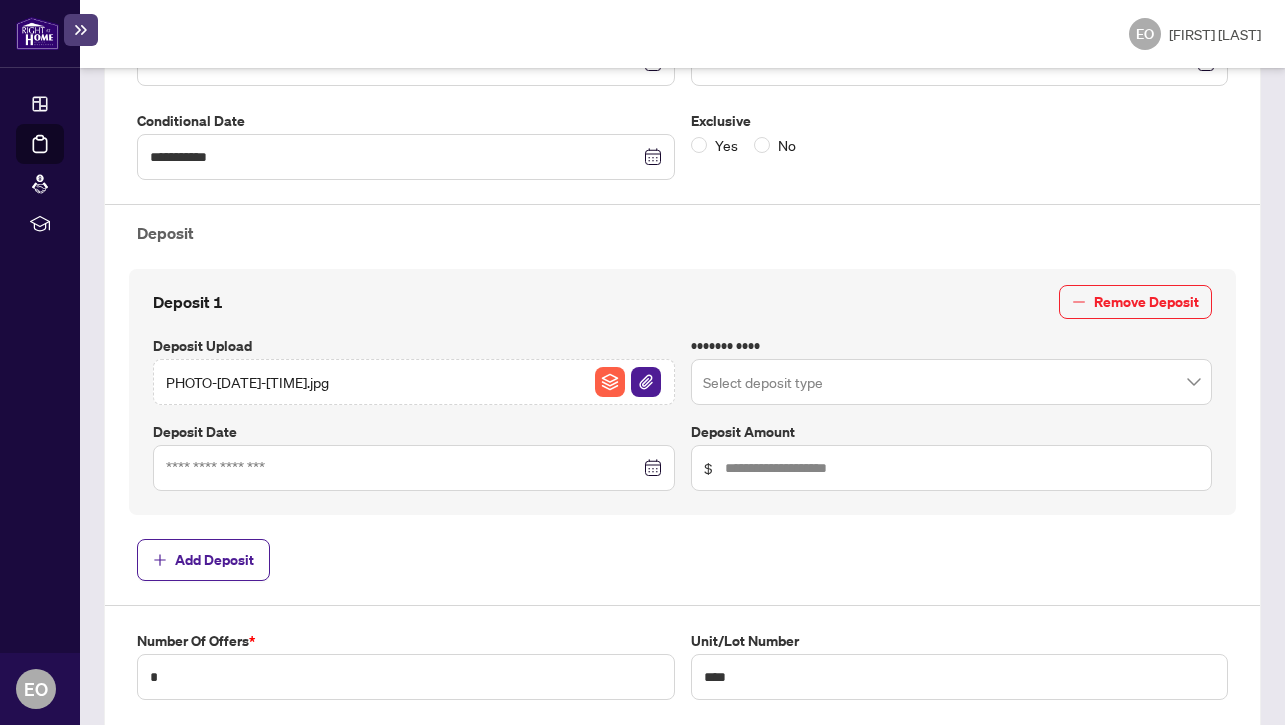 click at bounding box center [414, 468] 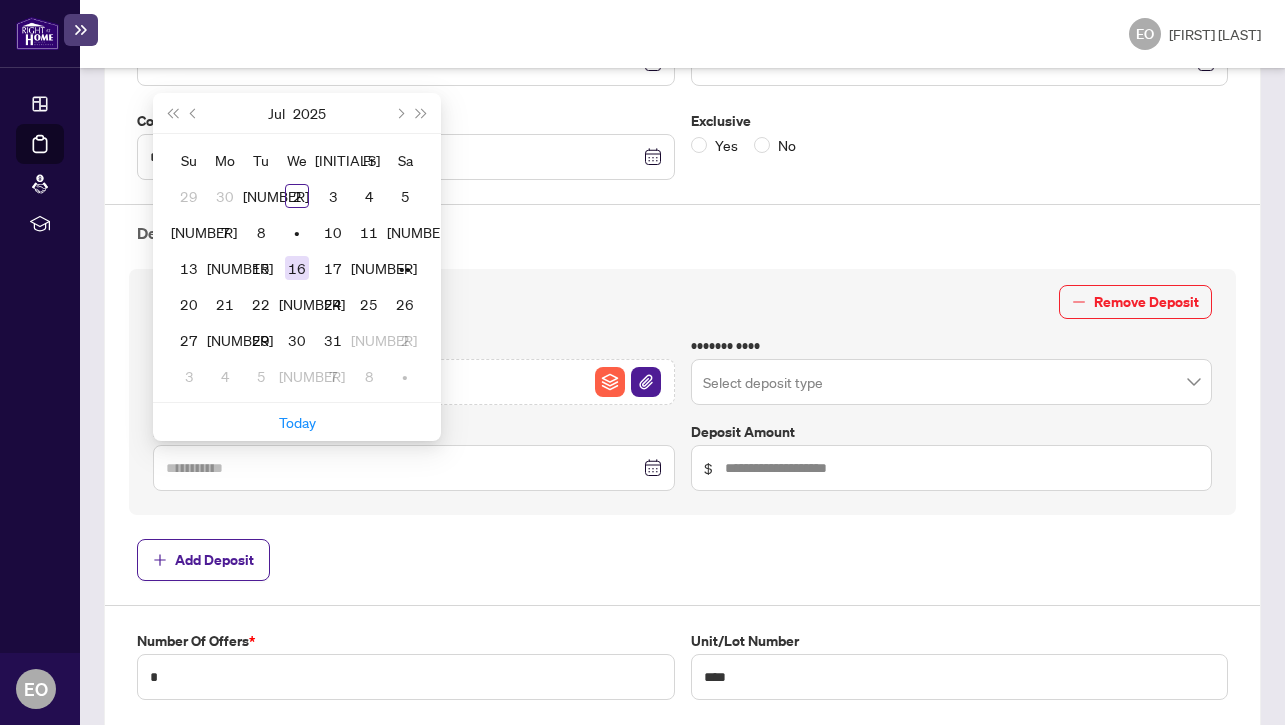 click on "16" at bounding box center [297, 268] 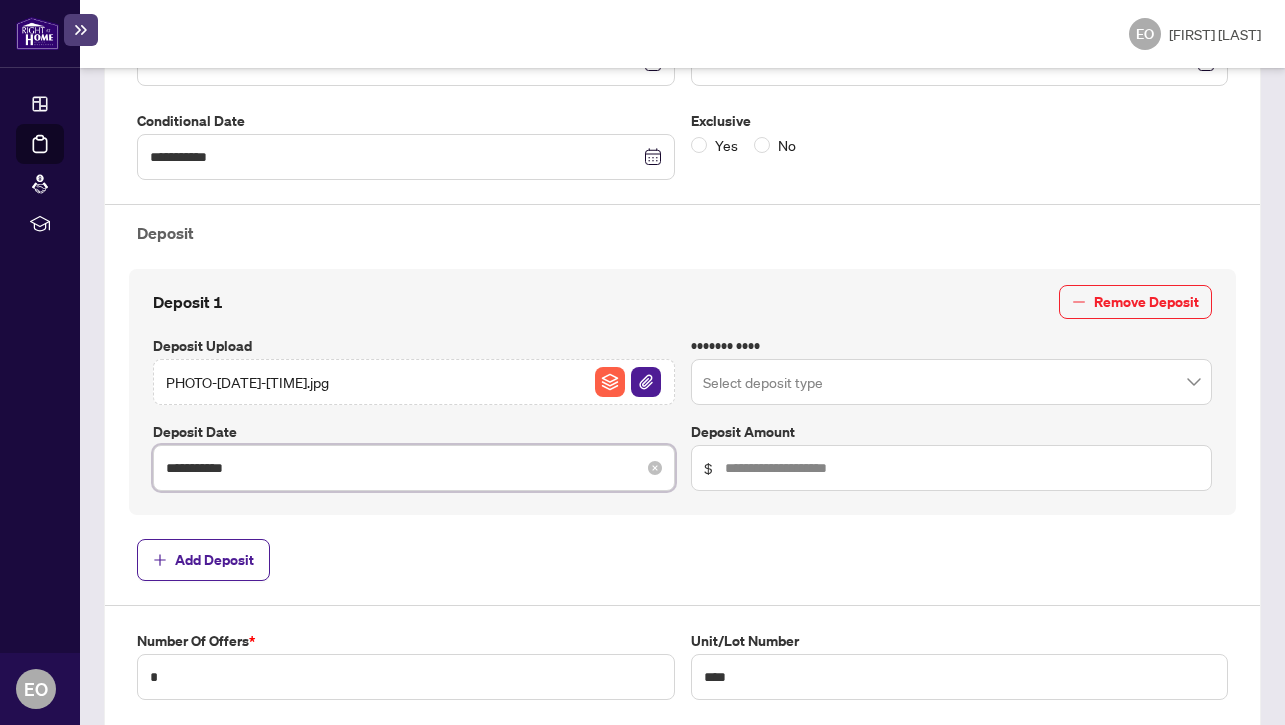 click on "**********" at bounding box center (403, 468) 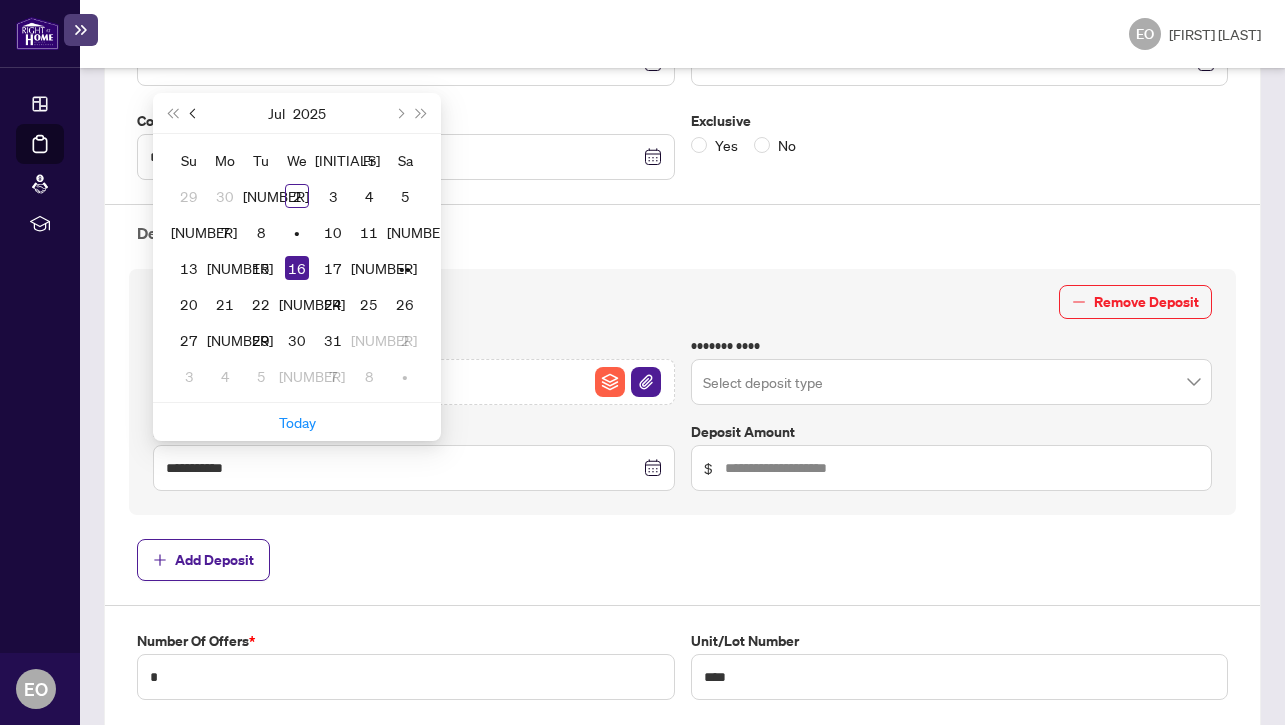 click at bounding box center [194, 113] 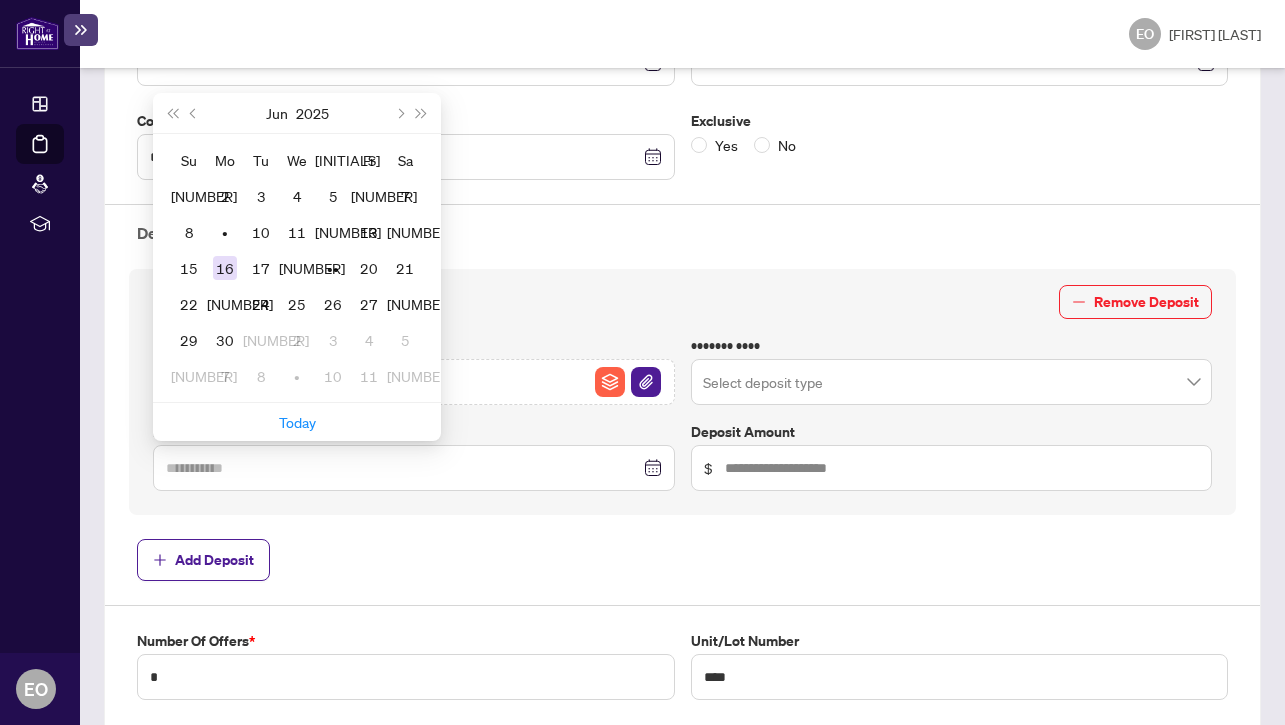 click on "16" at bounding box center (225, 268) 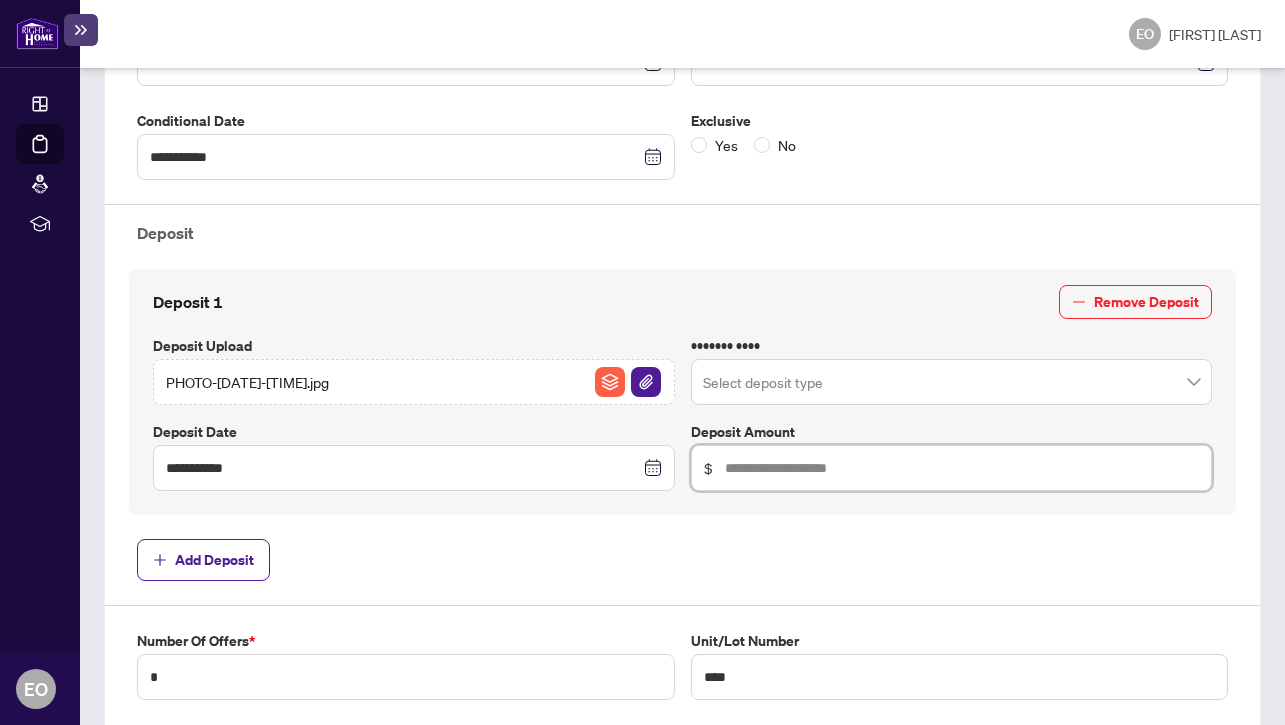 click at bounding box center [962, 468] 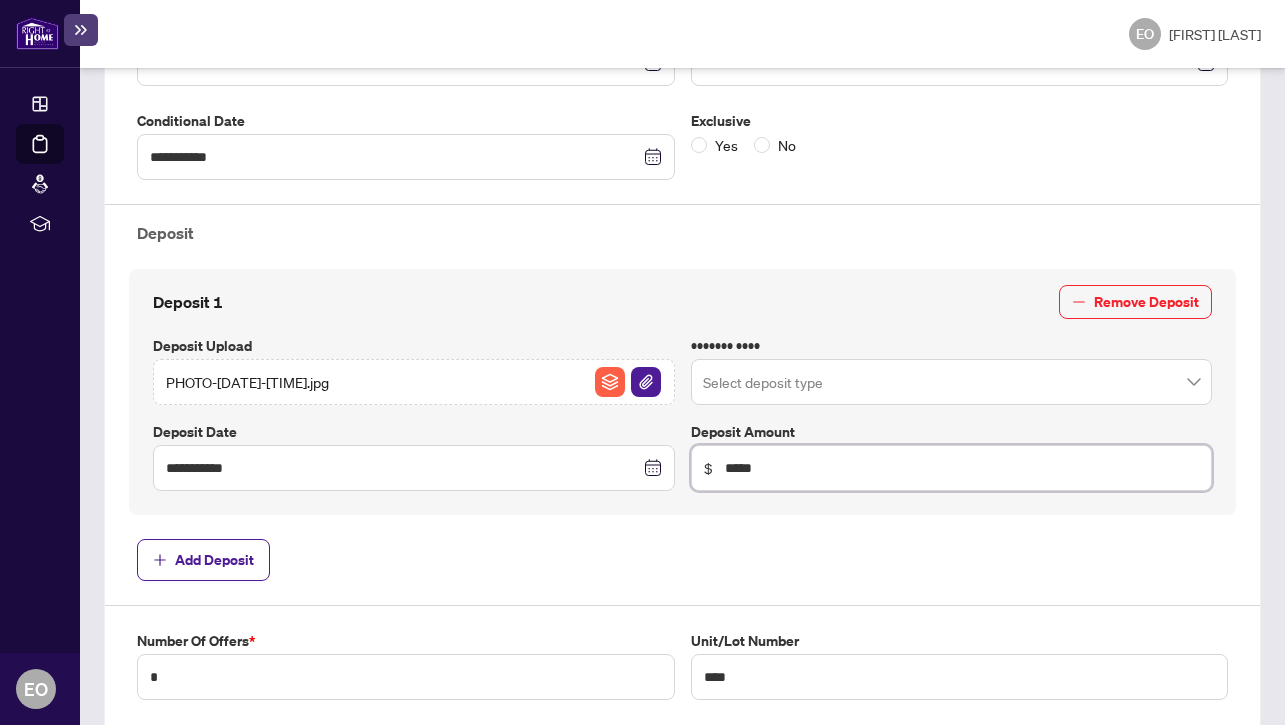 type on "*****" 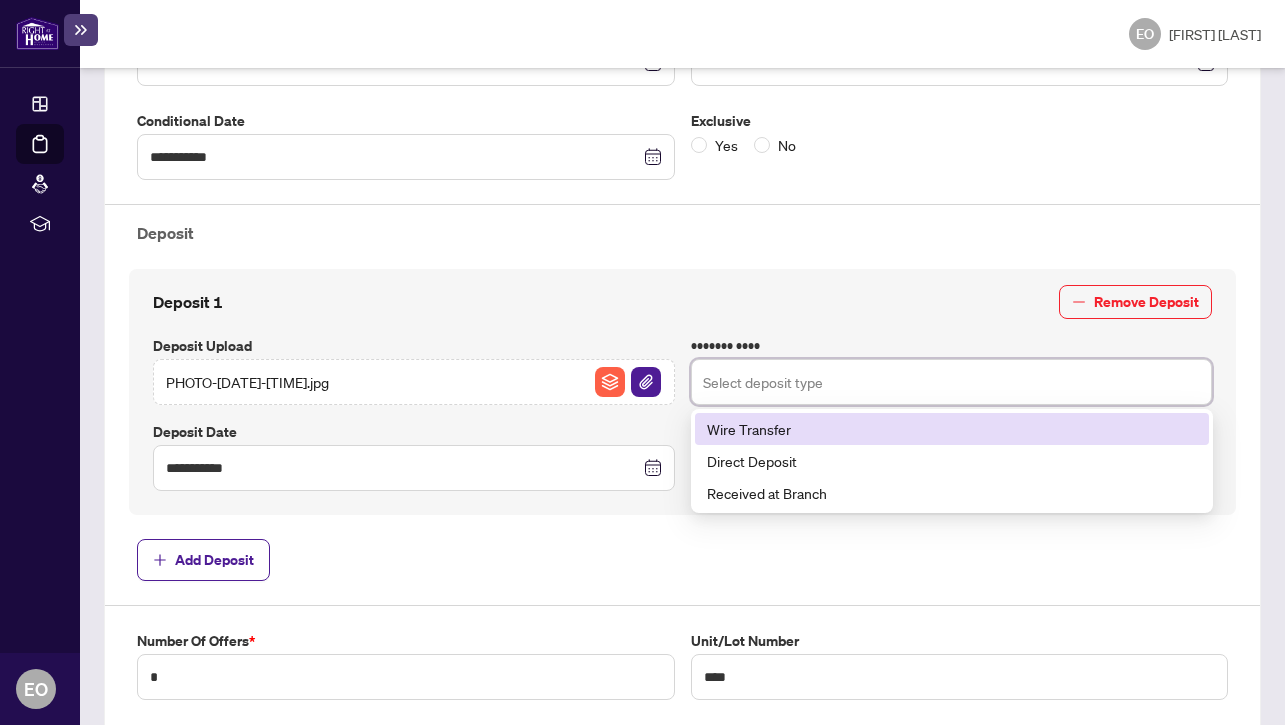 click at bounding box center [952, 382] 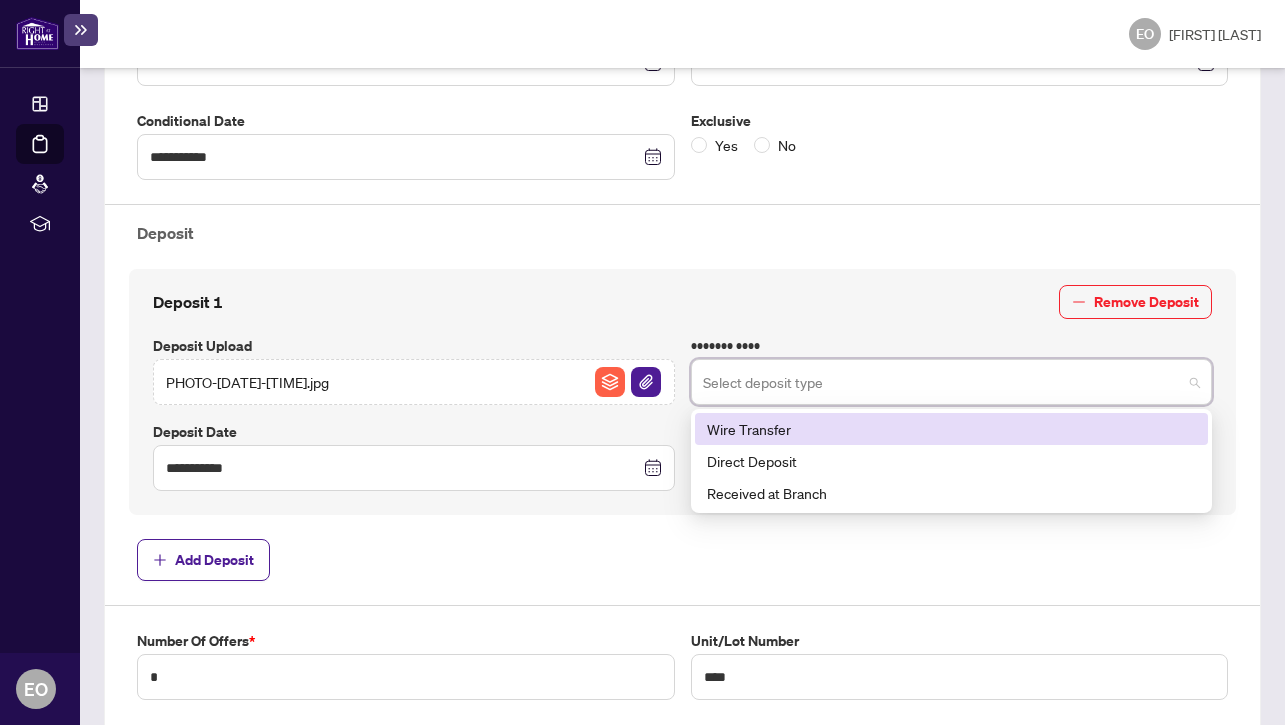 click on "**********" at bounding box center [682, 388] 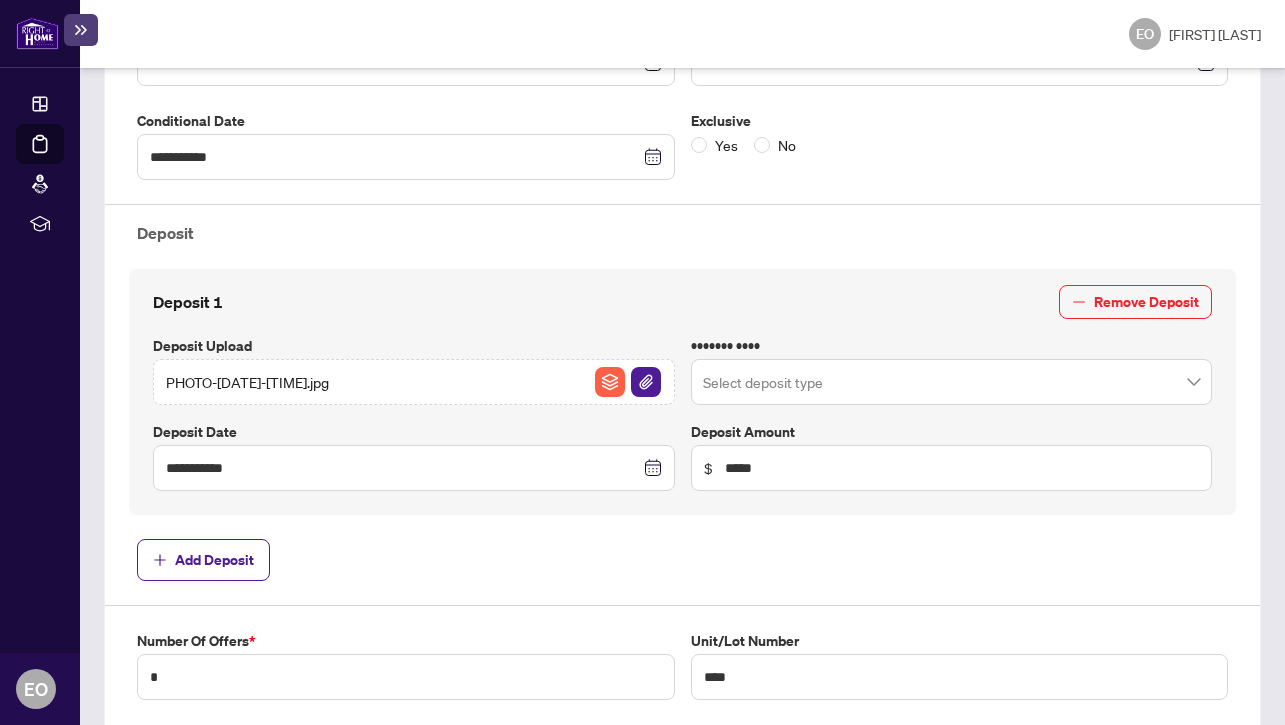 click on "PHOTO-[DATE]-[TIME].jpg" at bounding box center [247, 382] 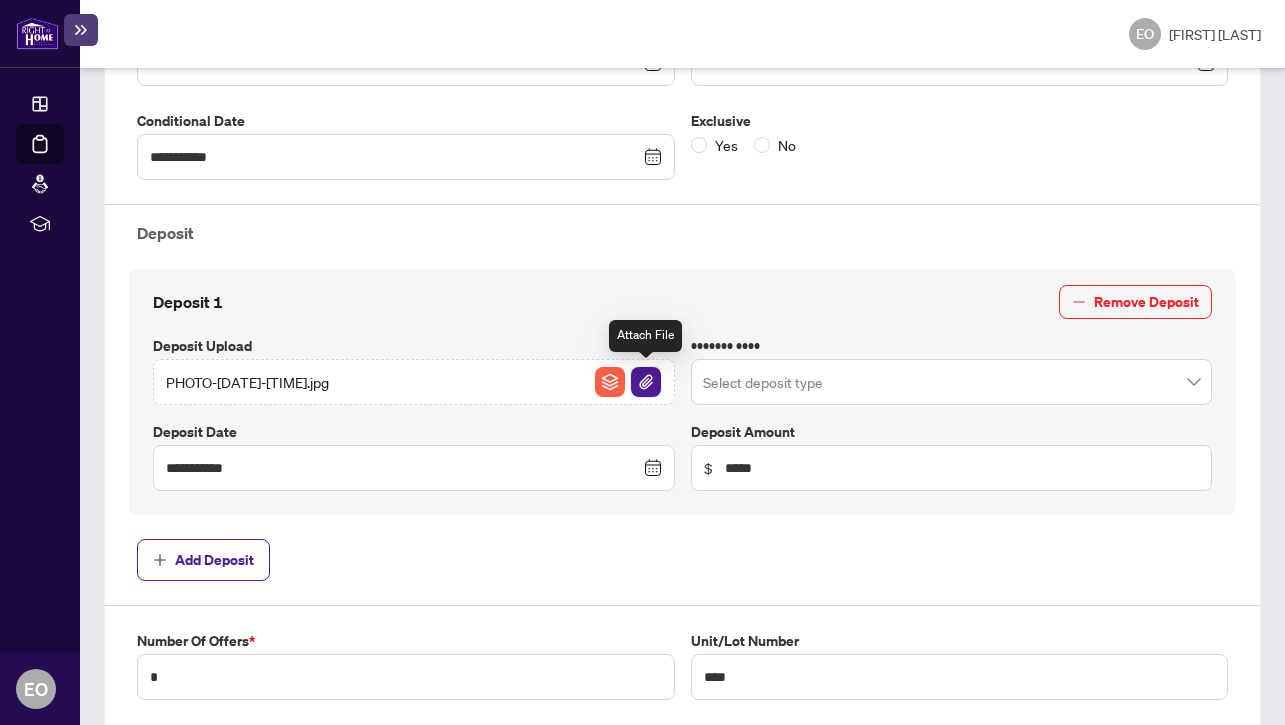 click at bounding box center [646, 382] 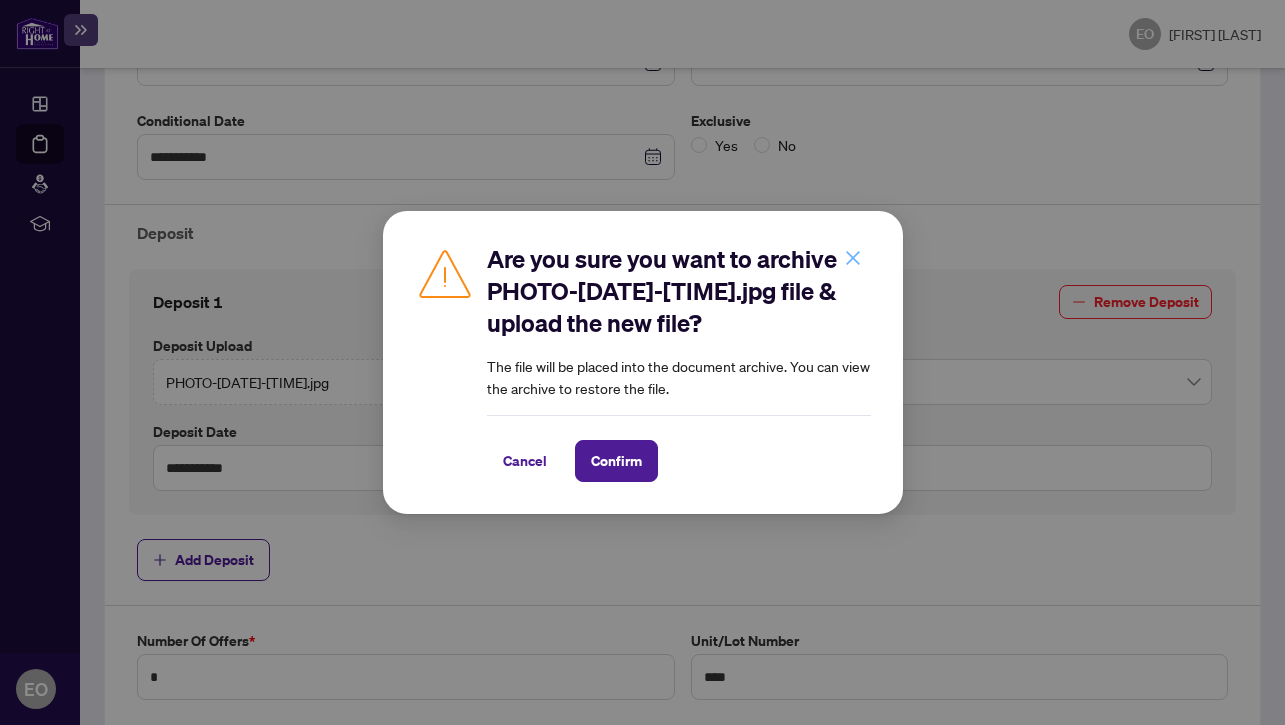 click at bounding box center (853, 258) 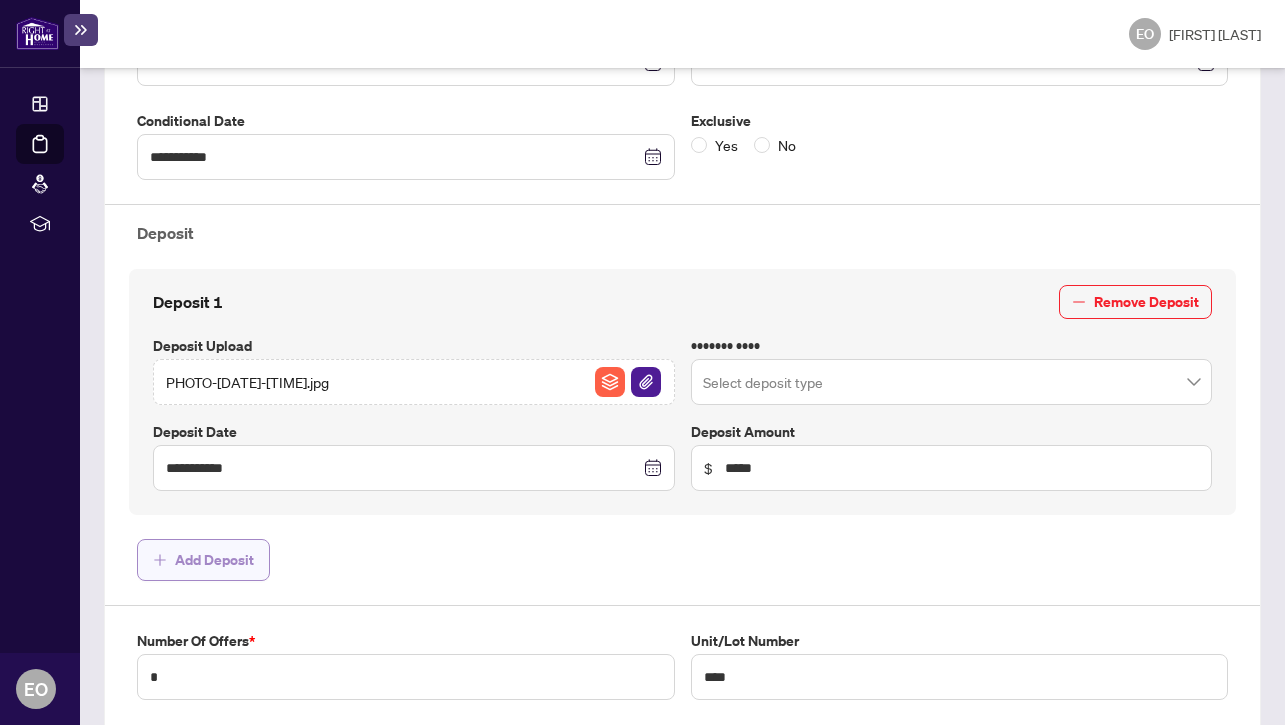 click on "Add Deposit" at bounding box center (214, 560) 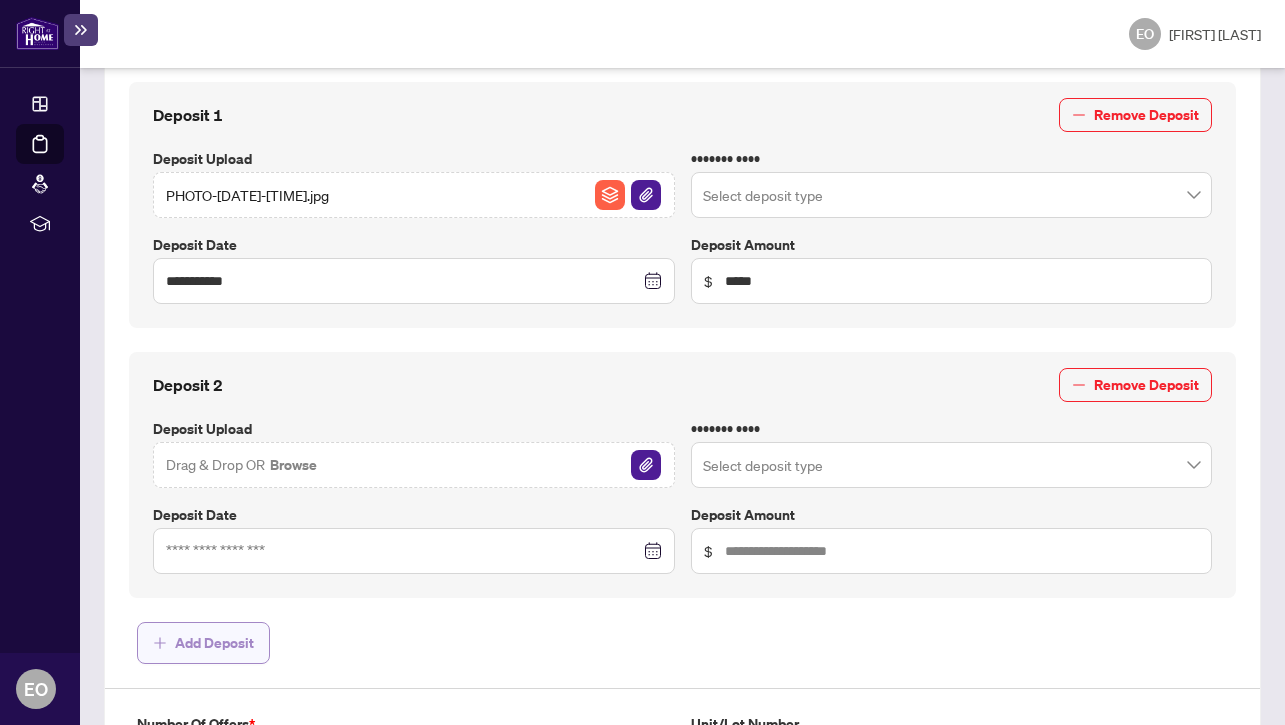 scroll, scrollTop: 769, scrollLeft: 0, axis: vertical 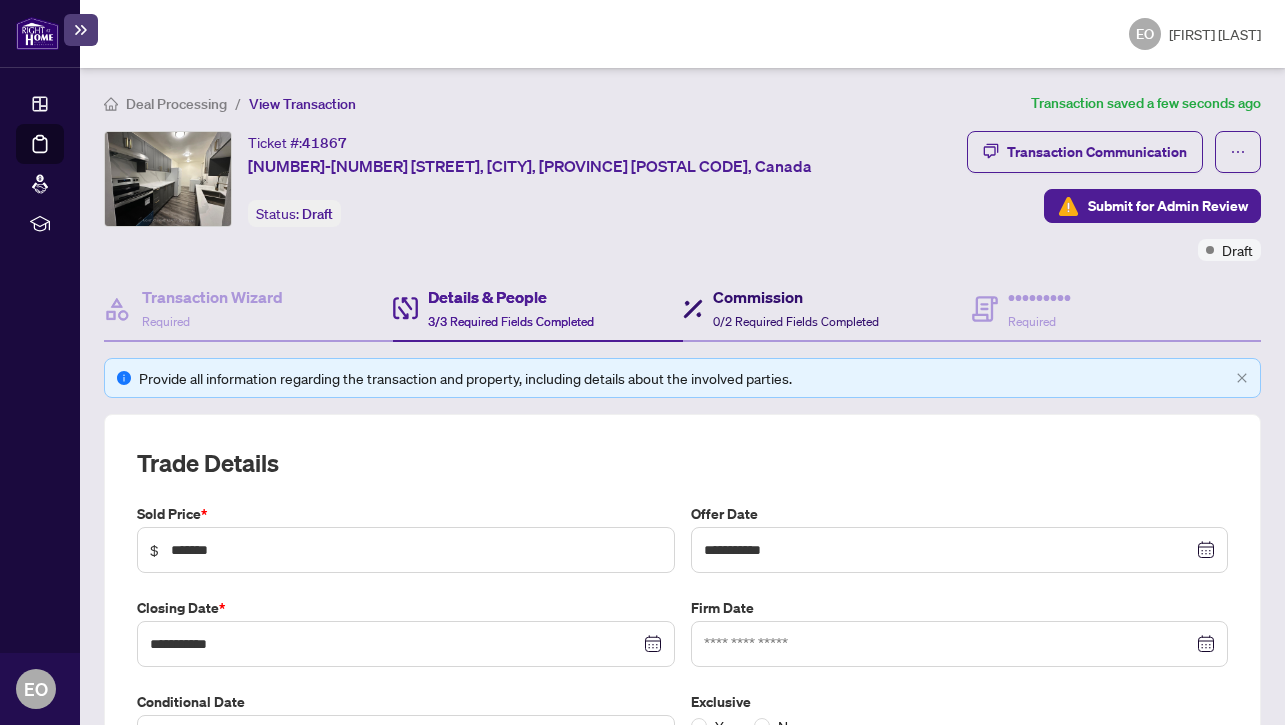 click on "Commission" at bounding box center (796, 297) 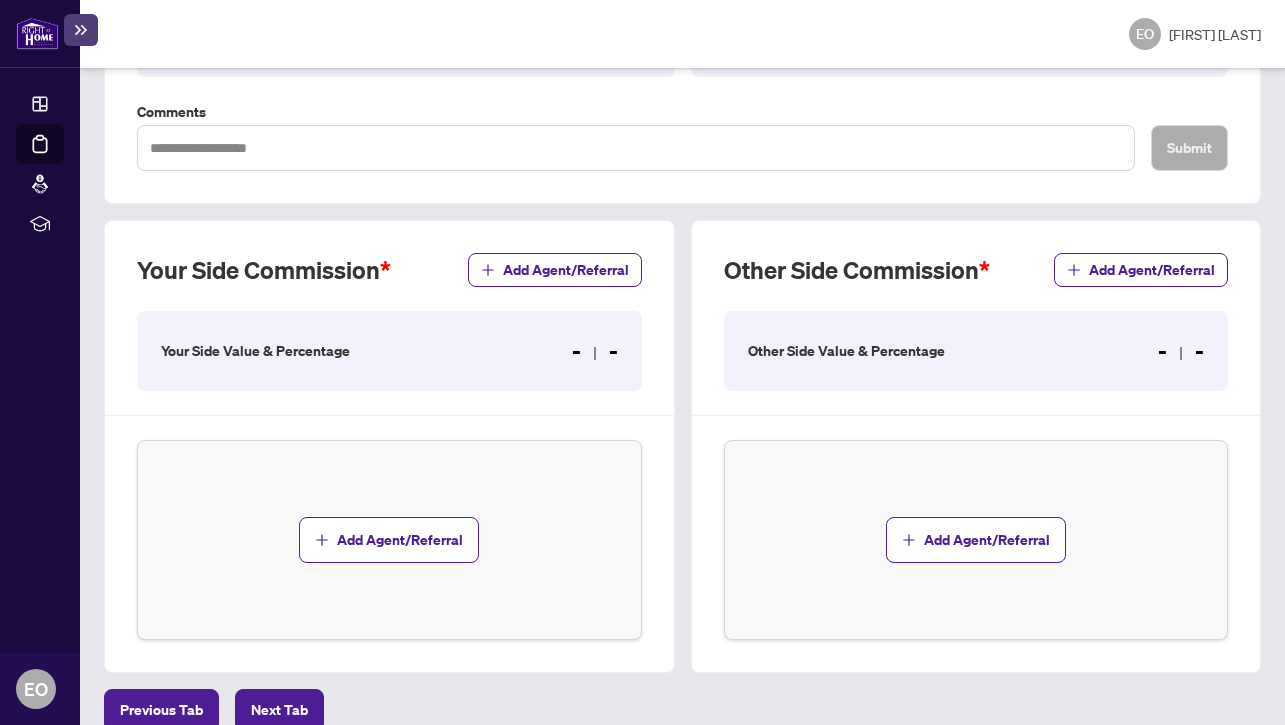 scroll, scrollTop: 534, scrollLeft: 0, axis: vertical 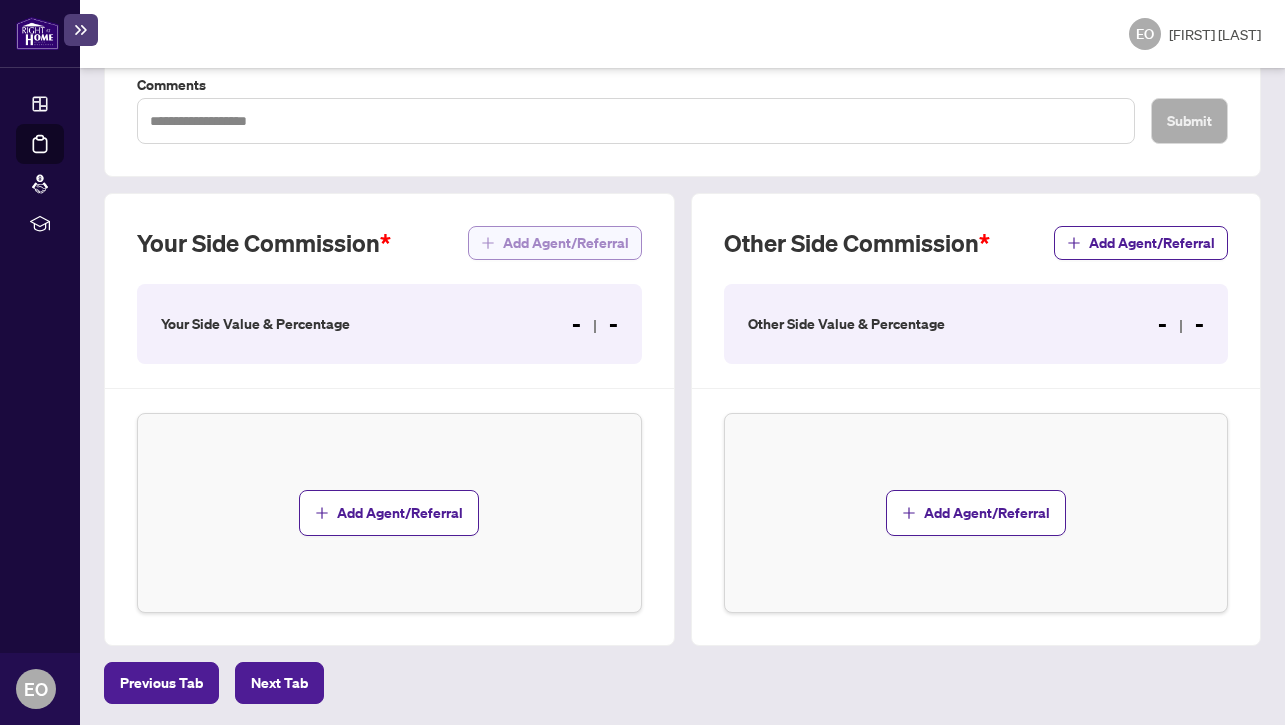 click on "Add Agent/Referral" at bounding box center (566, 243) 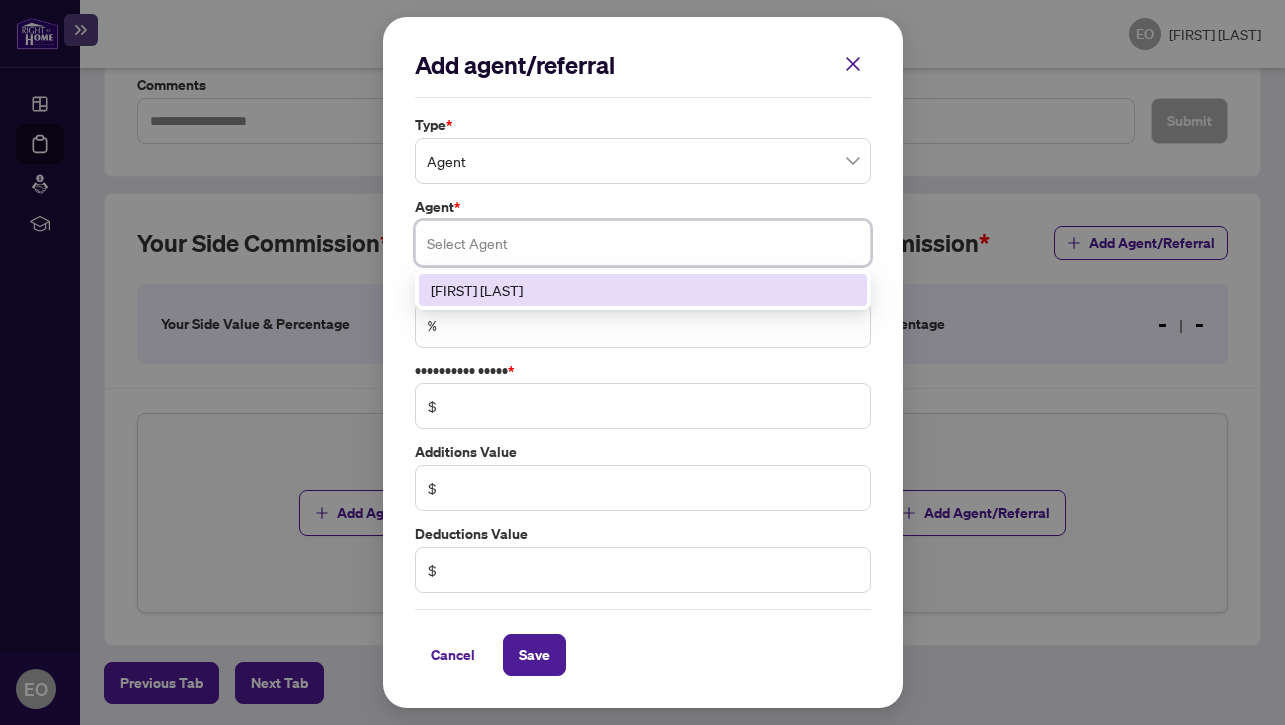 click at bounding box center (643, 243) 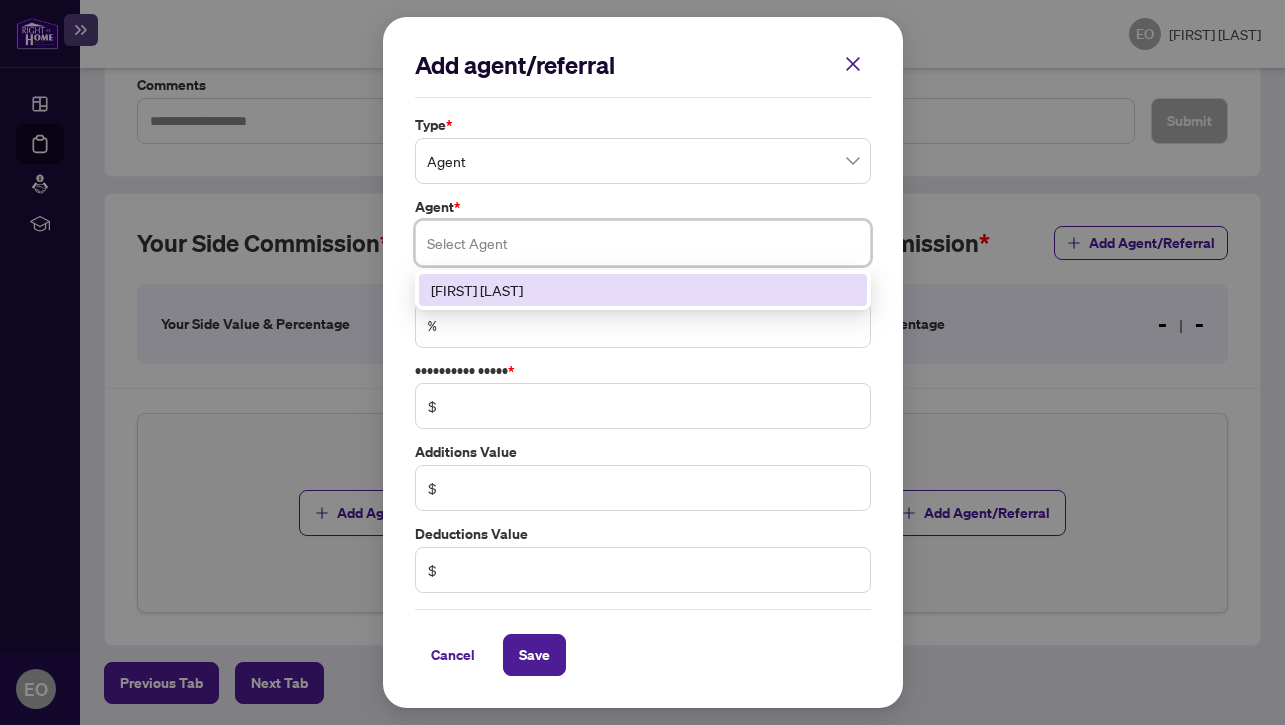 click on "[FIRST] [LAST]" at bounding box center [643, 290] 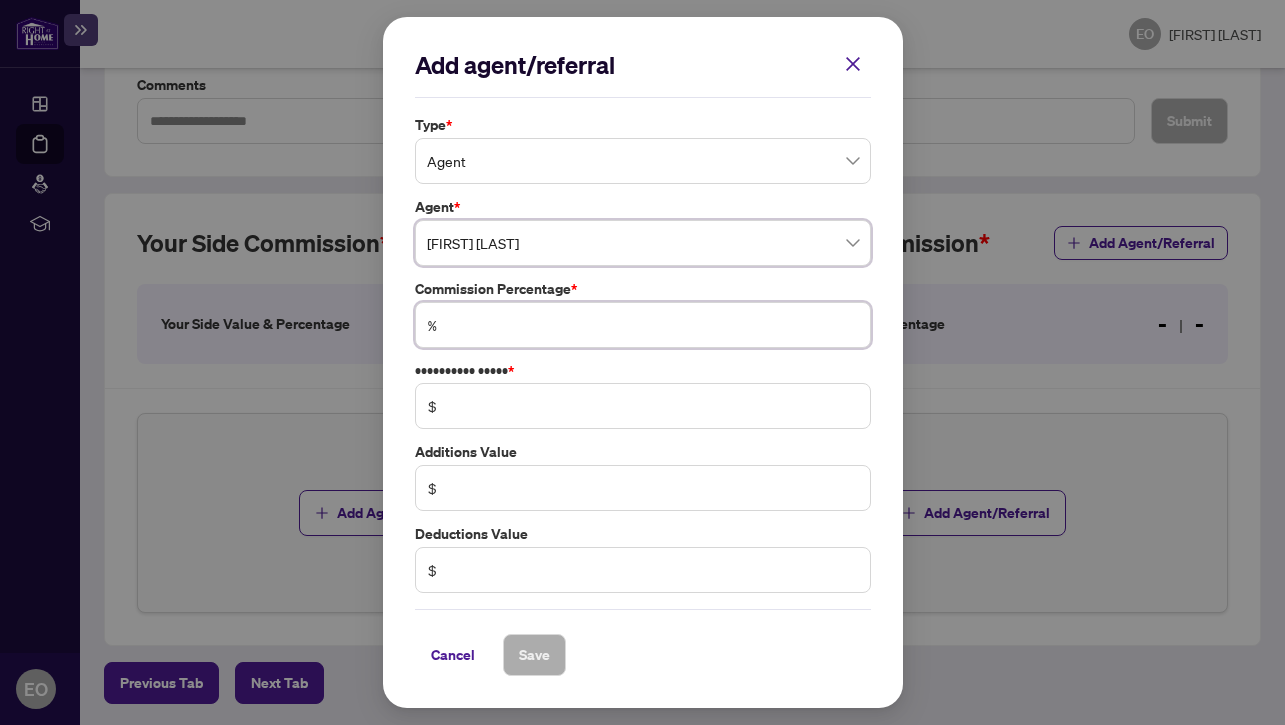 click at bounding box center (653, 325) 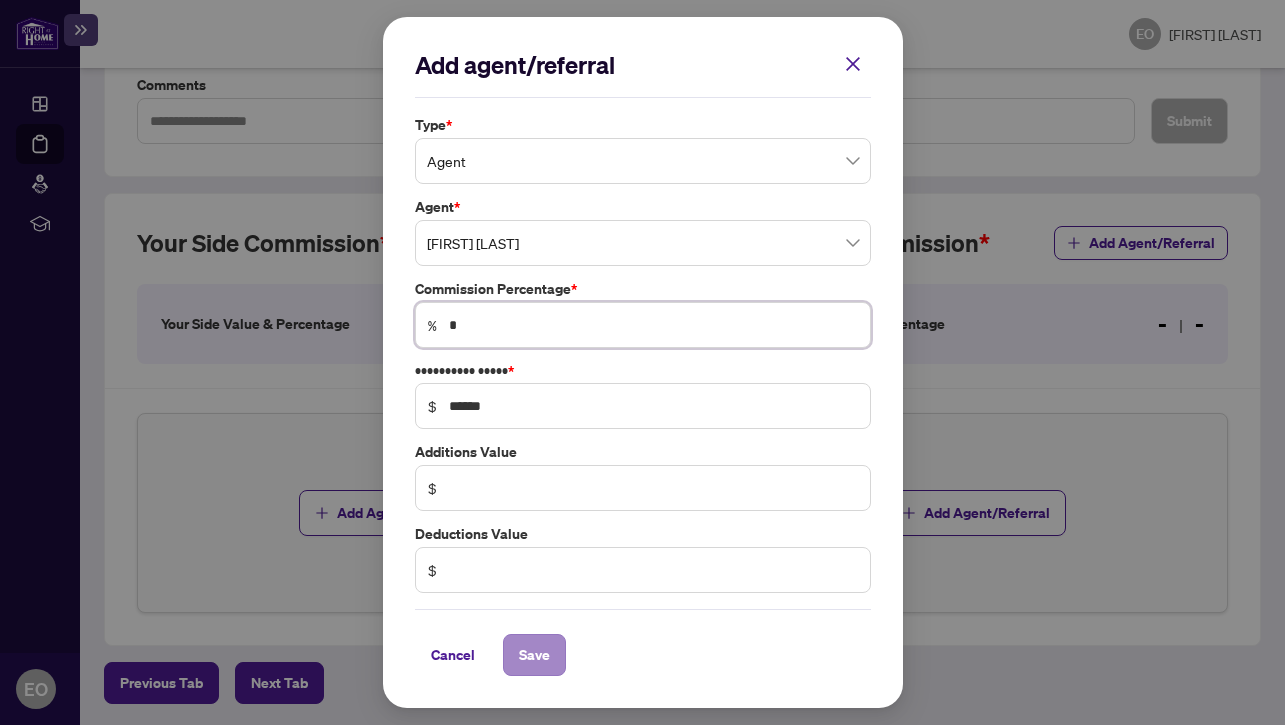 type on "*" 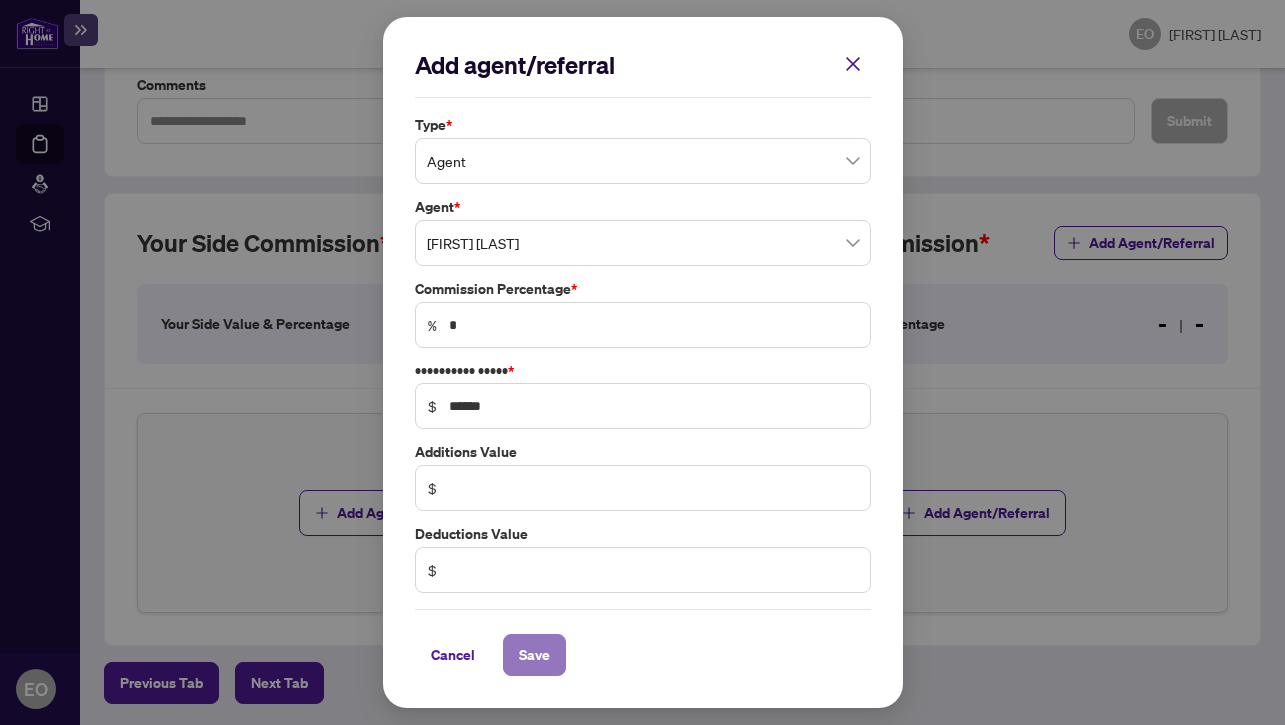 click on "Save" at bounding box center [534, 655] 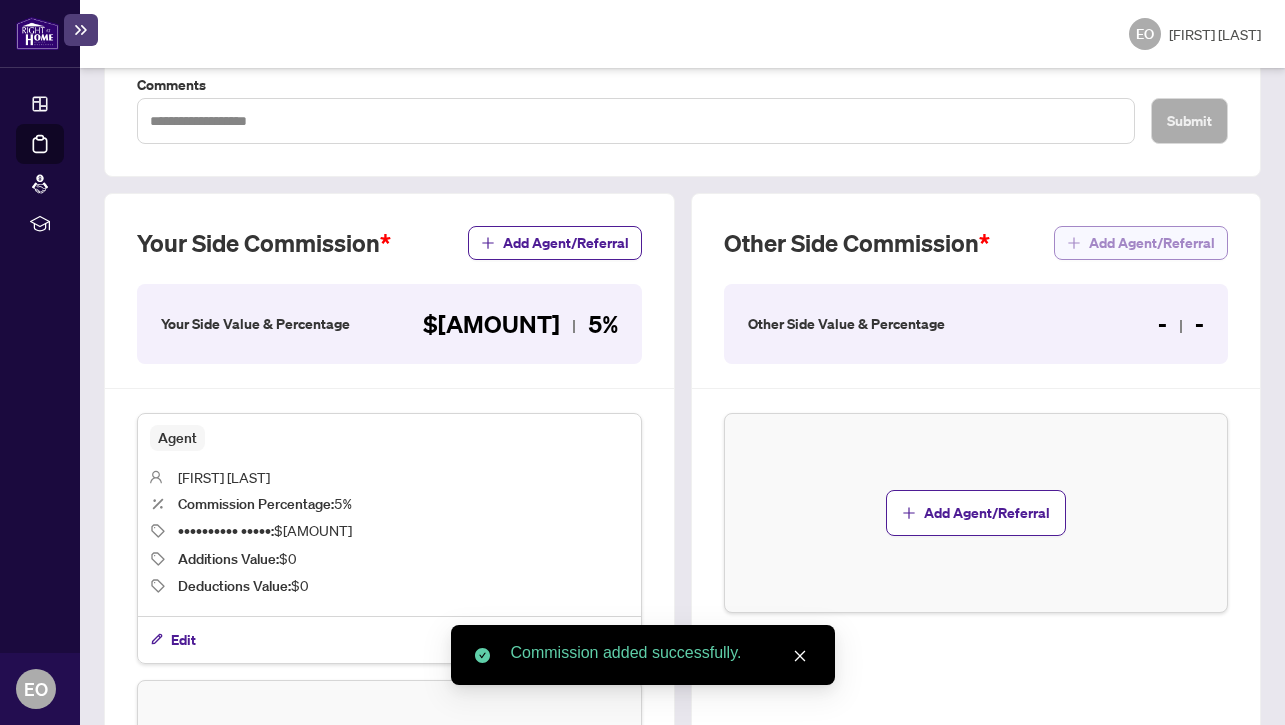 click on "Add Agent/Referral" at bounding box center [1152, 243] 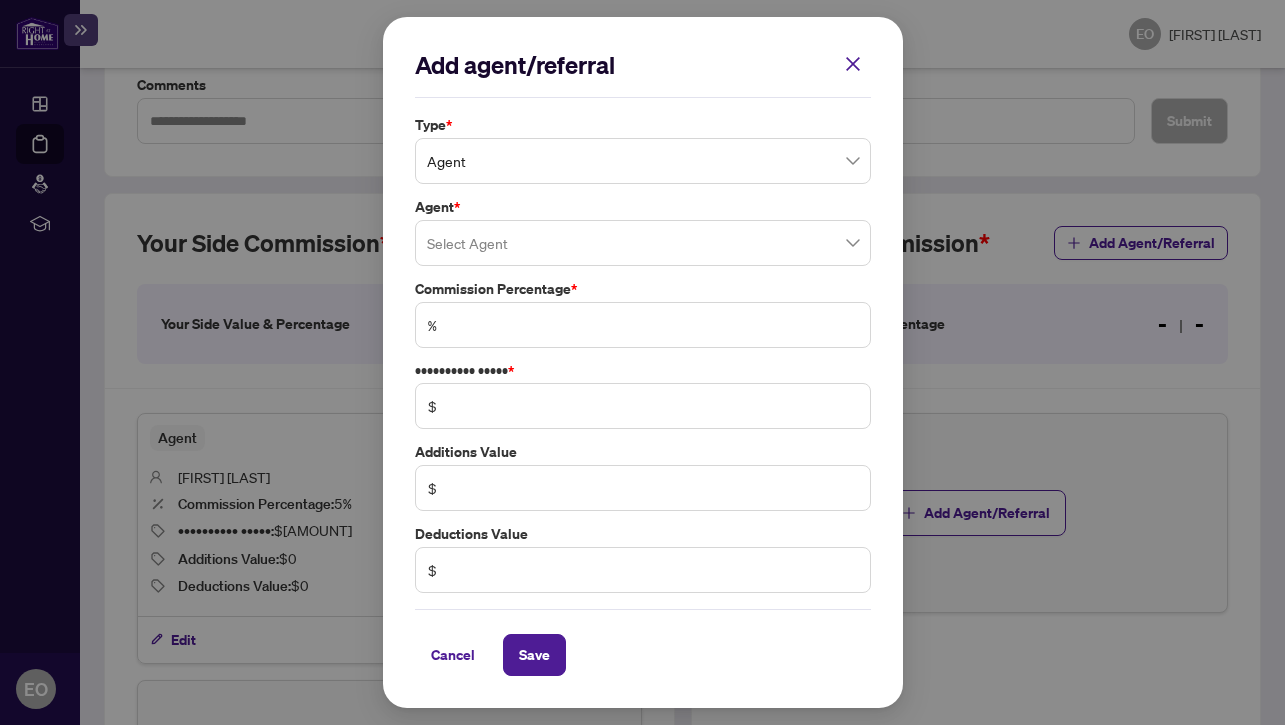 click at bounding box center (643, 243) 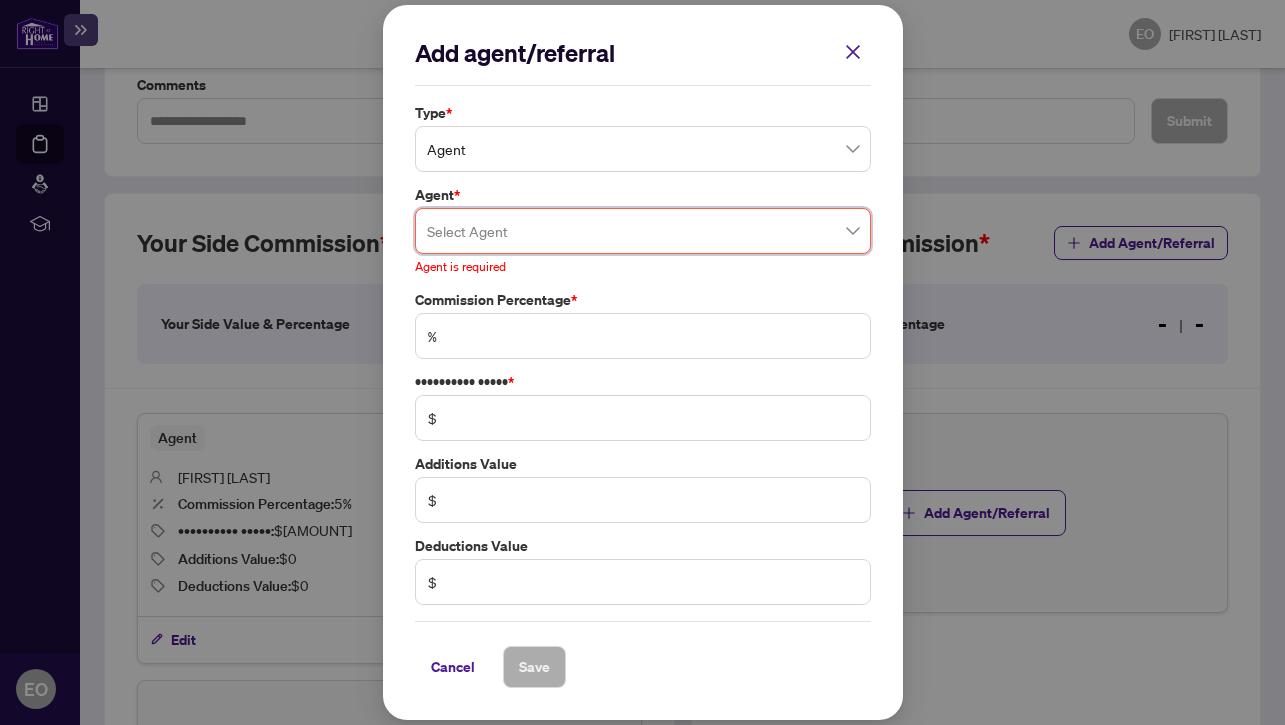 click on "Agent Agent * Select Agent [NUMBER] [FIRST] [LAST] Agent is required Commission Percentage * % Commission Value * $" at bounding box center [643, 353] 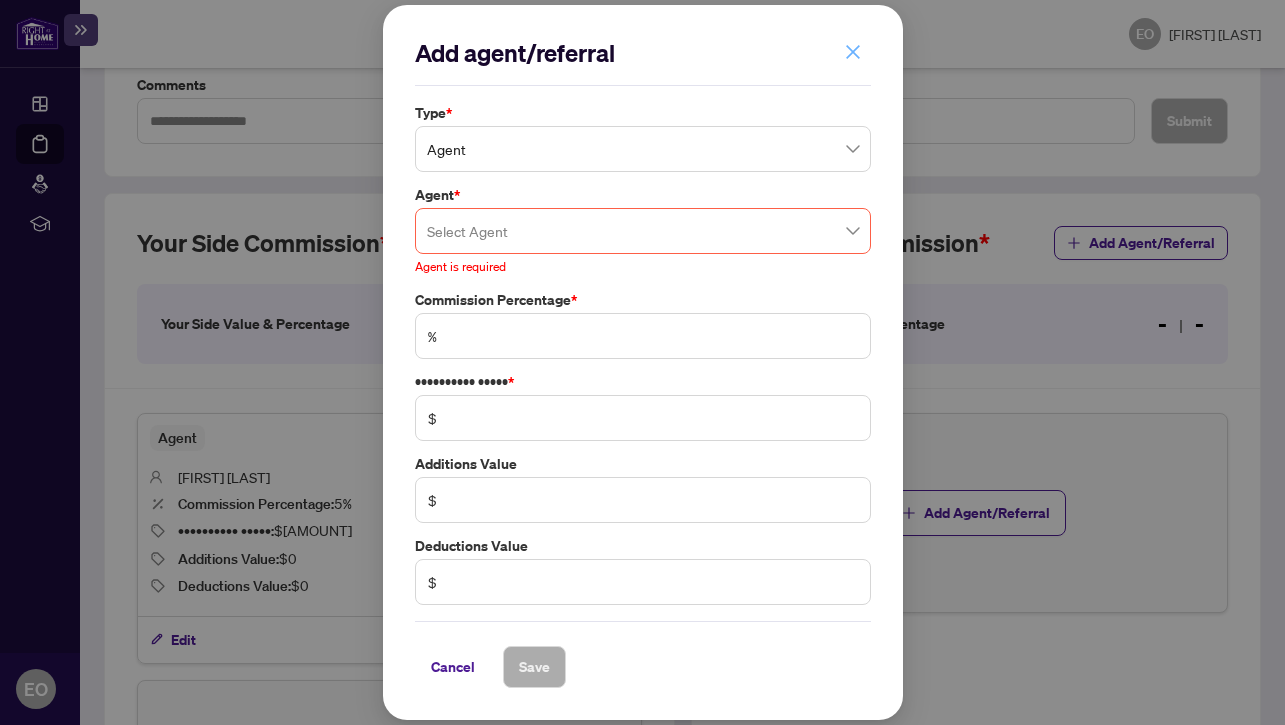 click at bounding box center [853, 52] 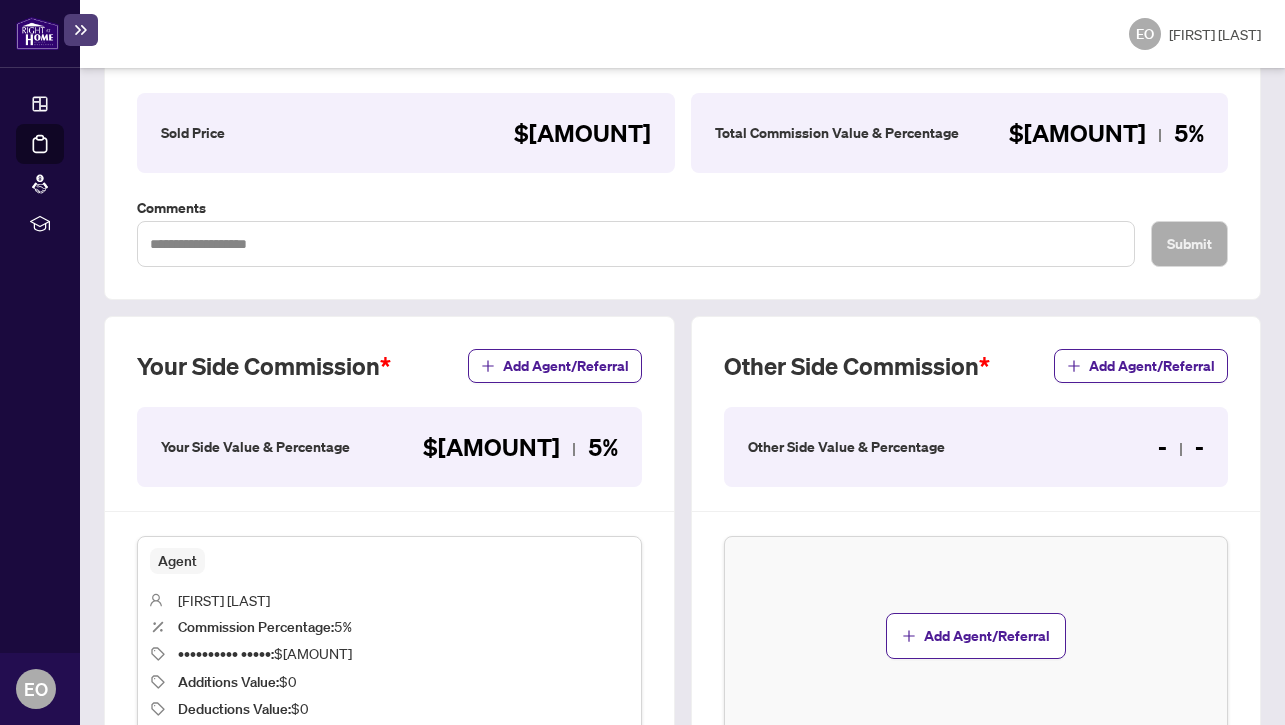 scroll, scrollTop: 0, scrollLeft: 0, axis: both 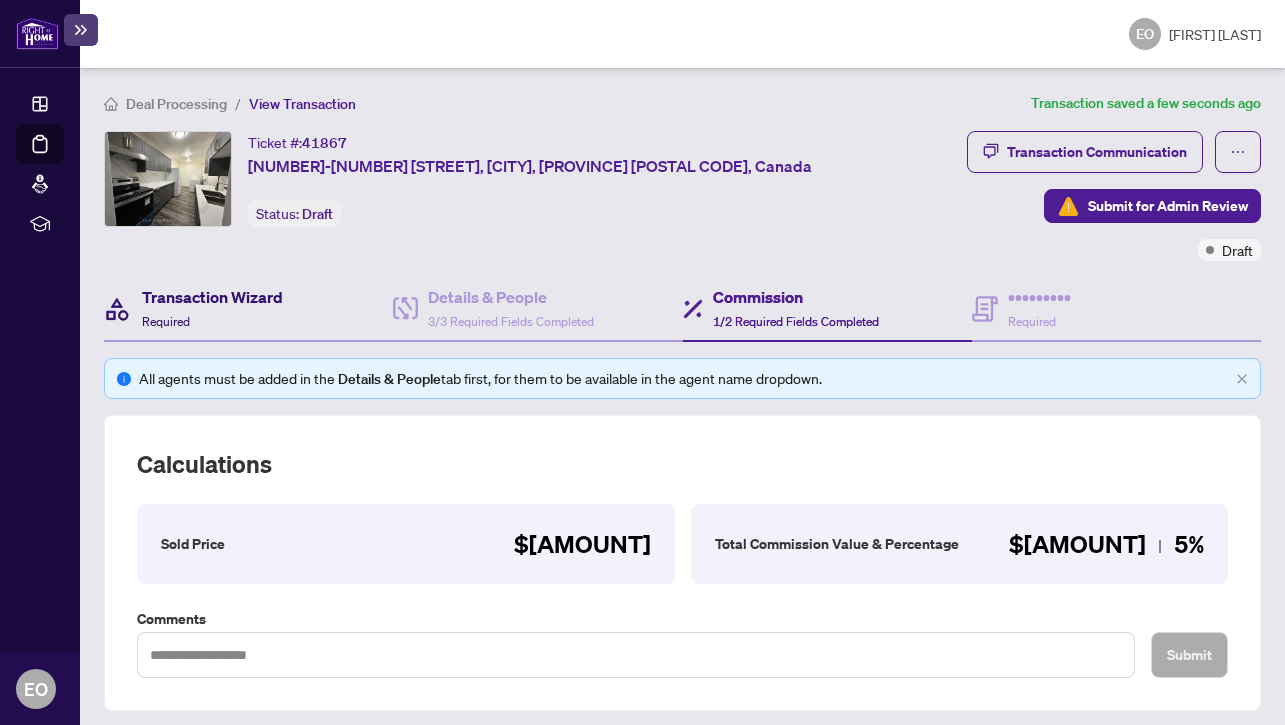 click on "Transaction Wizard Required" at bounding box center [212, 308] 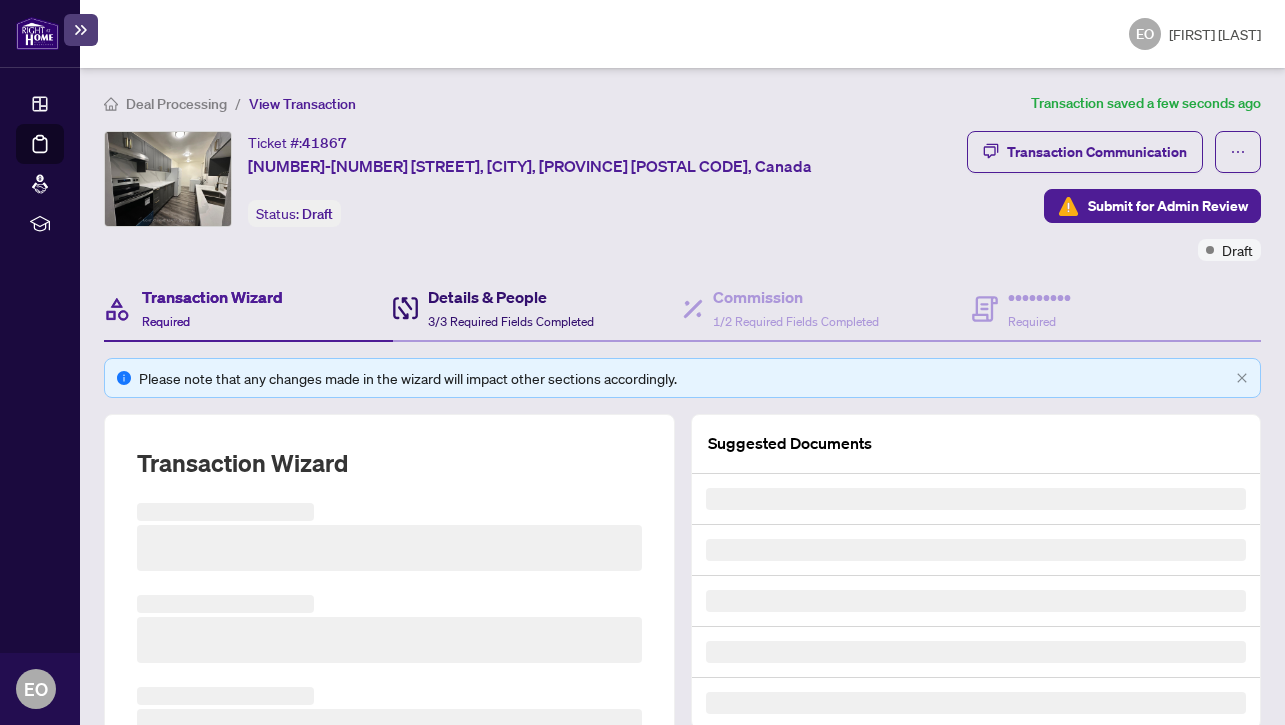 click on "Details & People" at bounding box center (511, 297) 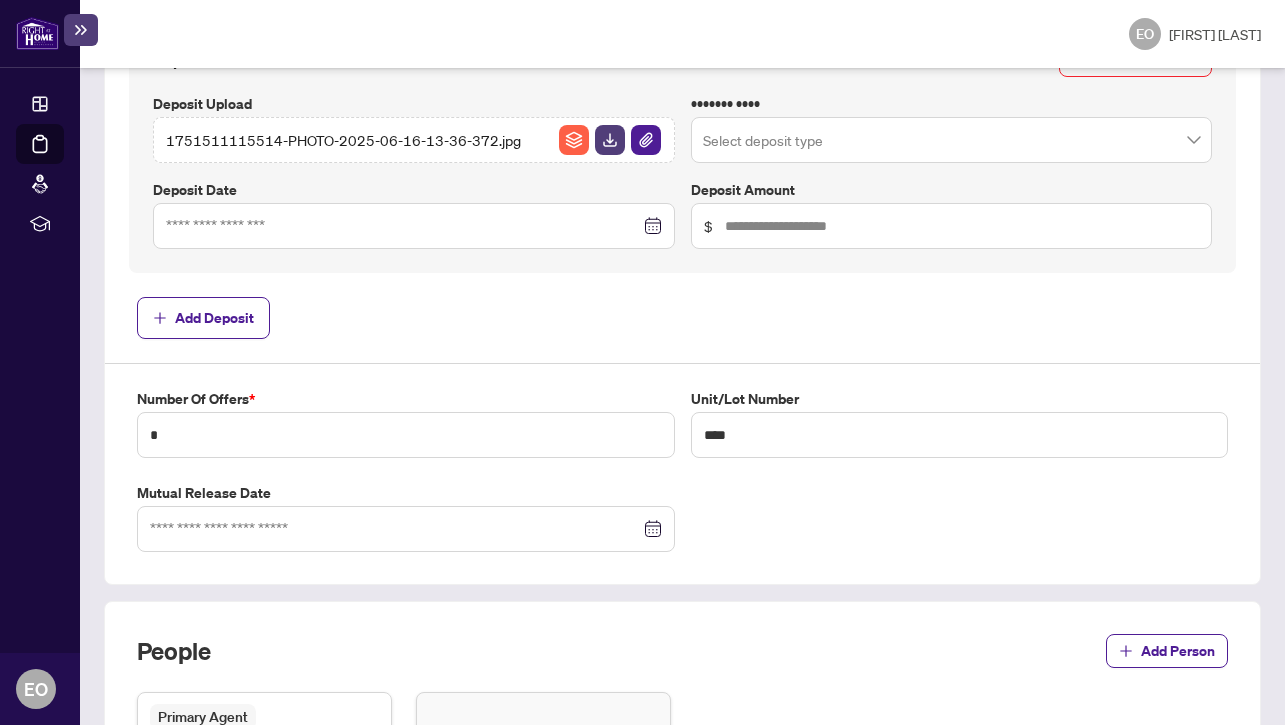 scroll, scrollTop: 1414, scrollLeft: 0, axis: vertical 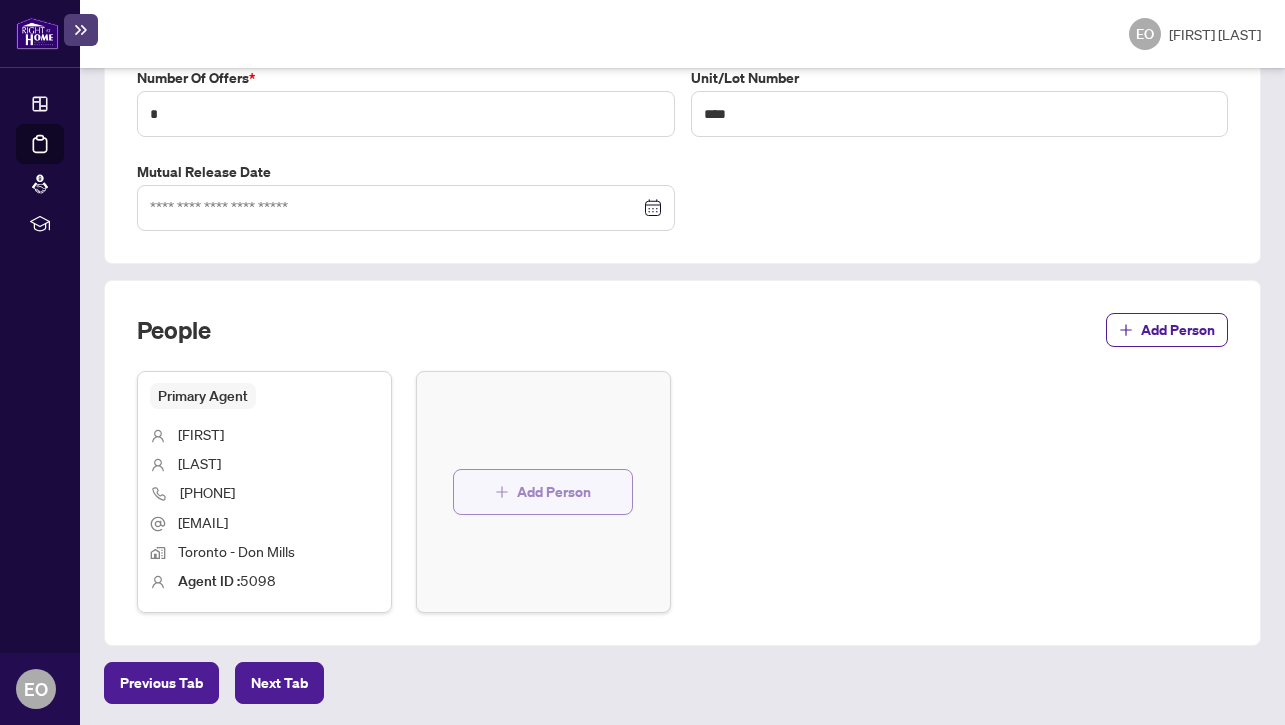 click on "Add Person" at bounding box center [554, 492] 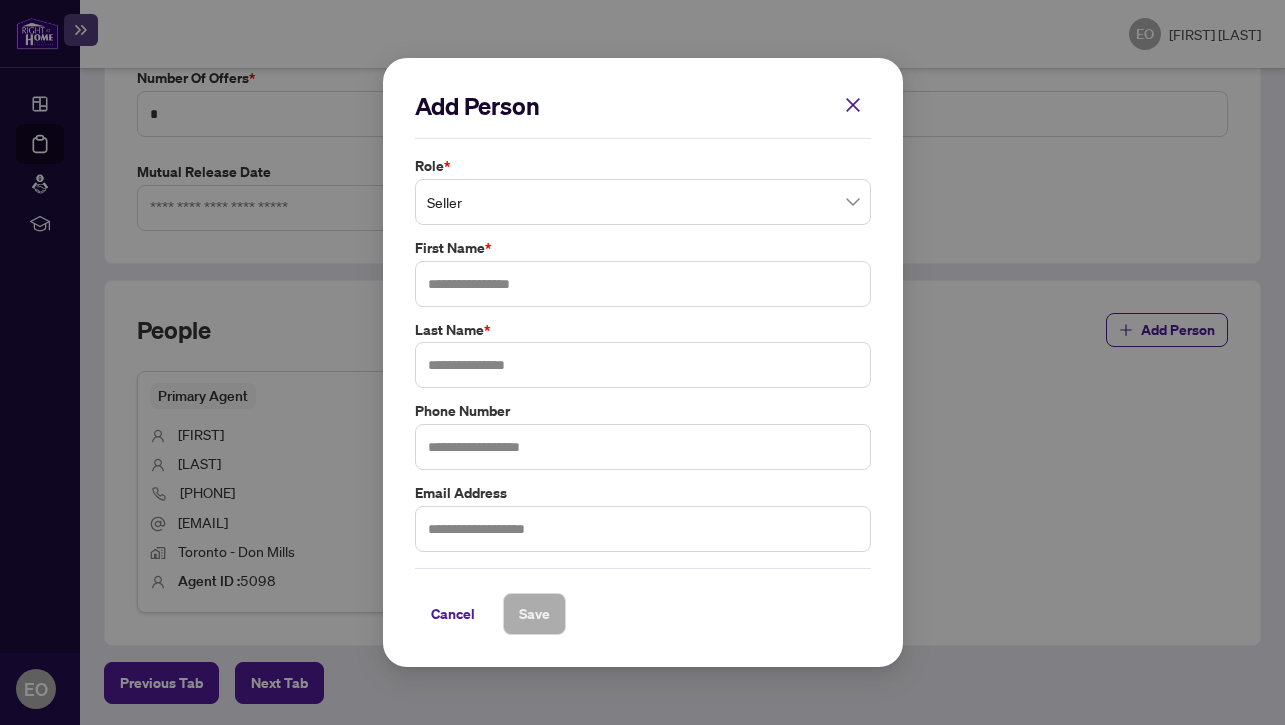 click on "Seller" at bounding box center (643, 202) 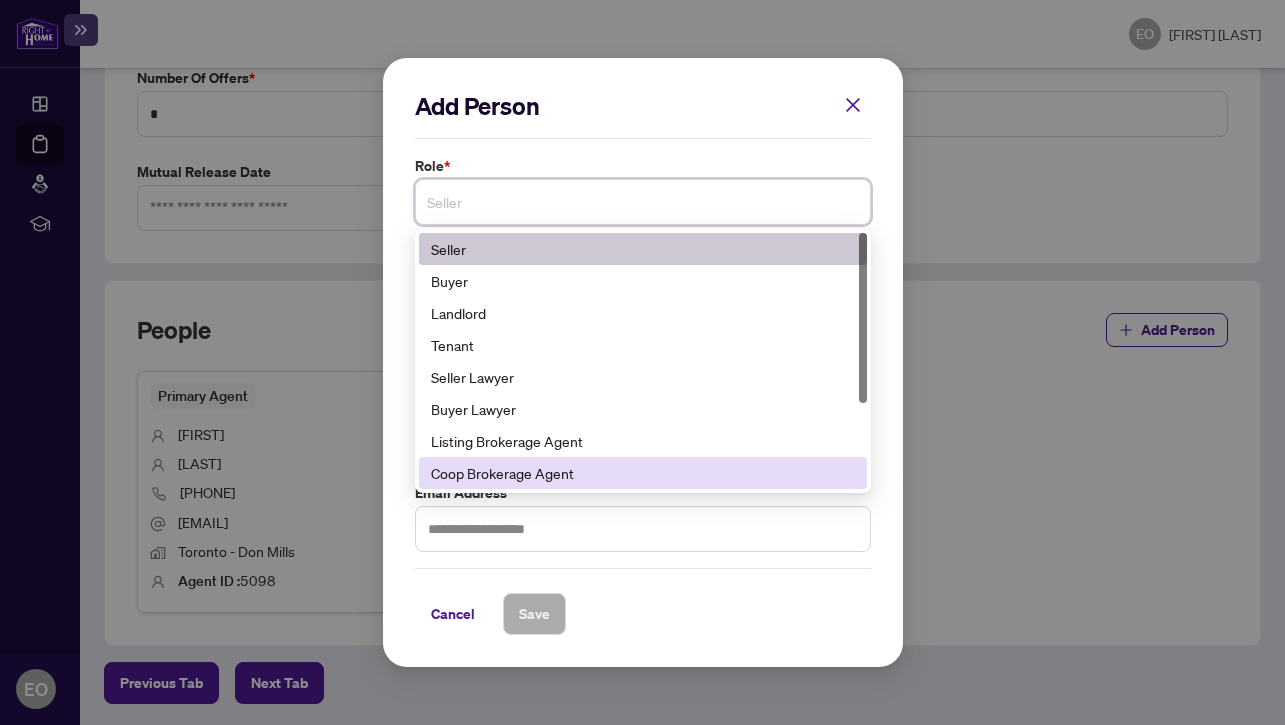 click on "Coop Brokerage Agent" at bounding box center [643, 473] 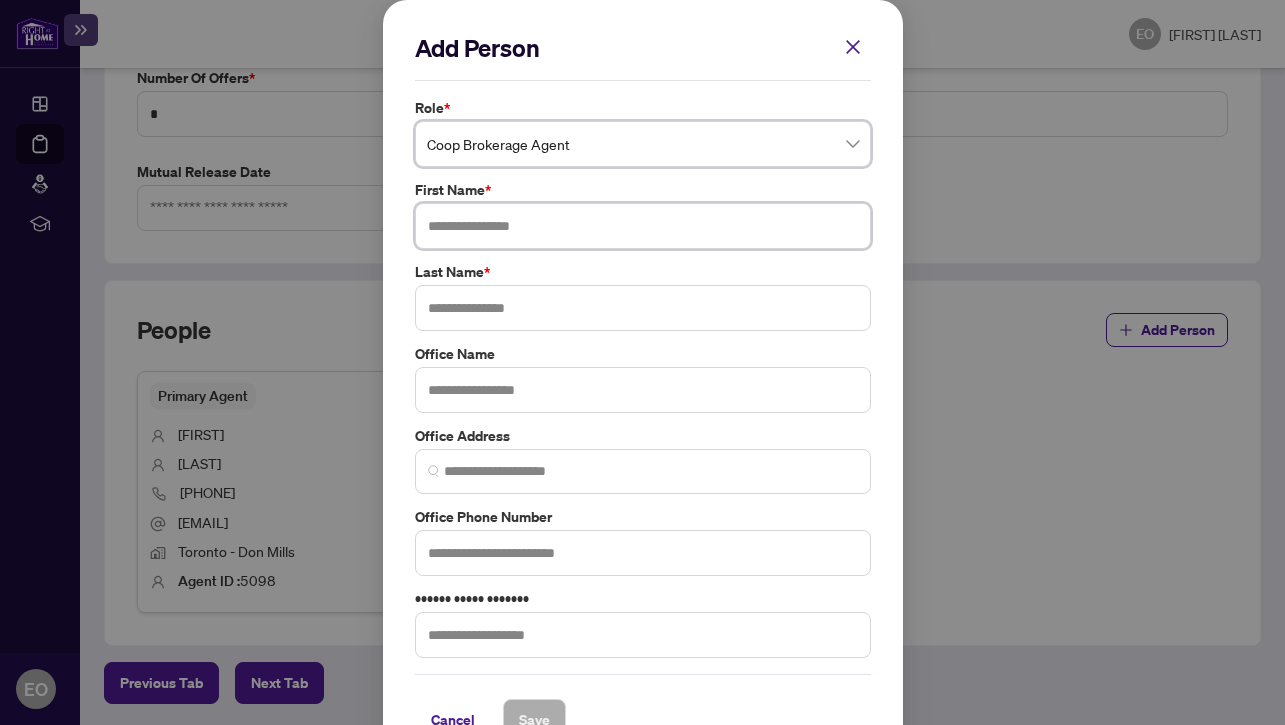 click at bounding box center [643, 226] 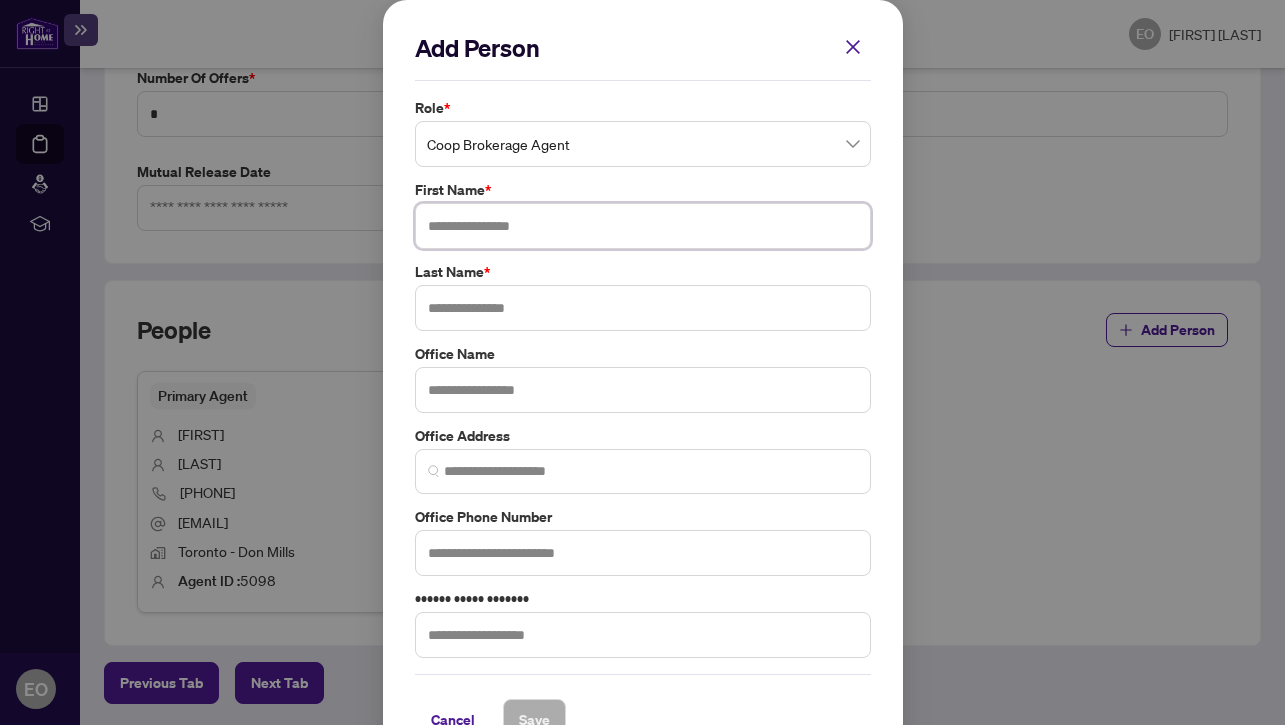 paste on "*********" 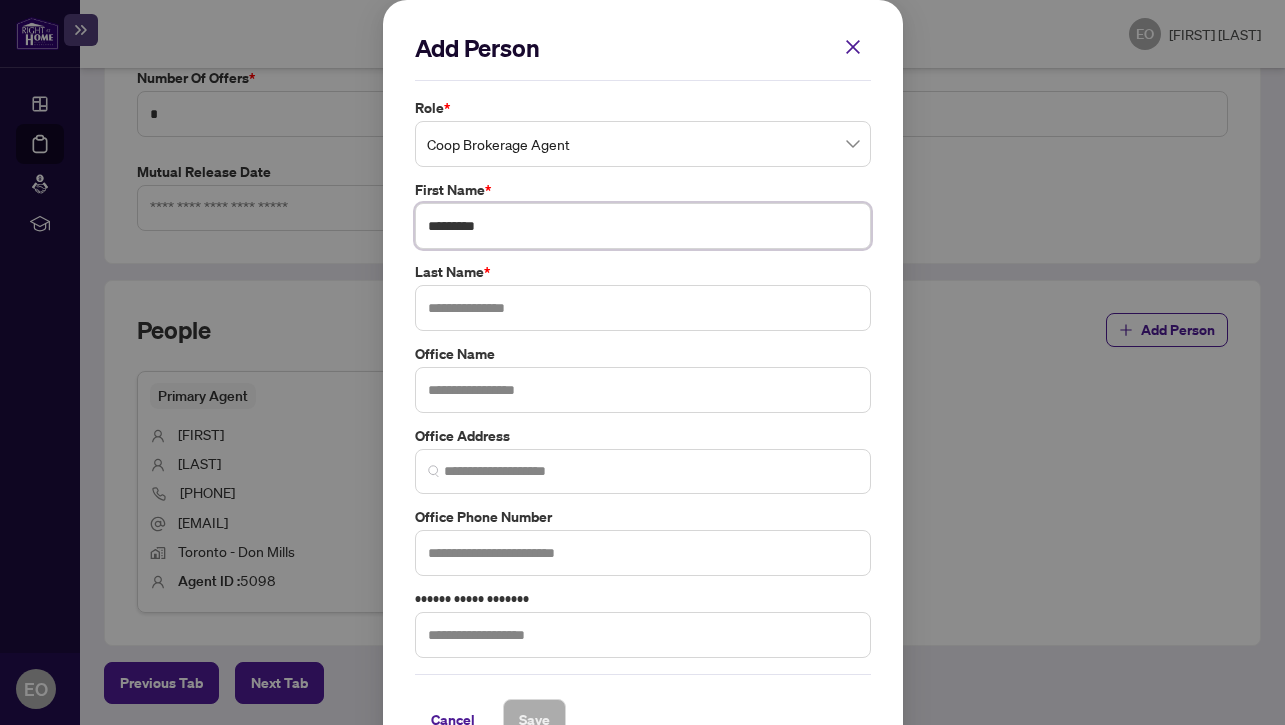 type on "*********" 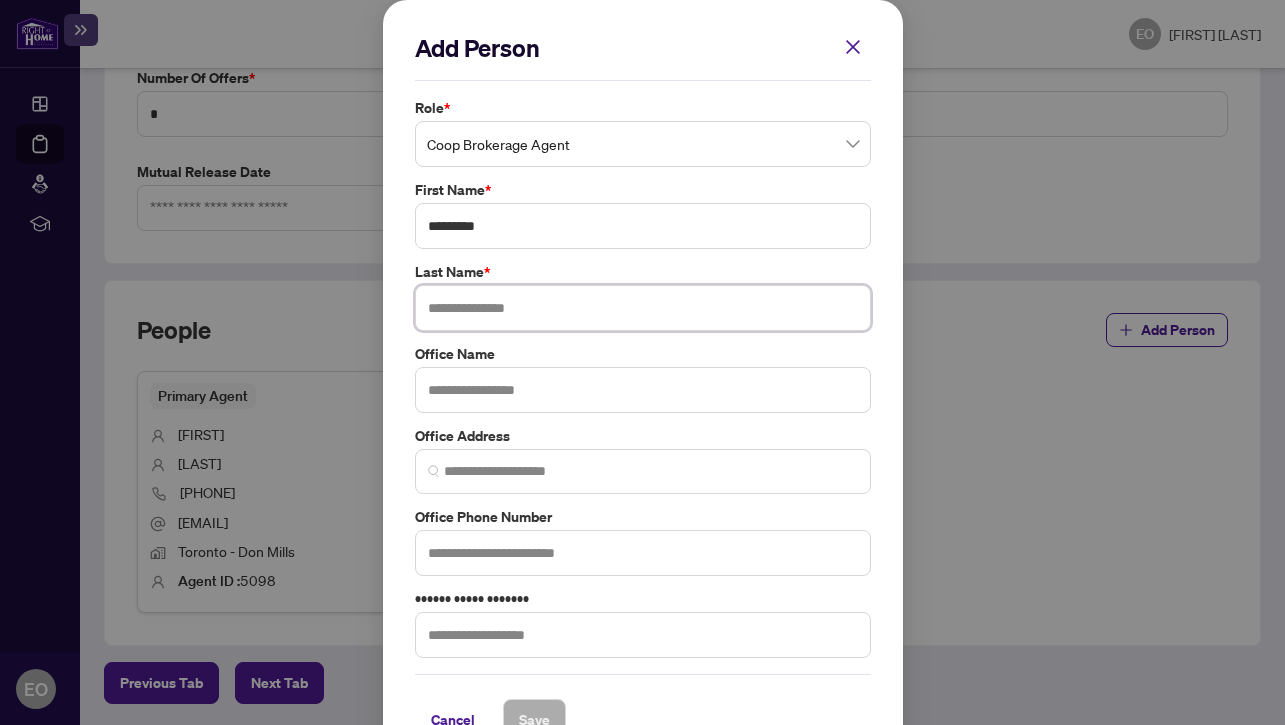 click at bounding box center [643, 308] 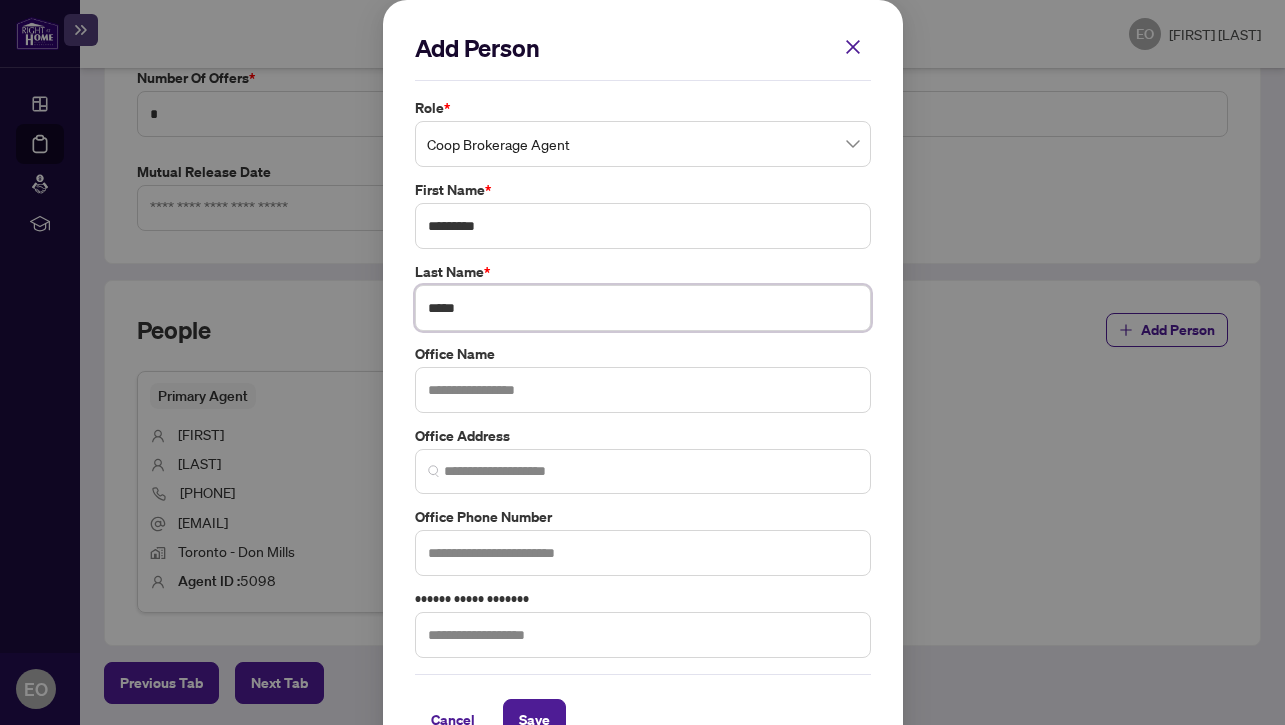 type on "*****" 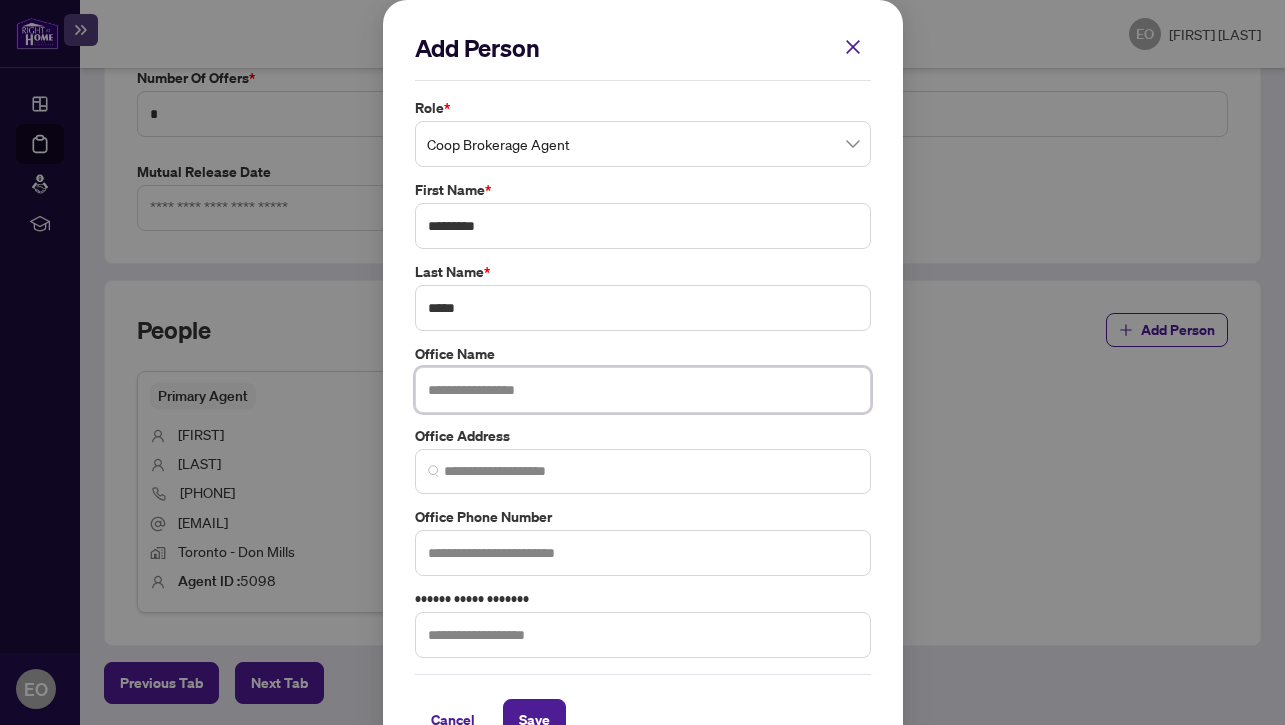 click at bounding box center (643, 390) 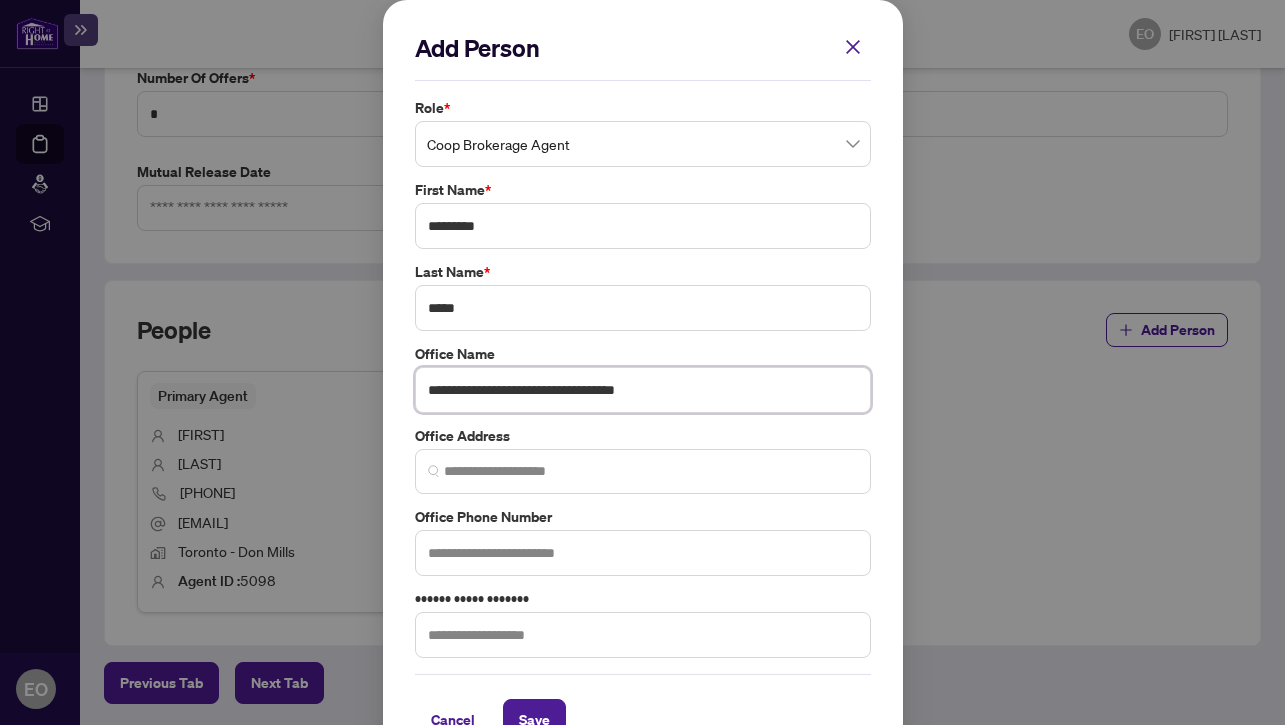 type on "**********" 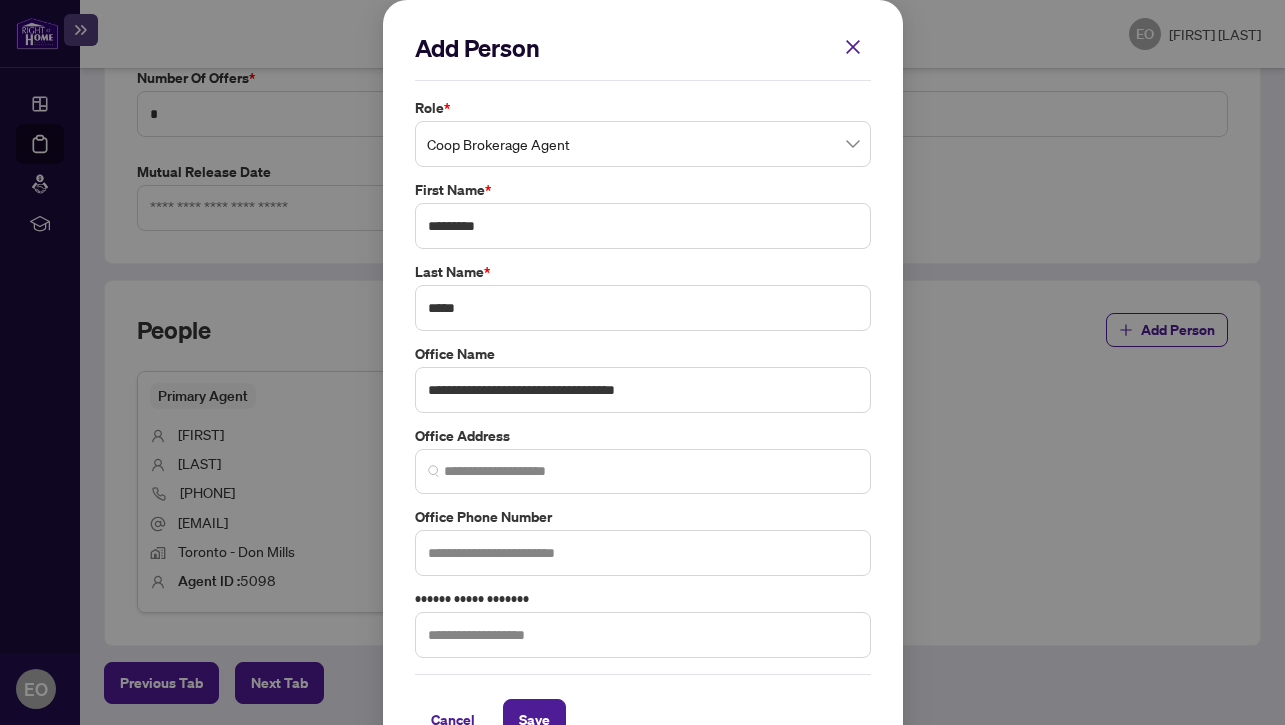 click on "Office Address" at bounding box center (643, 459) 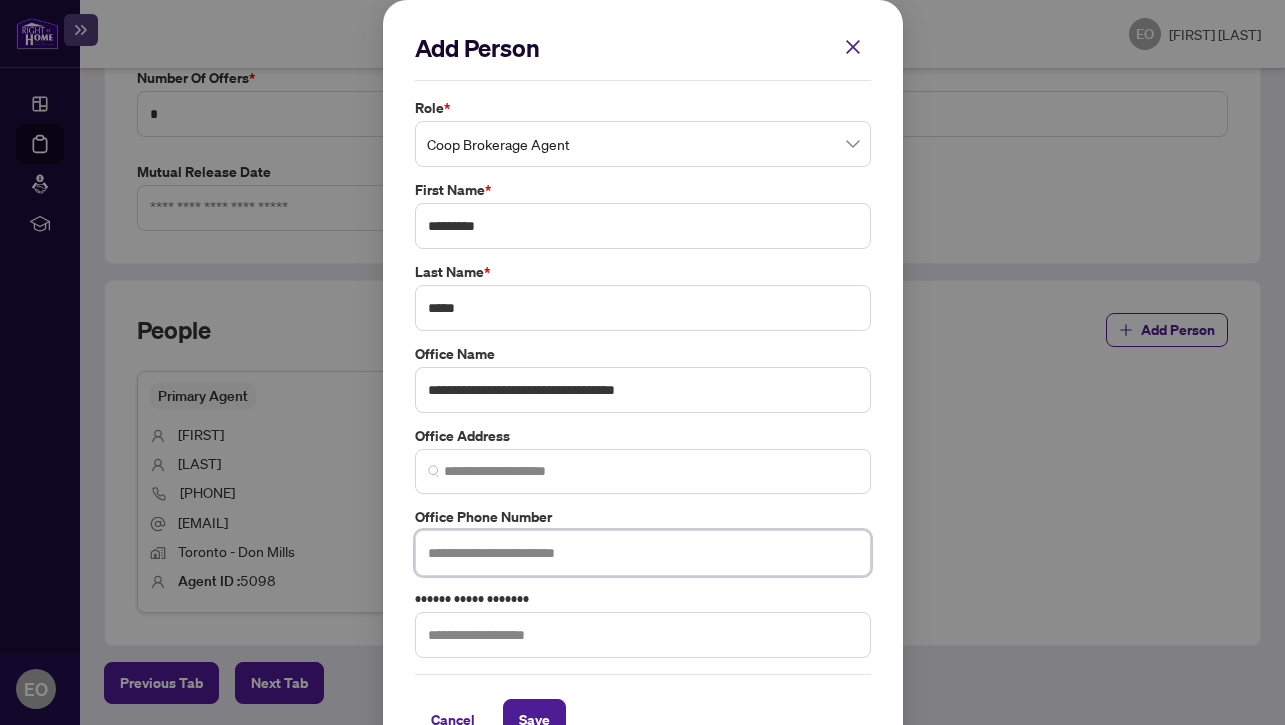 click at bounding box center [643, 553] 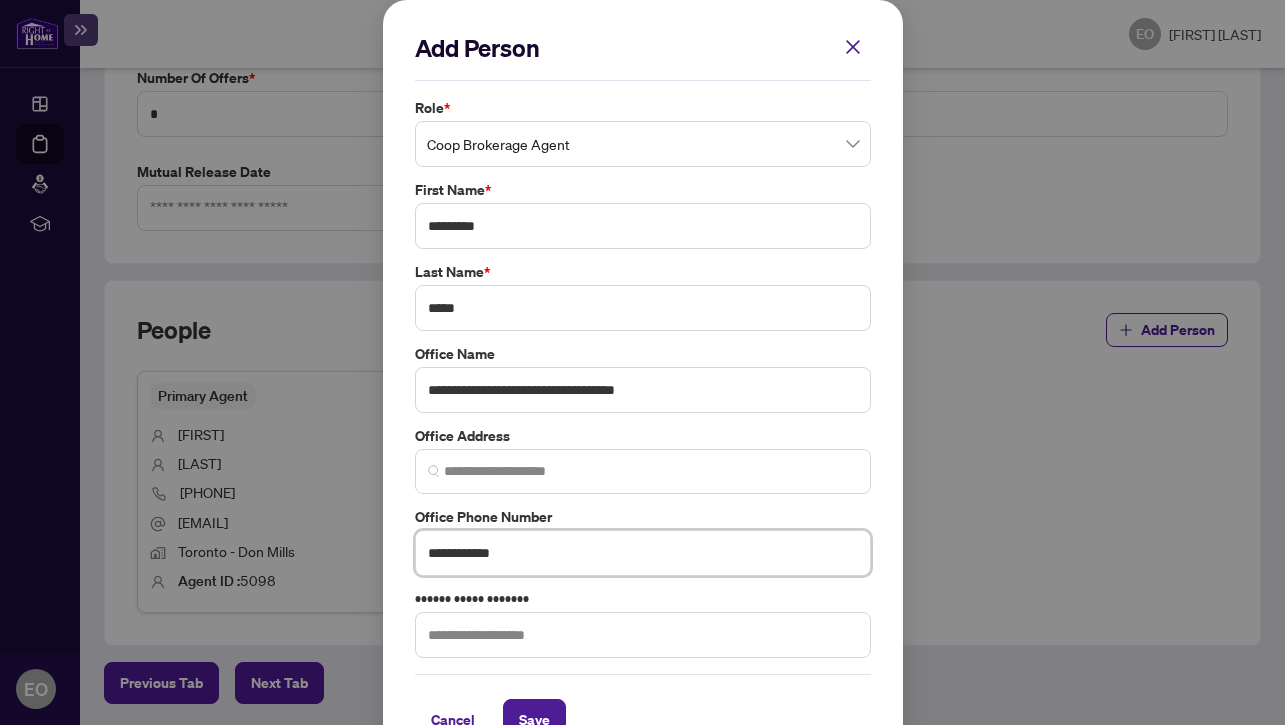 scroll, scrollTop: 48, scrollLeft: 0, axis: vertical 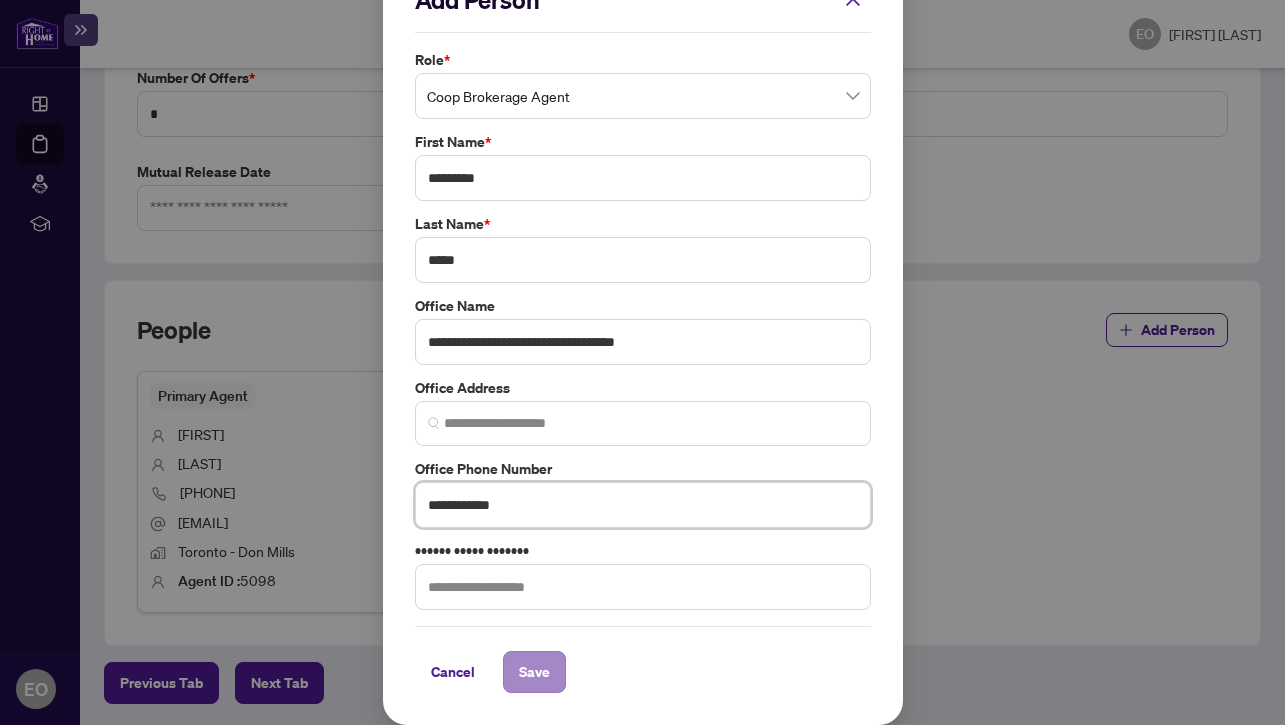 type on "**********" 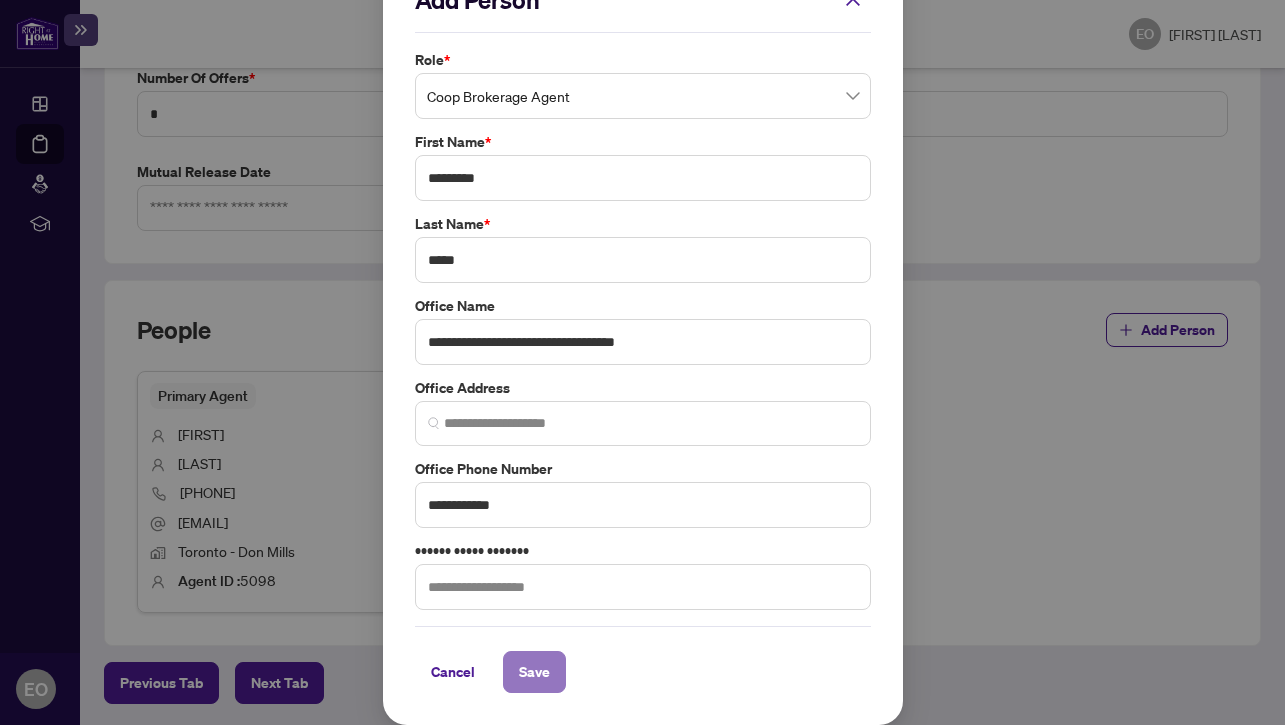 click on "Save" at bounding box center (534, 672) 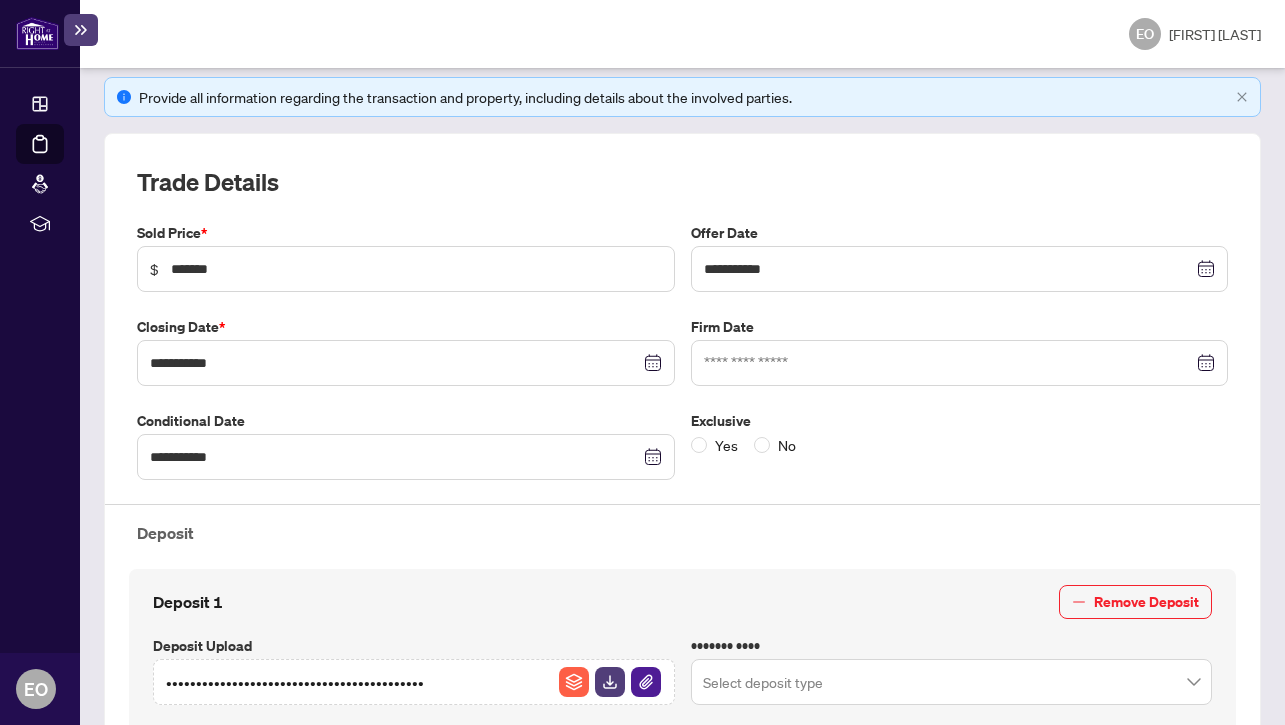 scroll, scrollTop: 175, scrollLeft: 0, axis: vertical 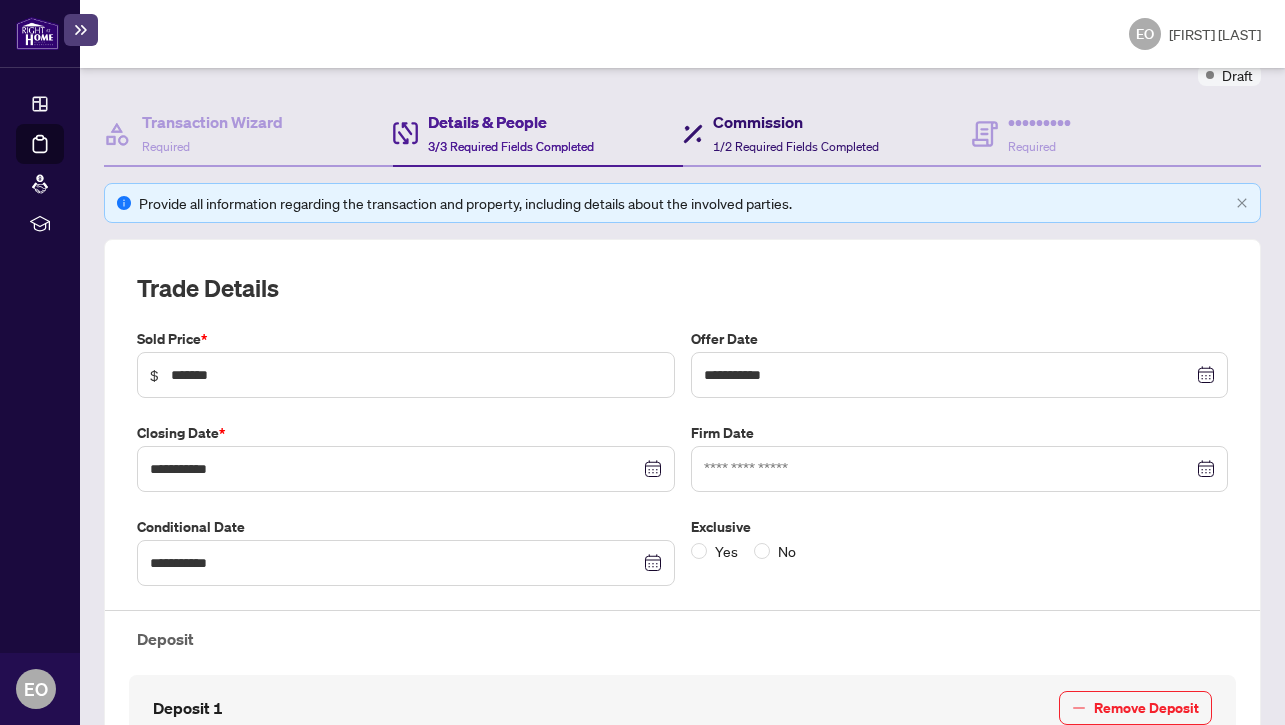 click on "1/2 Required Fields Completed" at bounding box center [796, 146] 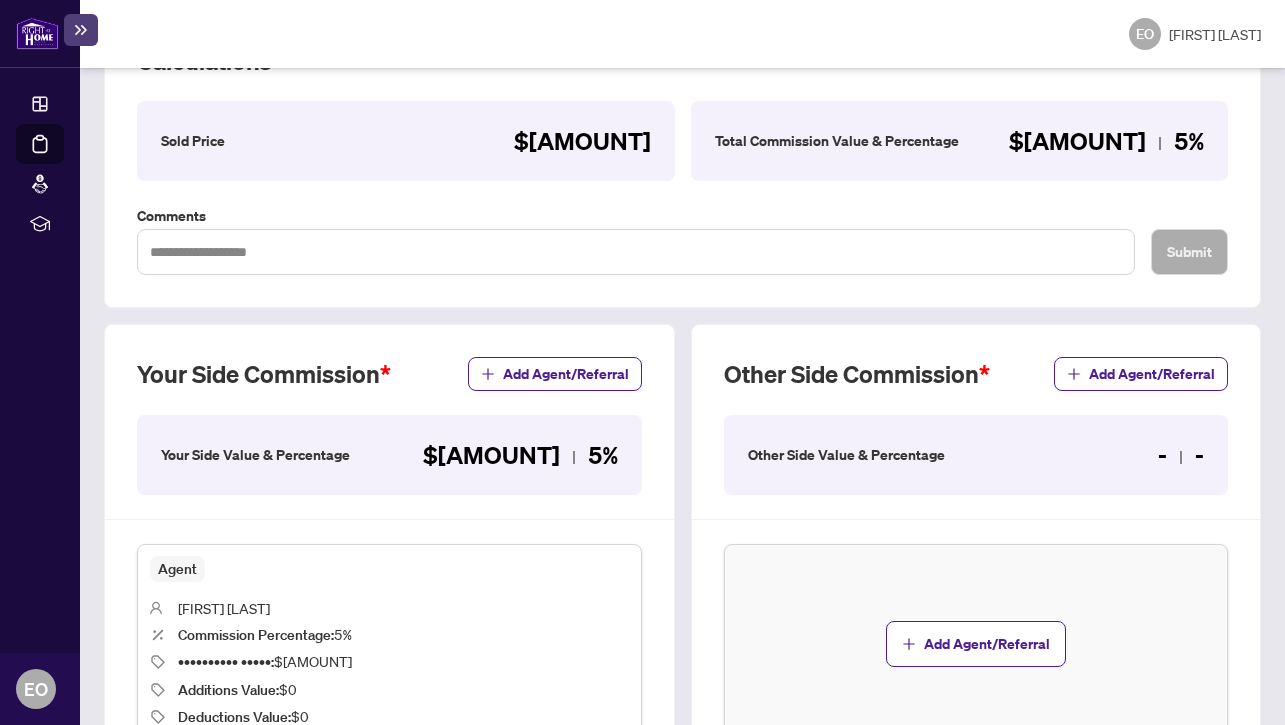 scroll, scrollTop: 410, scrollLeft: 0, axis: vertical 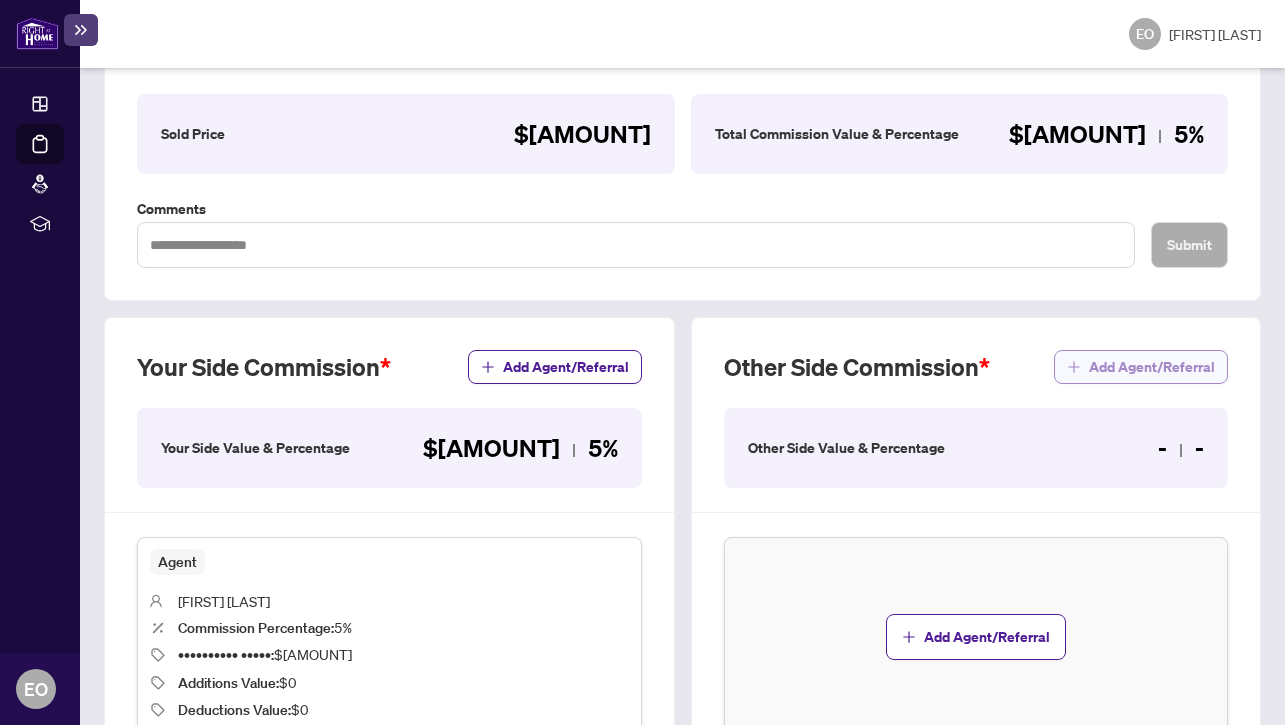 click on "Add Agent/Referral" at bounding box center (1152, 367) 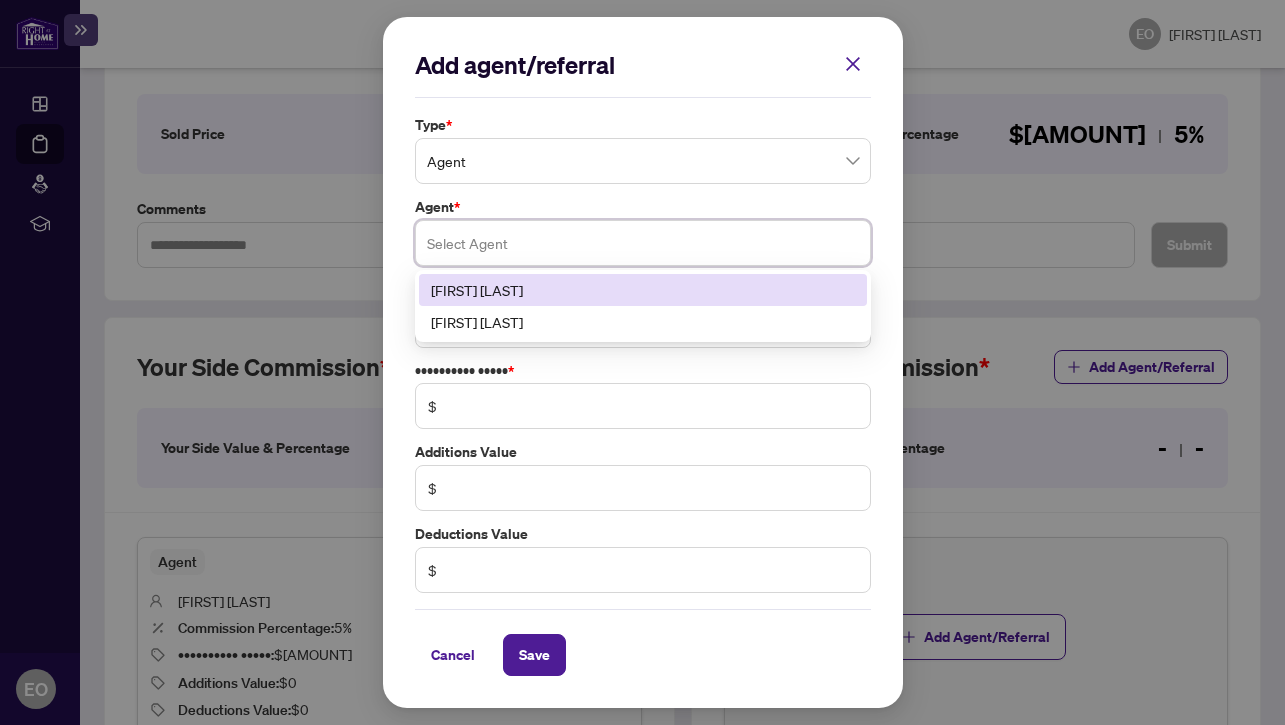 click at bounding box center [643, 243] 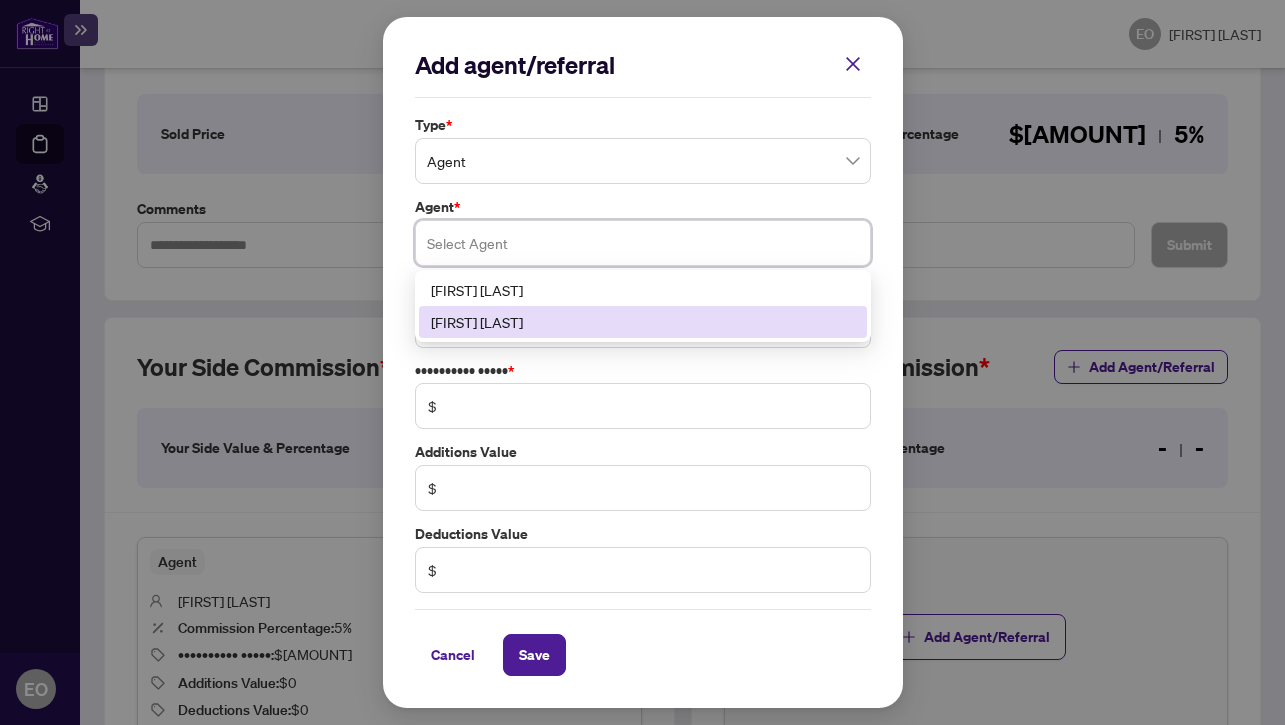 click on "[FIRST] [LAST]" at bounding box center (643, 322) 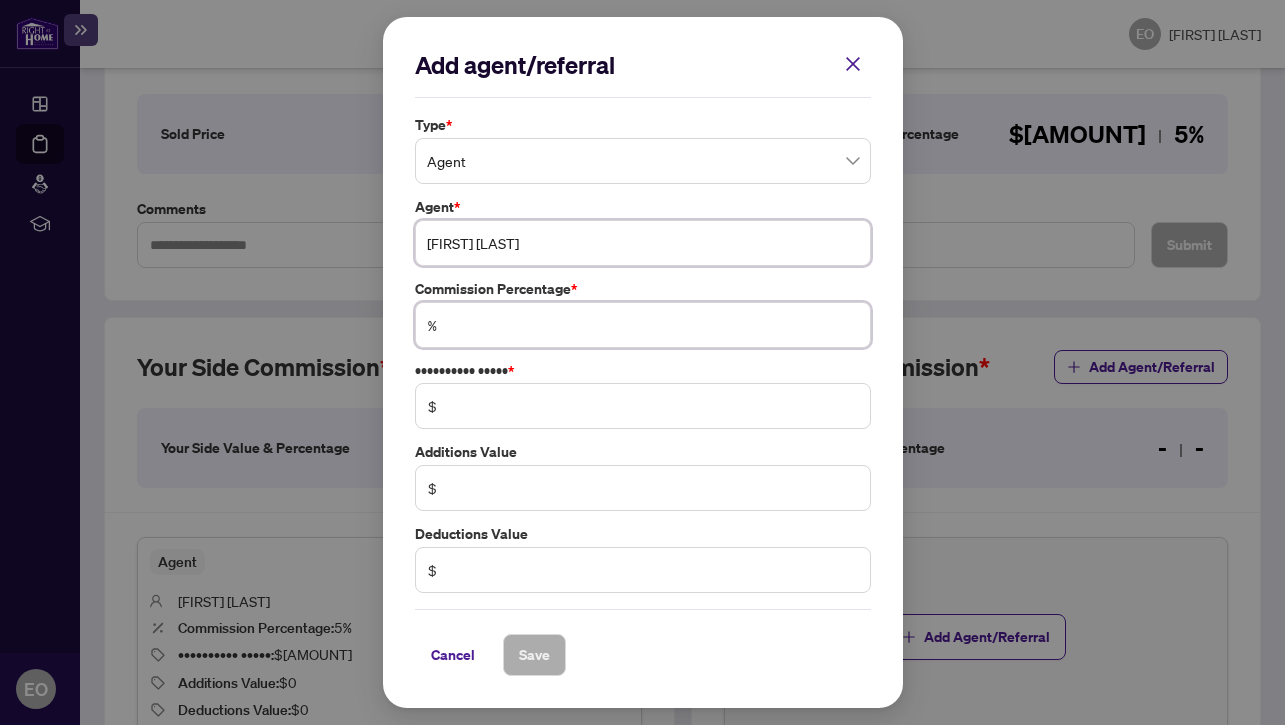 click at bounding box center (653, 325) 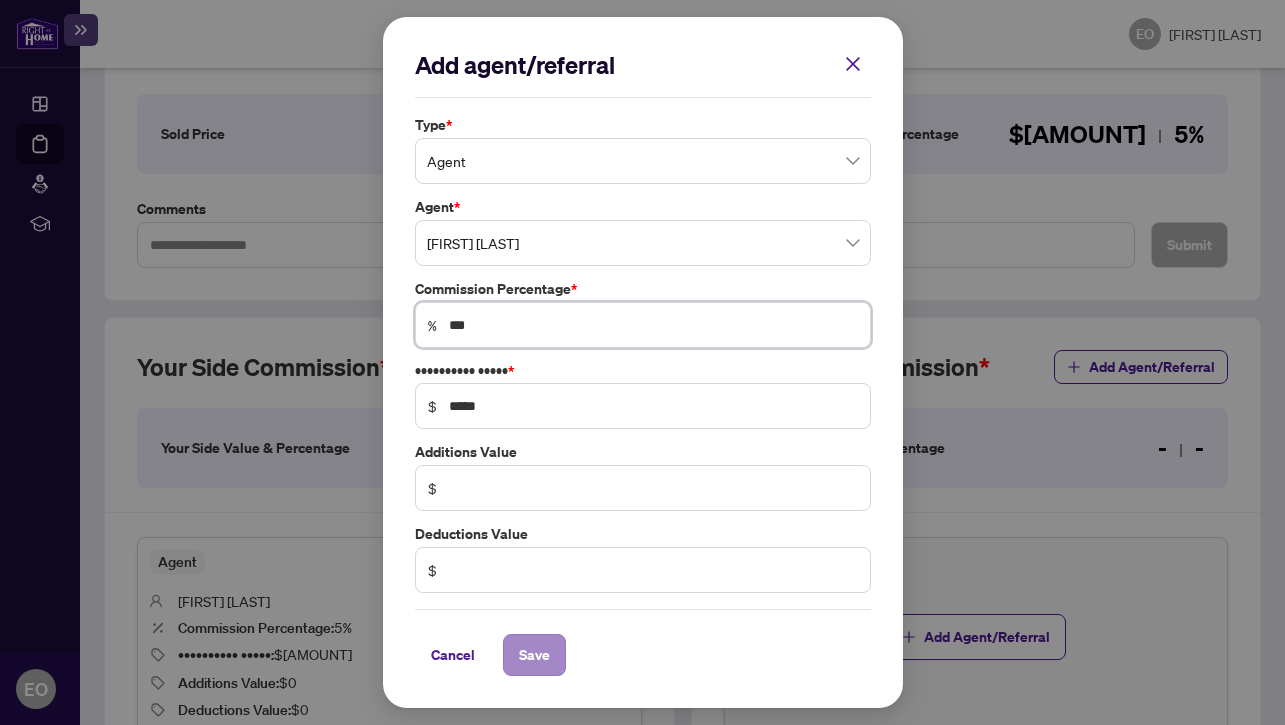 type on "***" 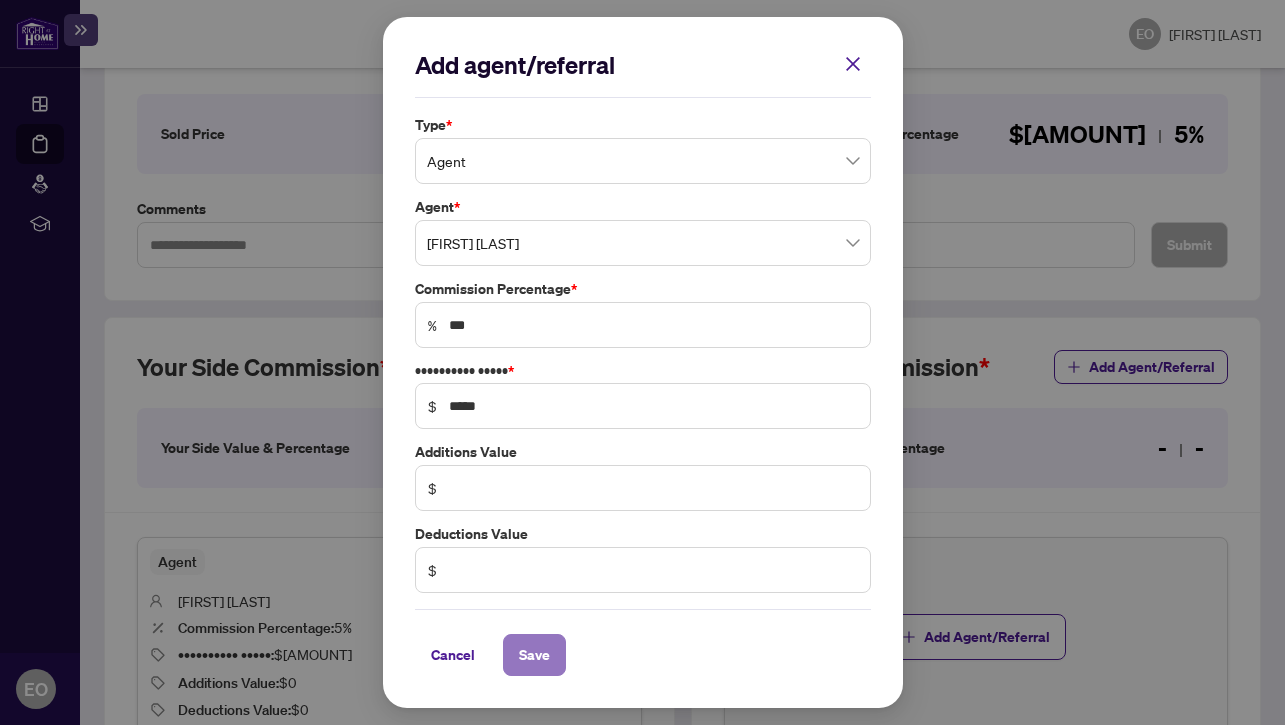 click on "Save" at bounding box center [534, 655] 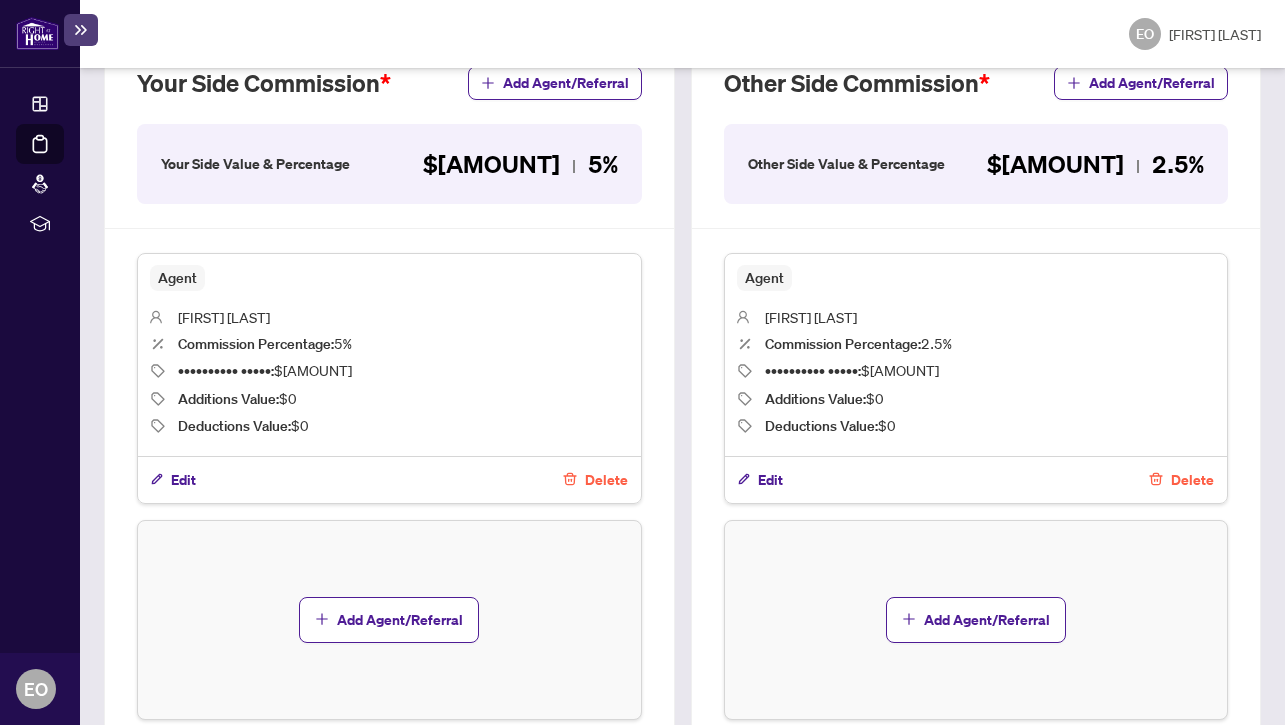 scroll, scrollTop: 733, scrollLeft: 0, axis: vertical 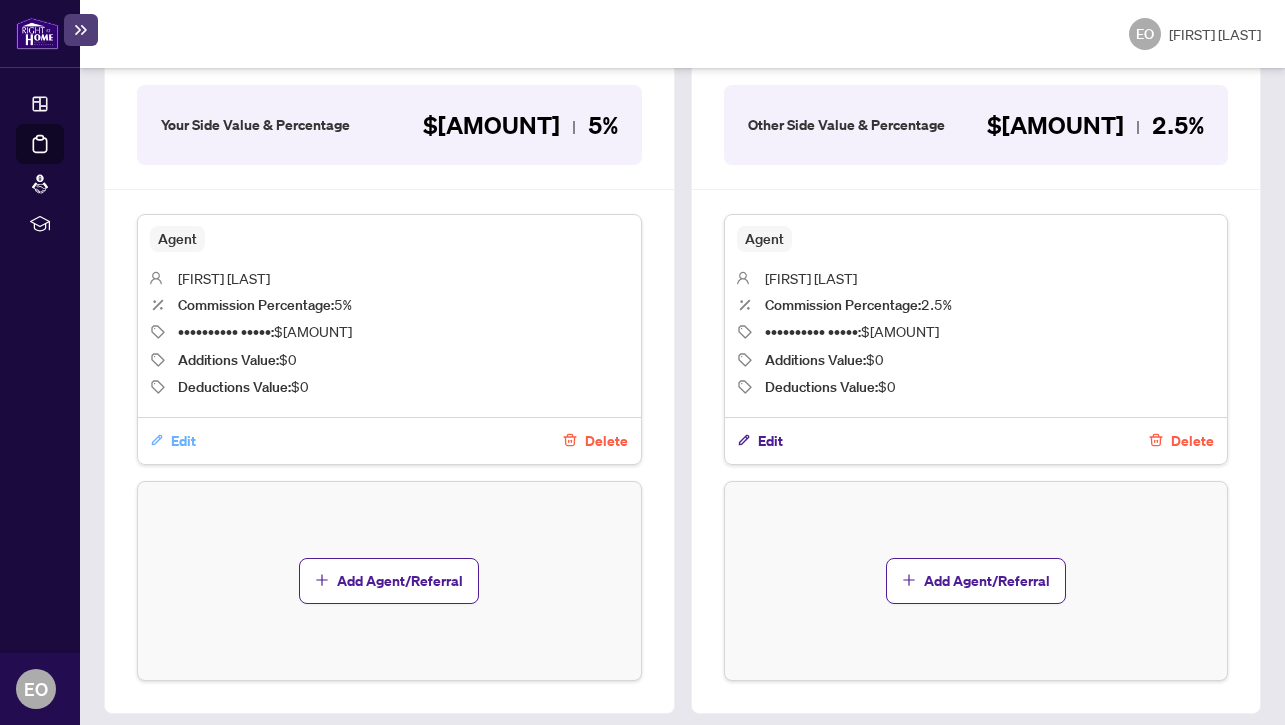 click on "Edit" at bounding box center [183, 441] 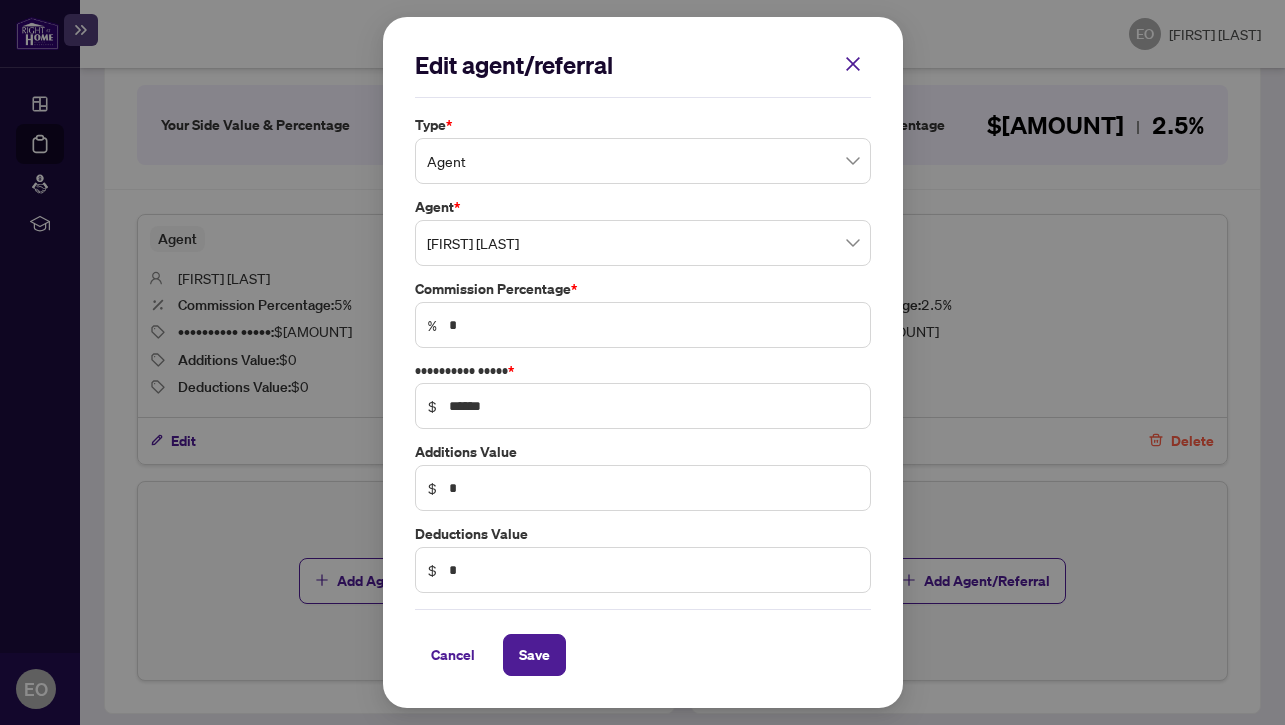 click on "% *" at bounding box center (643, 325) 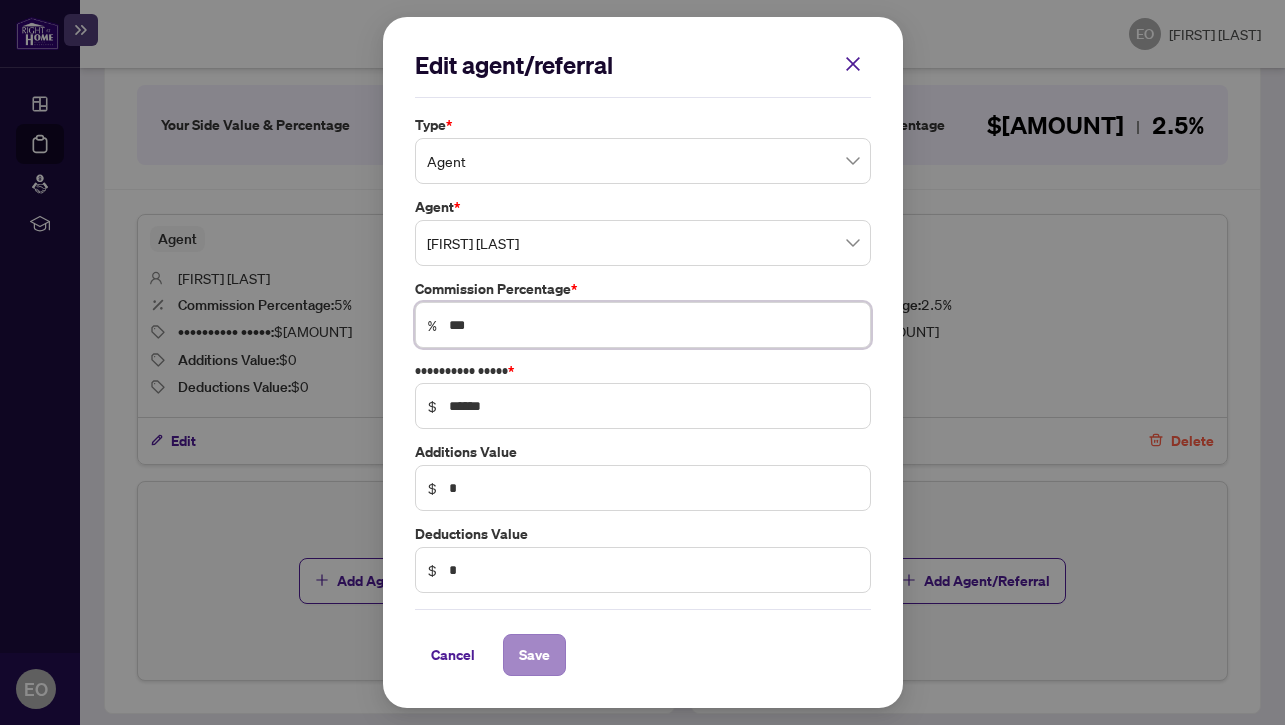 type on "***" 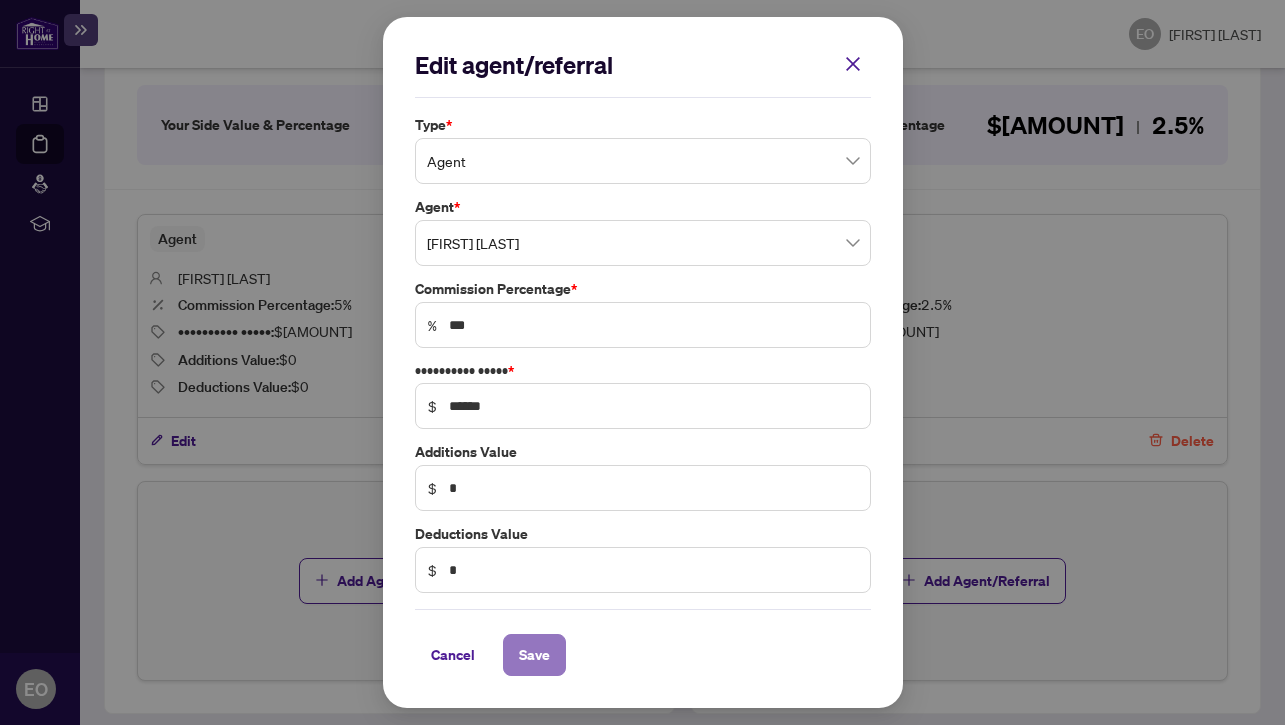click on "Save" at bounding box center [534, 655] 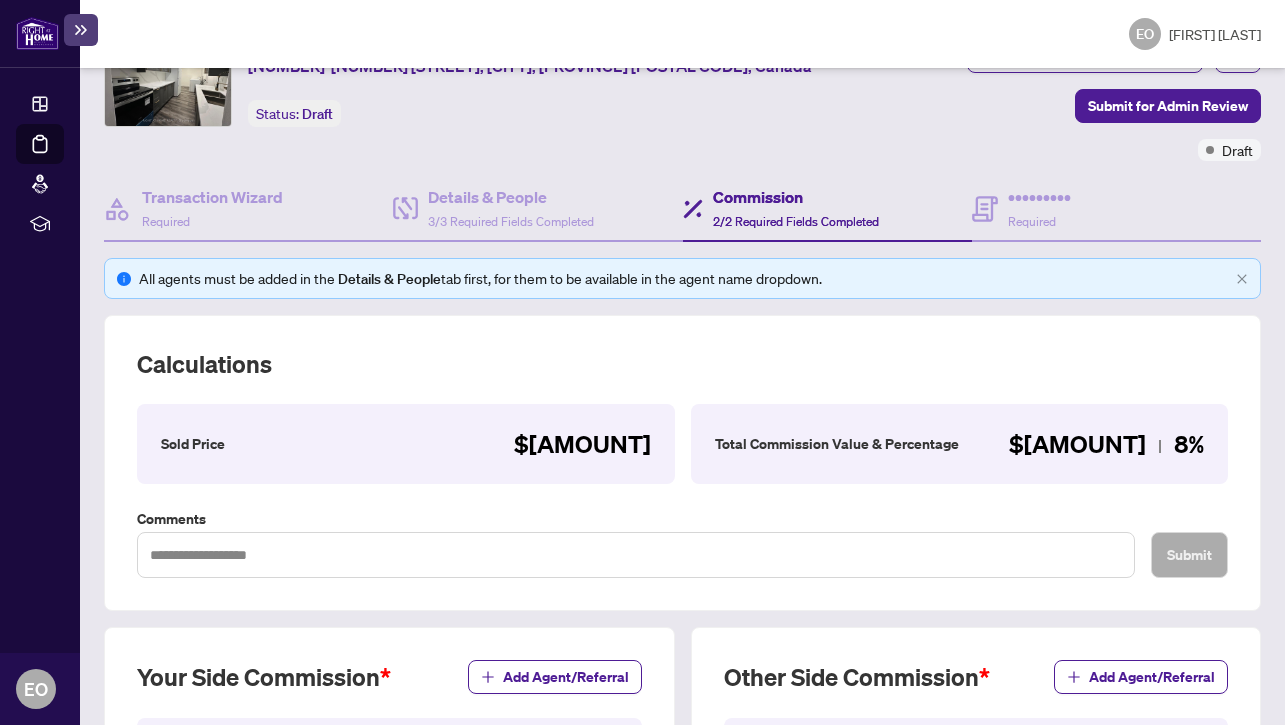 scroll, scrollTop: 0, scrollLeft: 0, axis: both 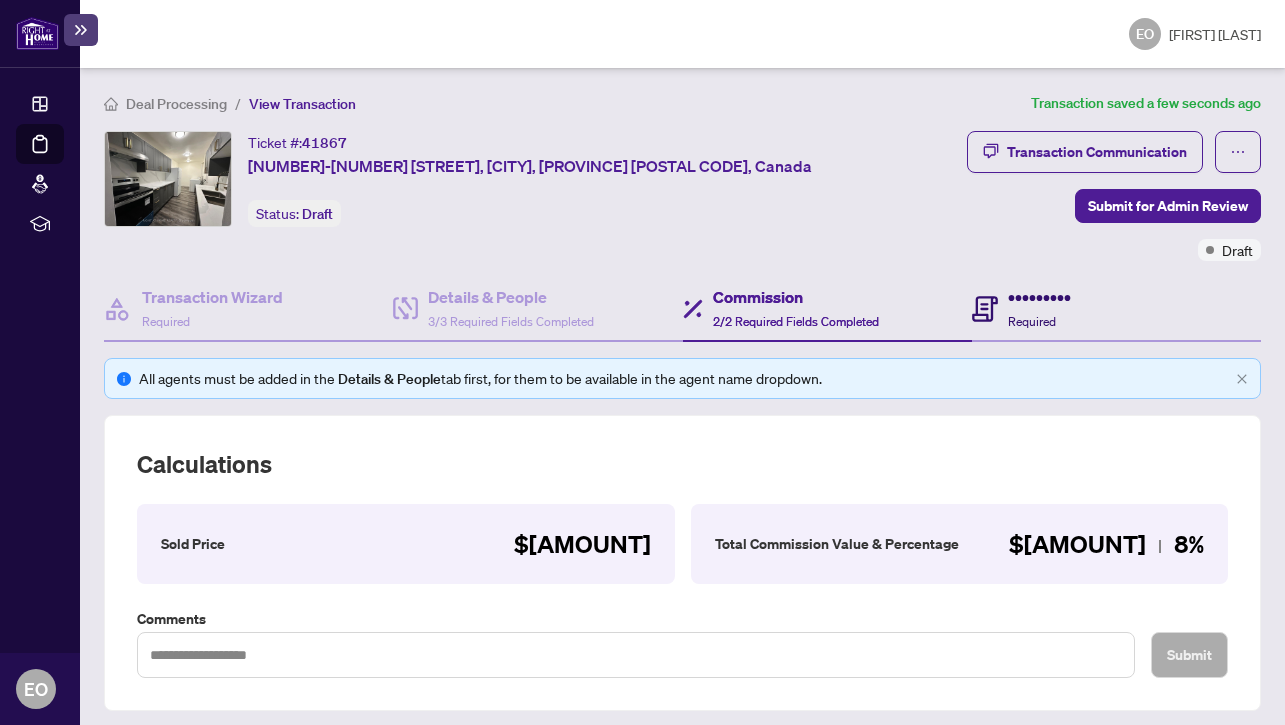 click at bounding box center [985, 309] 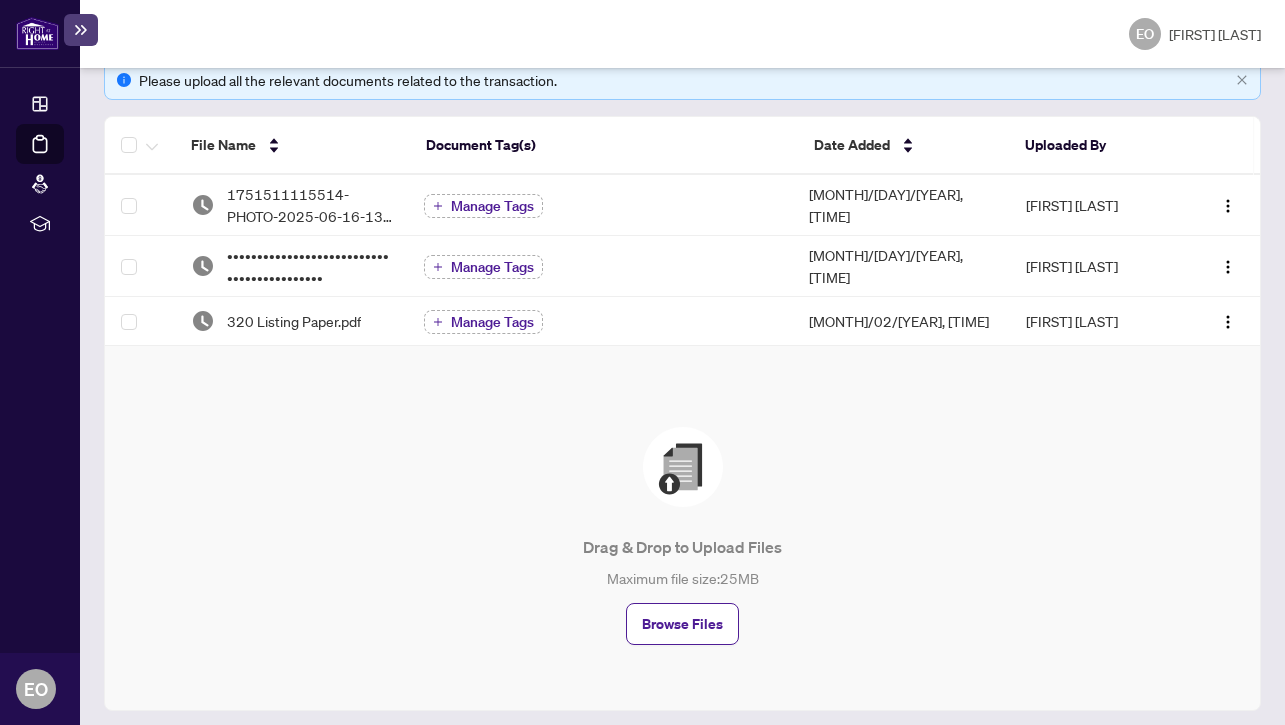 scroll, scrollTop: 364, scrollLeft: 0, axis: vertical 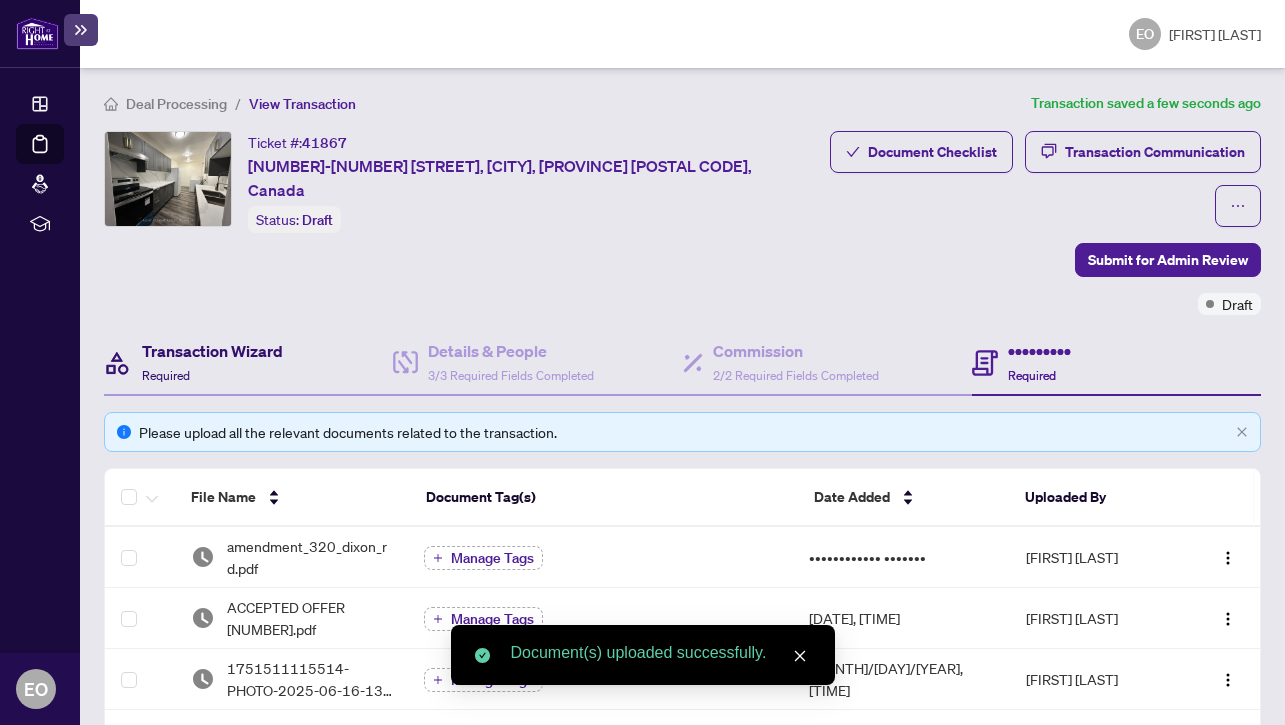 click on "Transaction Wizard" at bounding box center (212, 351) 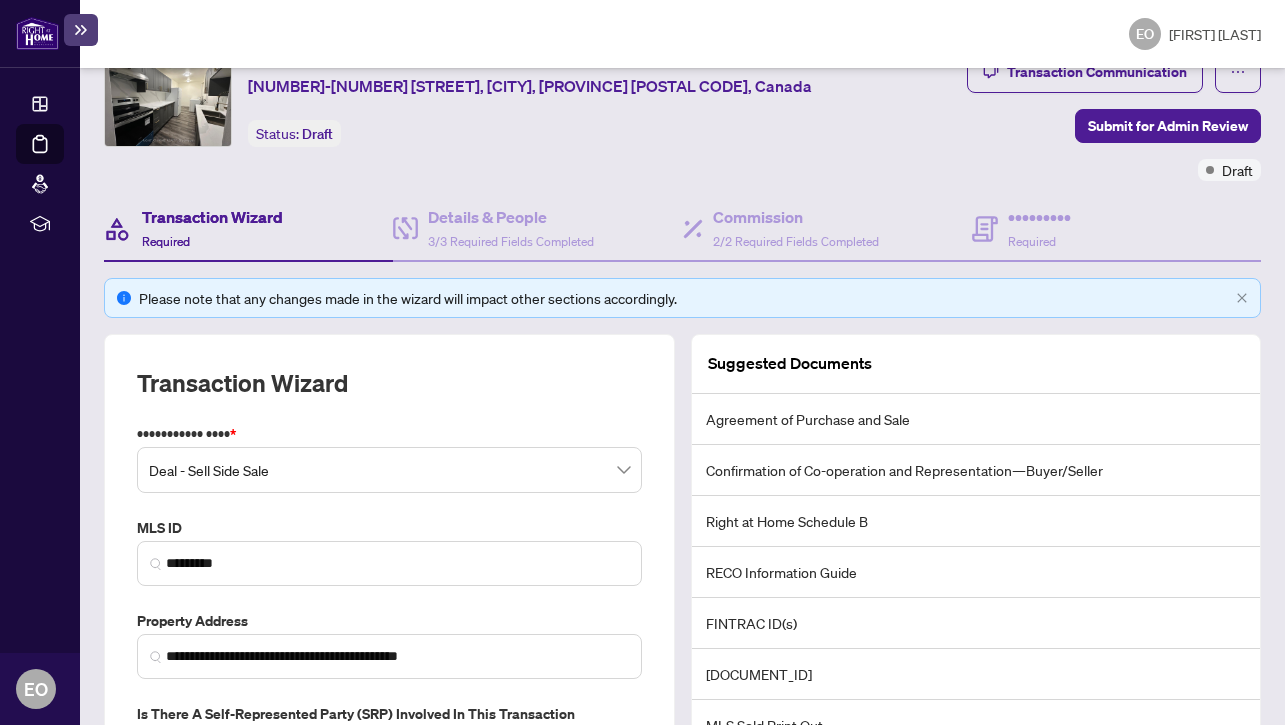 scroll, scrollTop: 0, scrollLeft: 0, axis: both 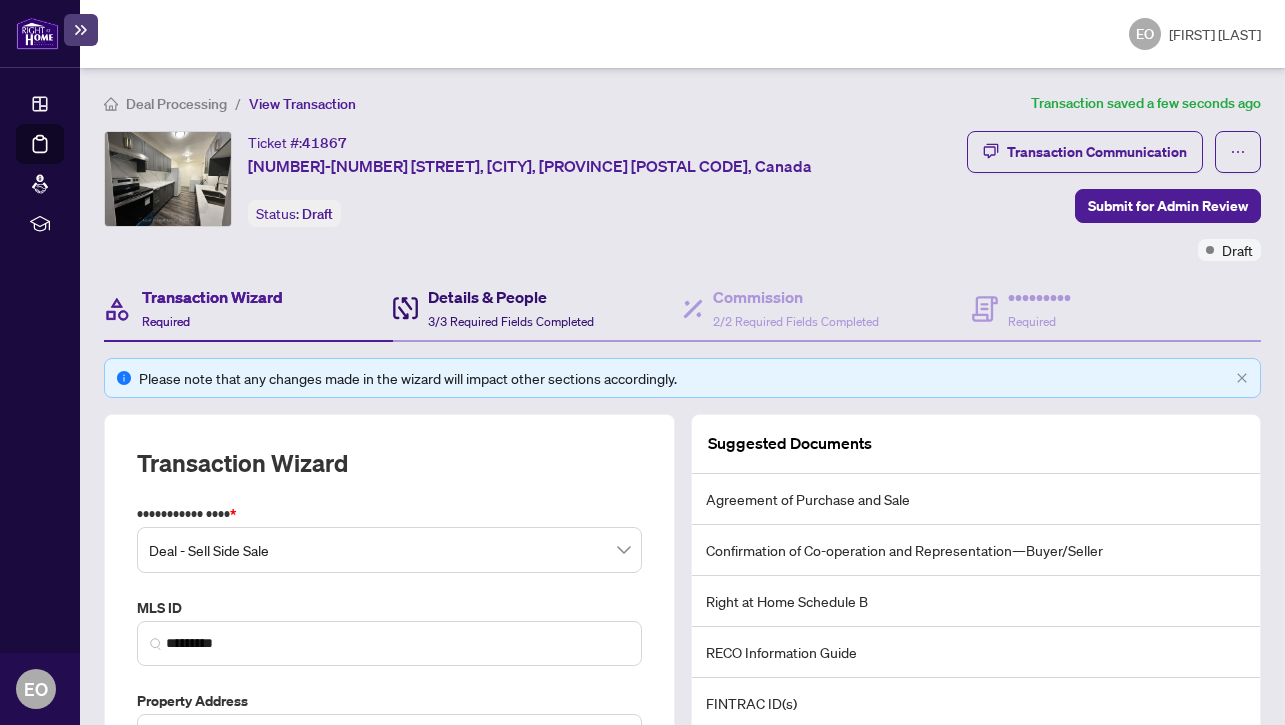 click on "3/3 Required Fields Completed" at bounding box center (511, 321) 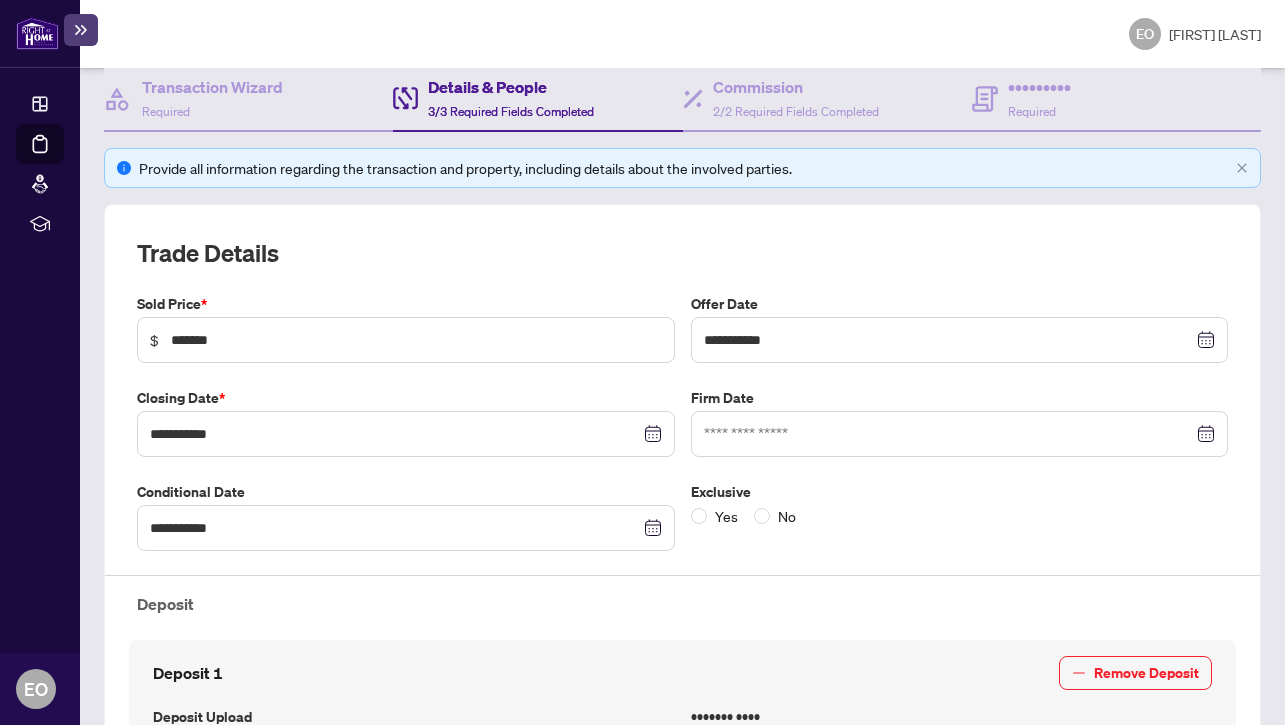 scroll, scrollTop: 214, scrollLeft: 0, axis: vertical 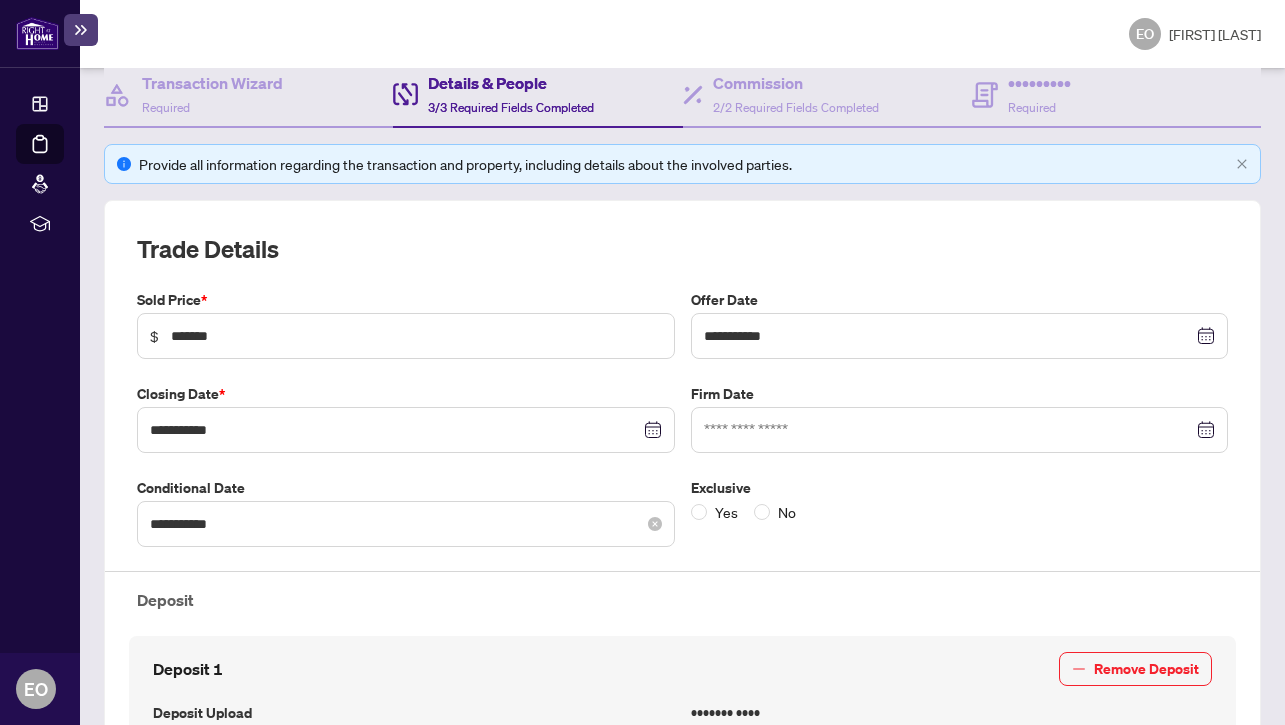 click on "**********" at bounding box center [960, 336] 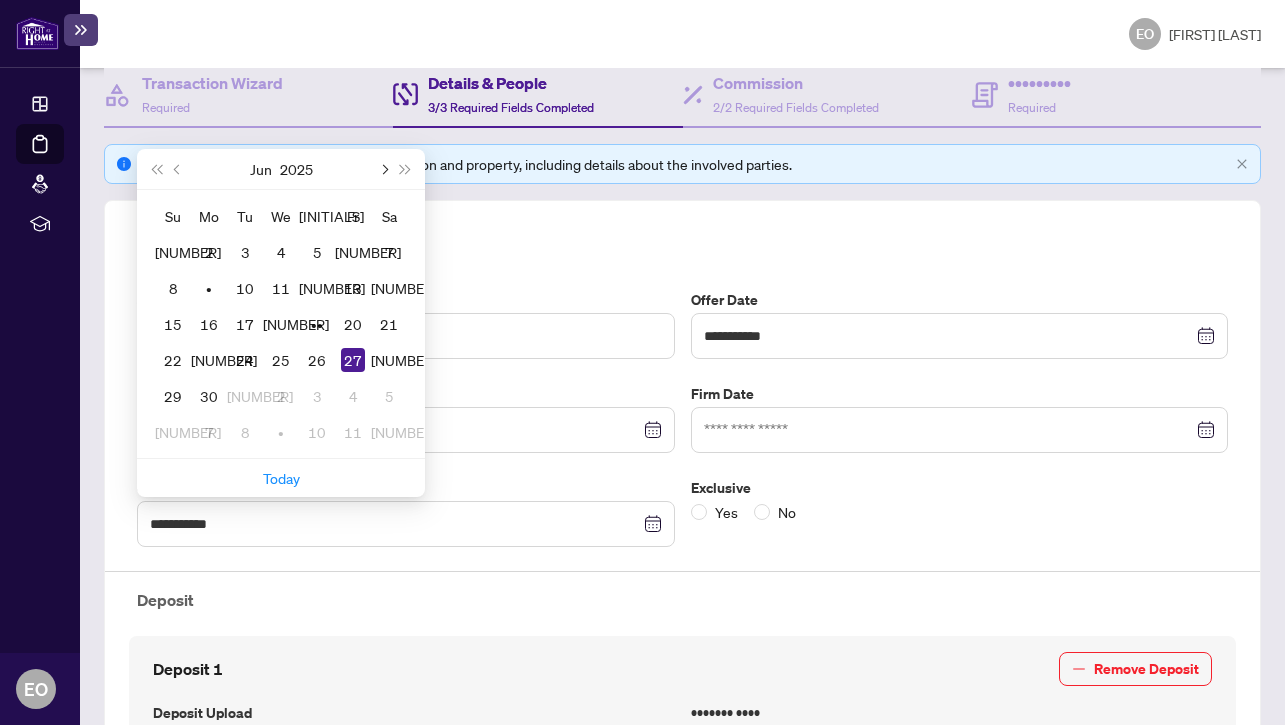 click at bounding box center (383, 169) 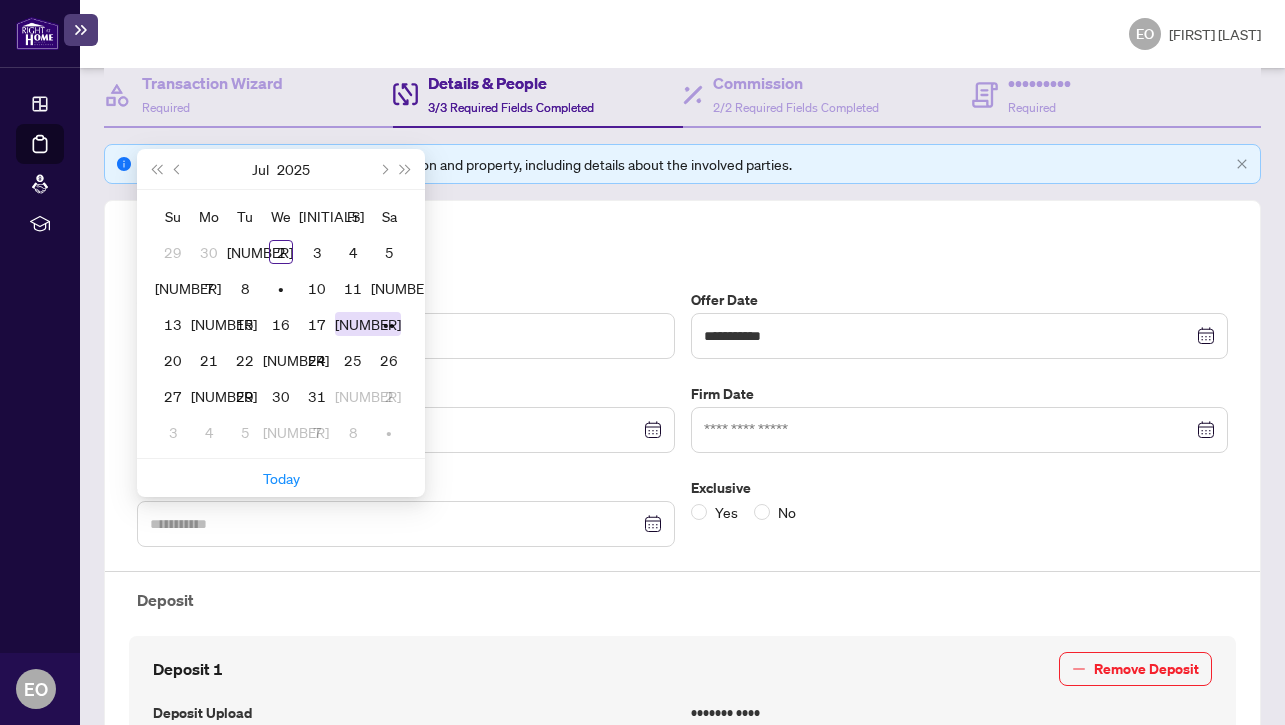 click on "[NUMBER]" at bounding box center (368, 324) 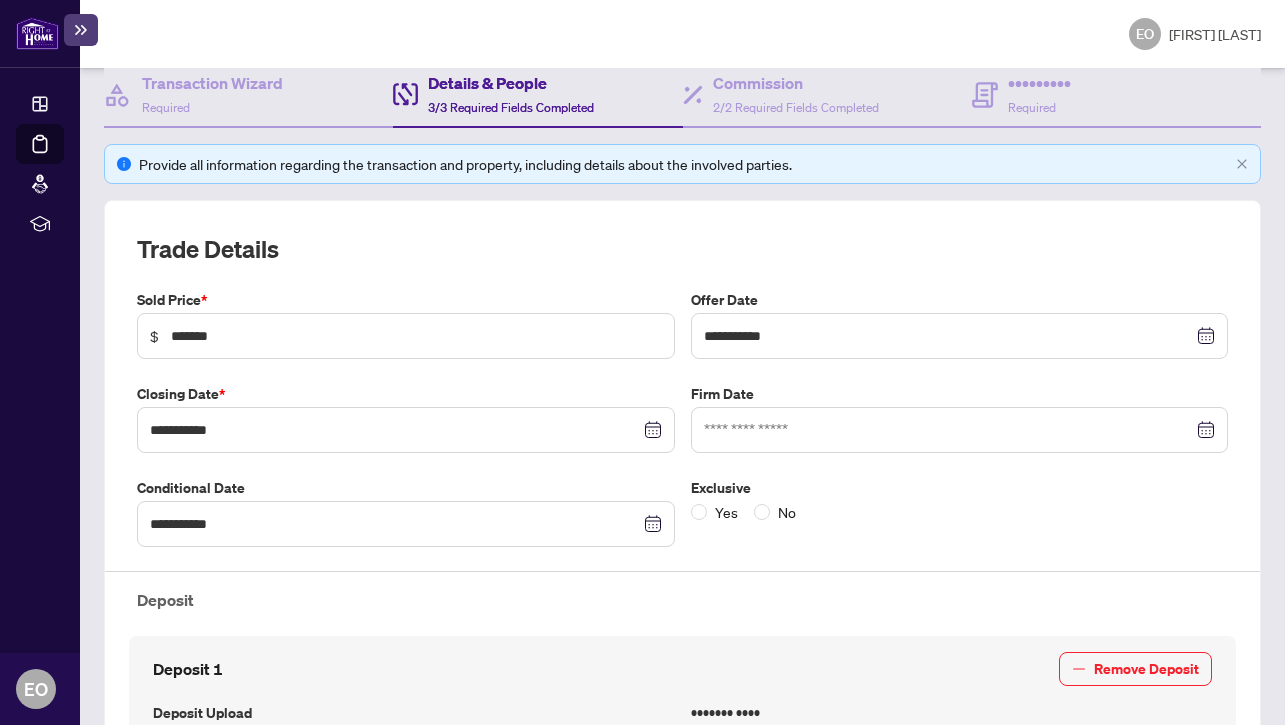 click on "Deposit" at bounding box center (682, 600) 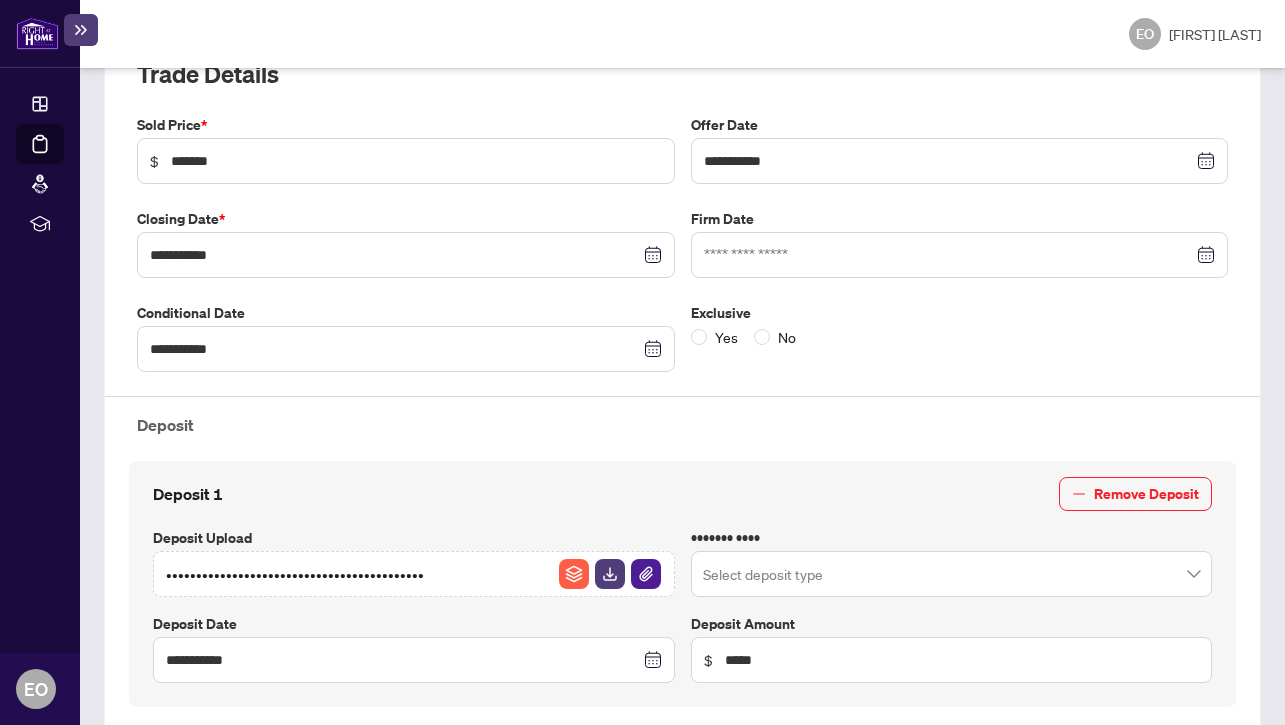 scroll, scrollTop: 0, scrollLeft: 0, axis: both 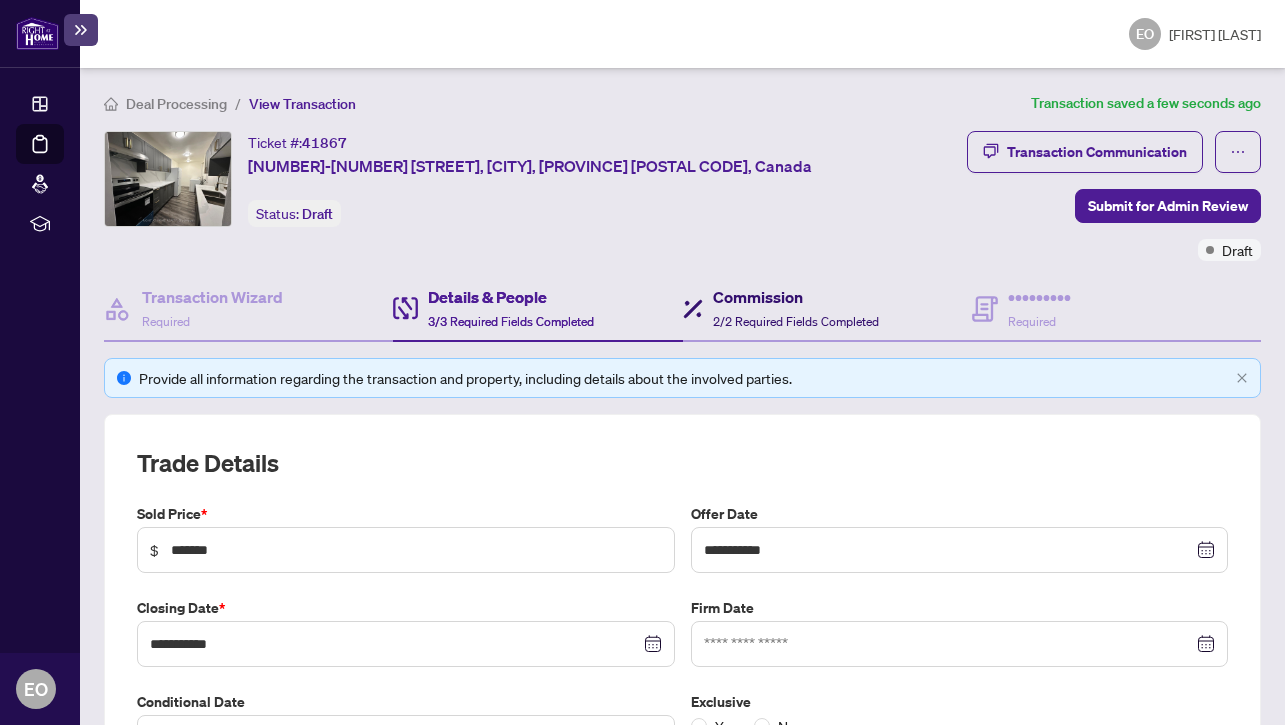 click at bounding box center [693, 308] 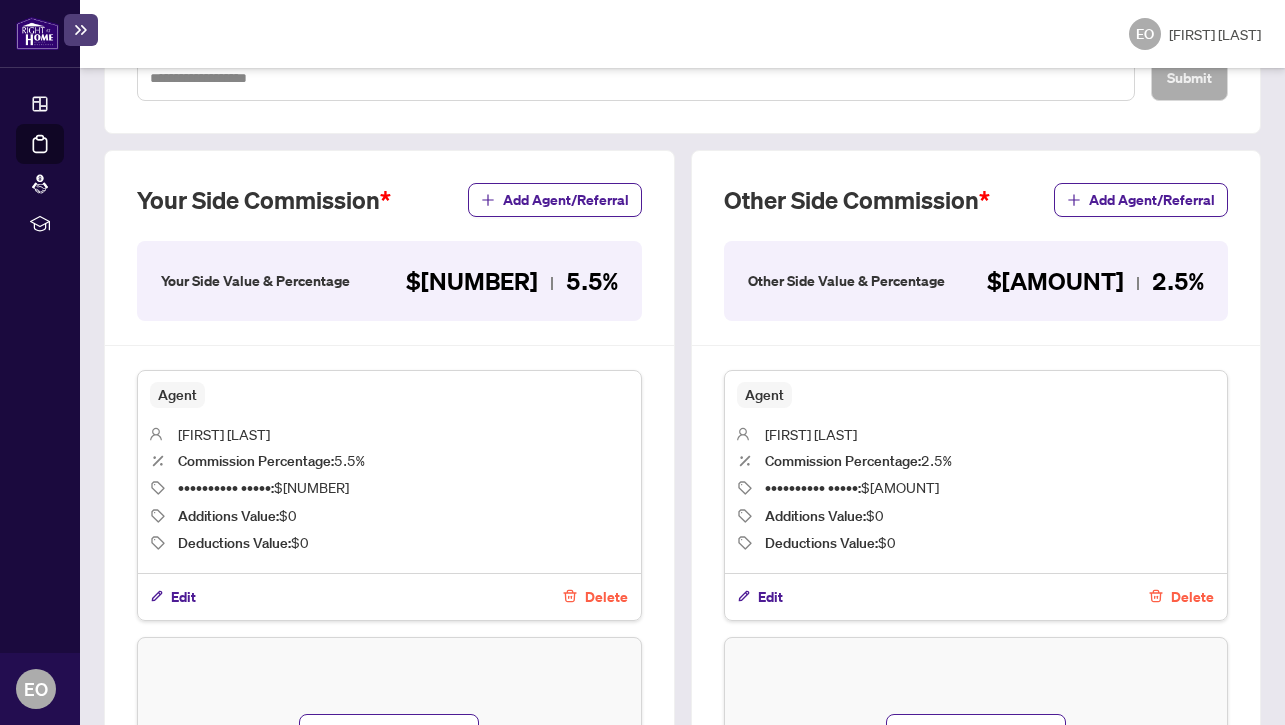 scroll, scrollTop: 0, scrollLeft: 0, axis: both 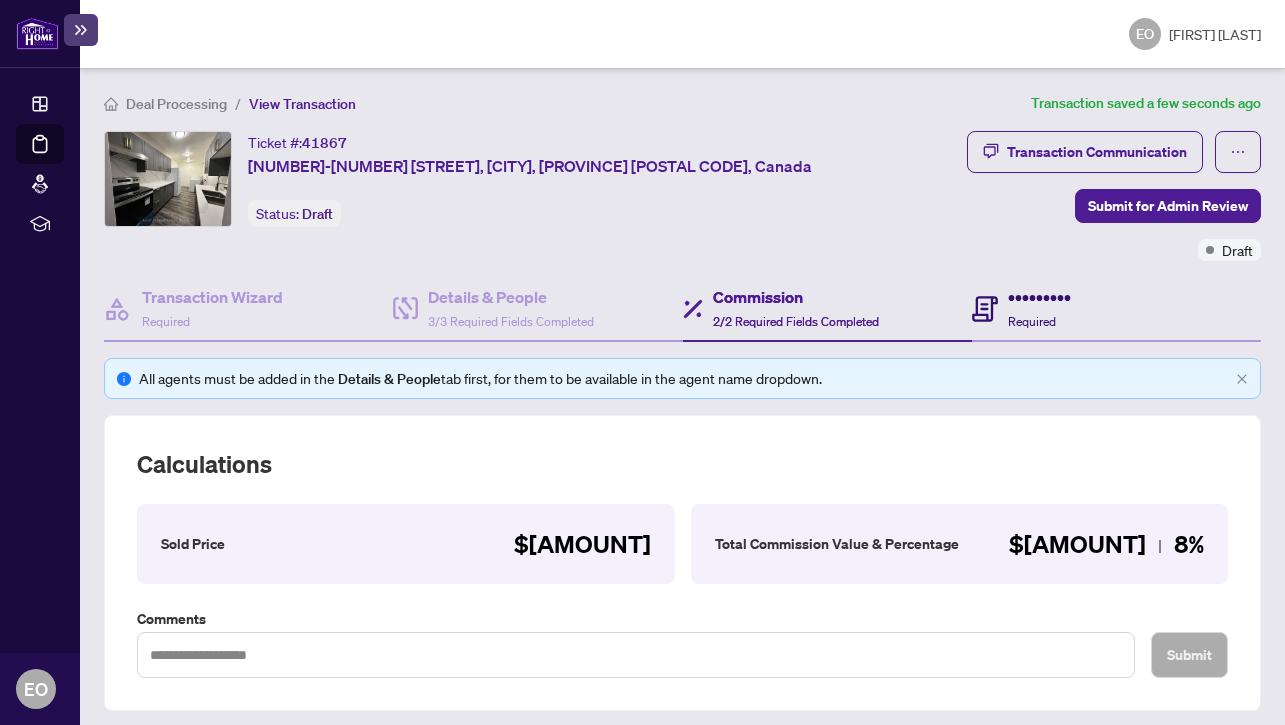 click on "•••••••••" at bounding box center [1039, 297] 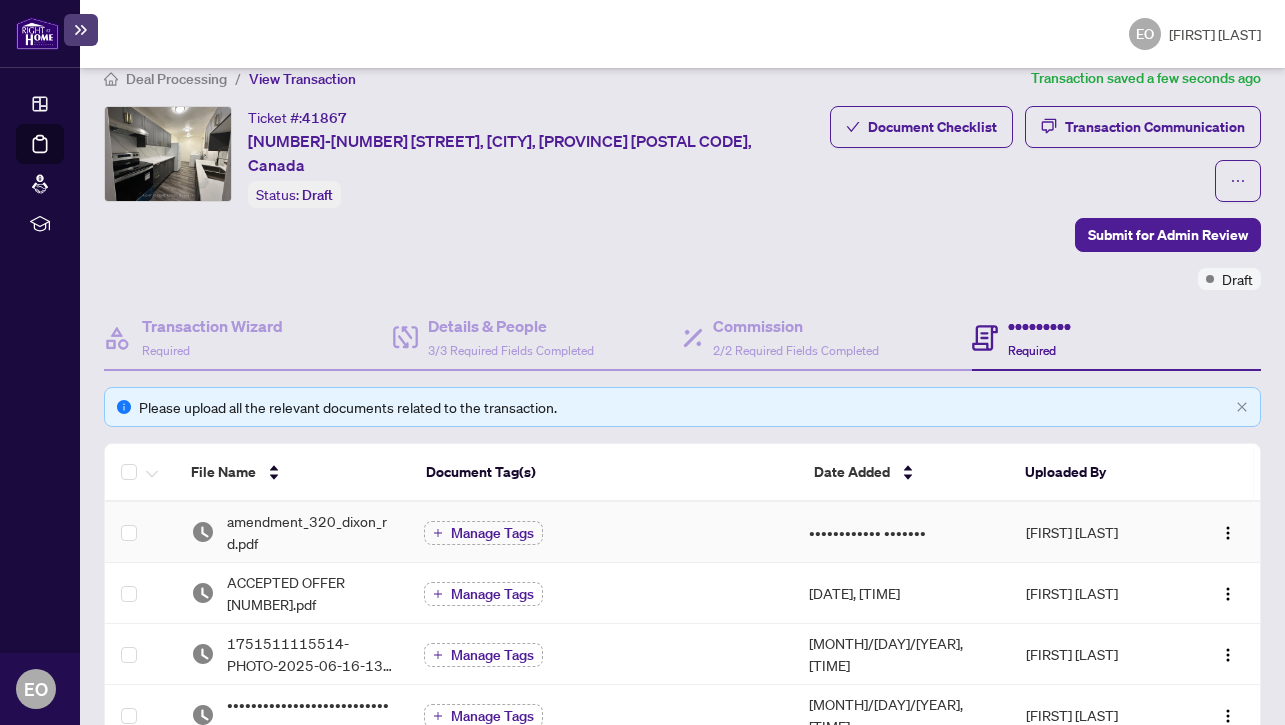 scroll, scrollTop: 0, scrollLeft: 0, axis: both 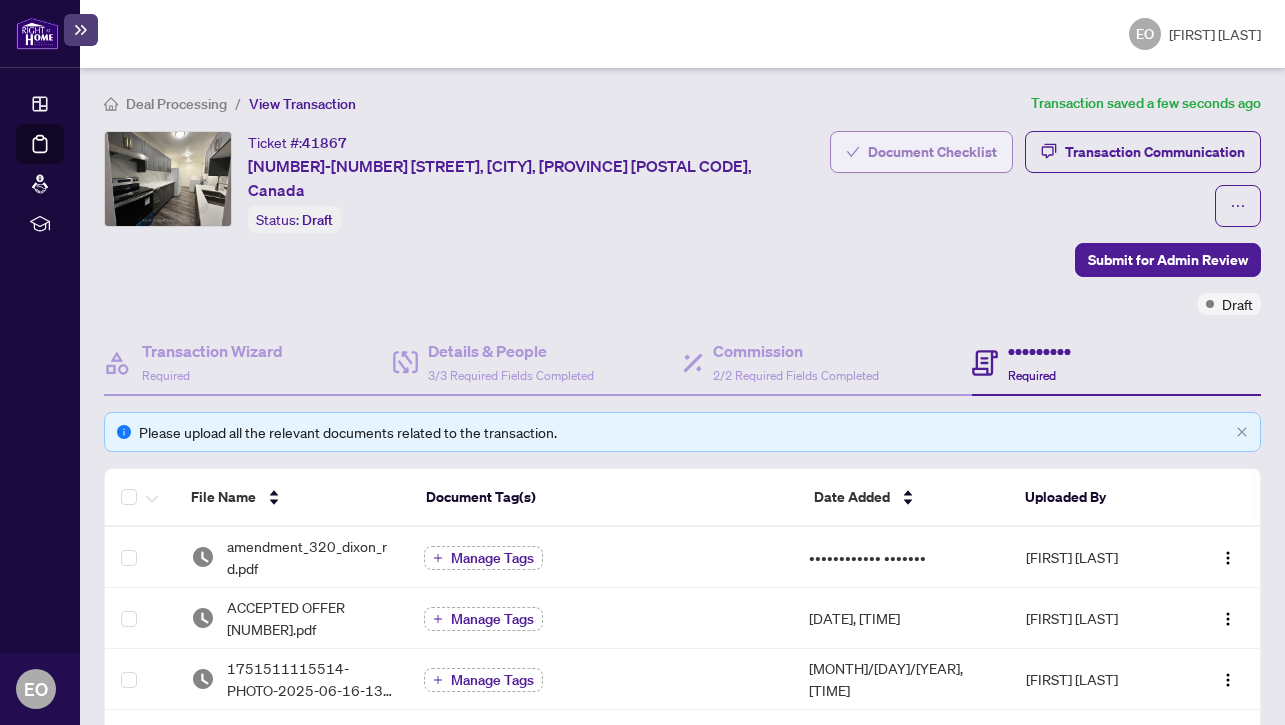 click on "Document Checklist" at bounding box center (932, 152) 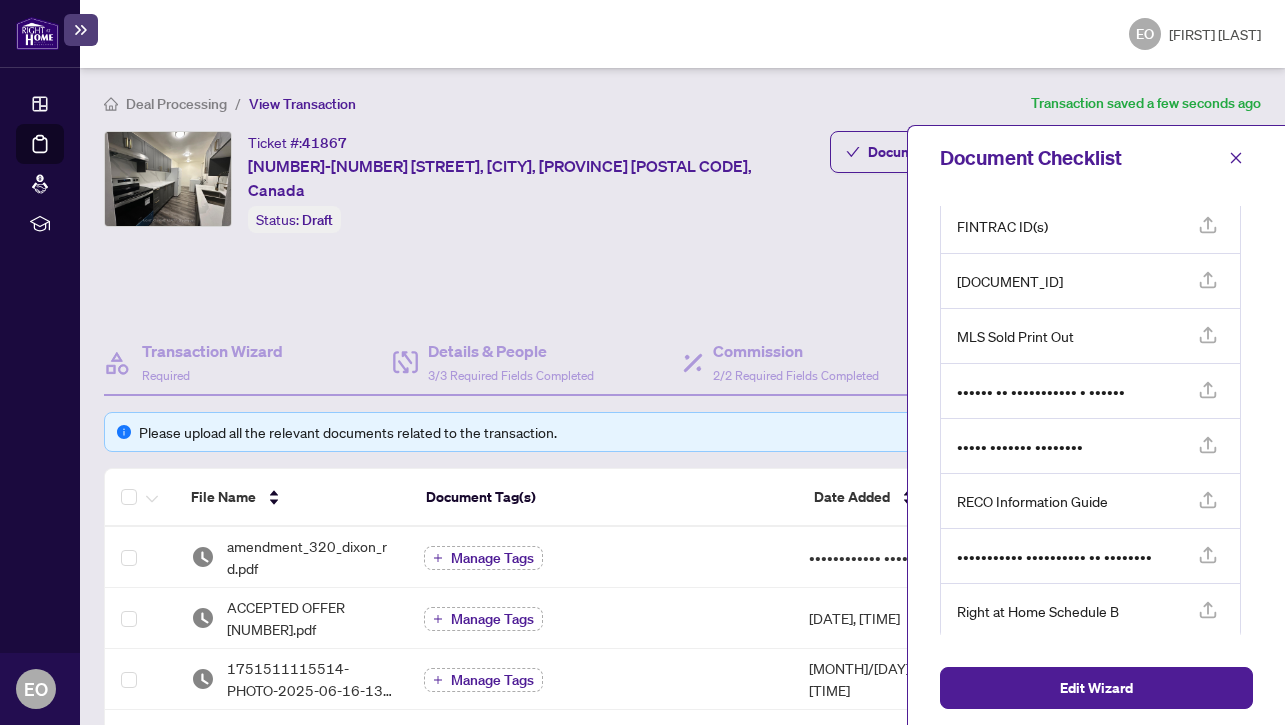 scroll, scrollTop: 0, scrollLeft: 0, axis: both 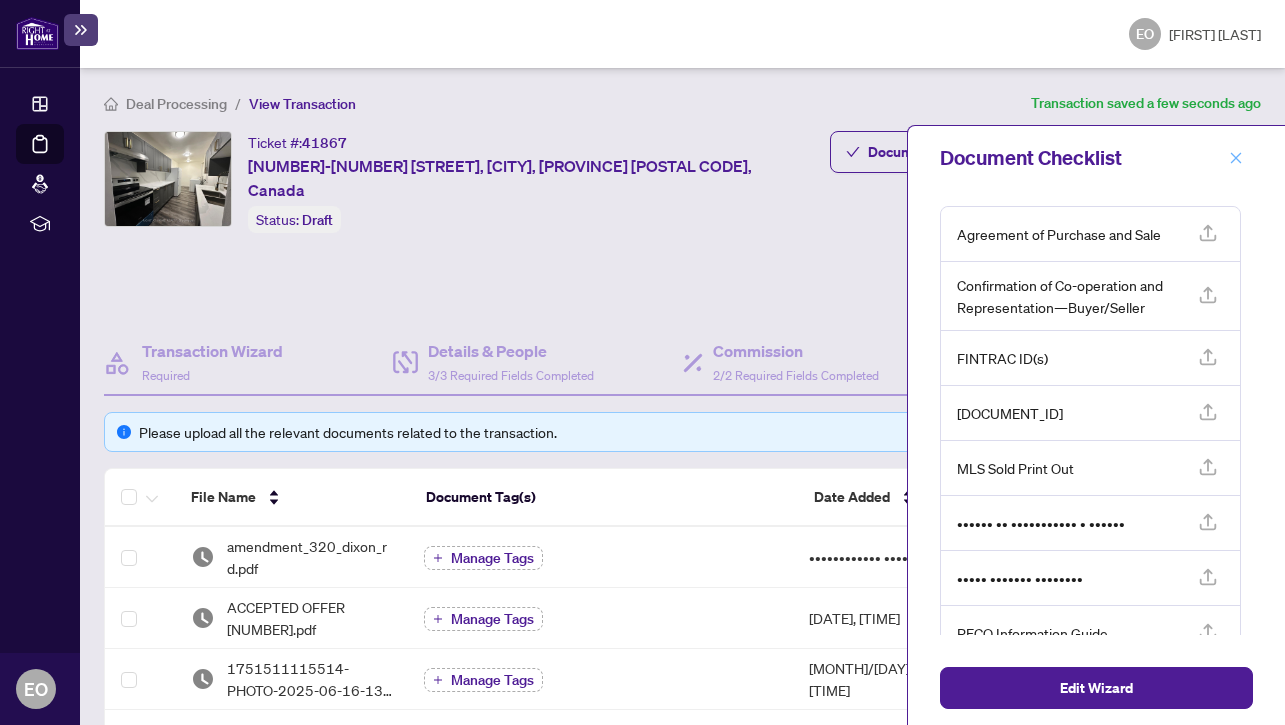 click at bounding box center (1236, 157) 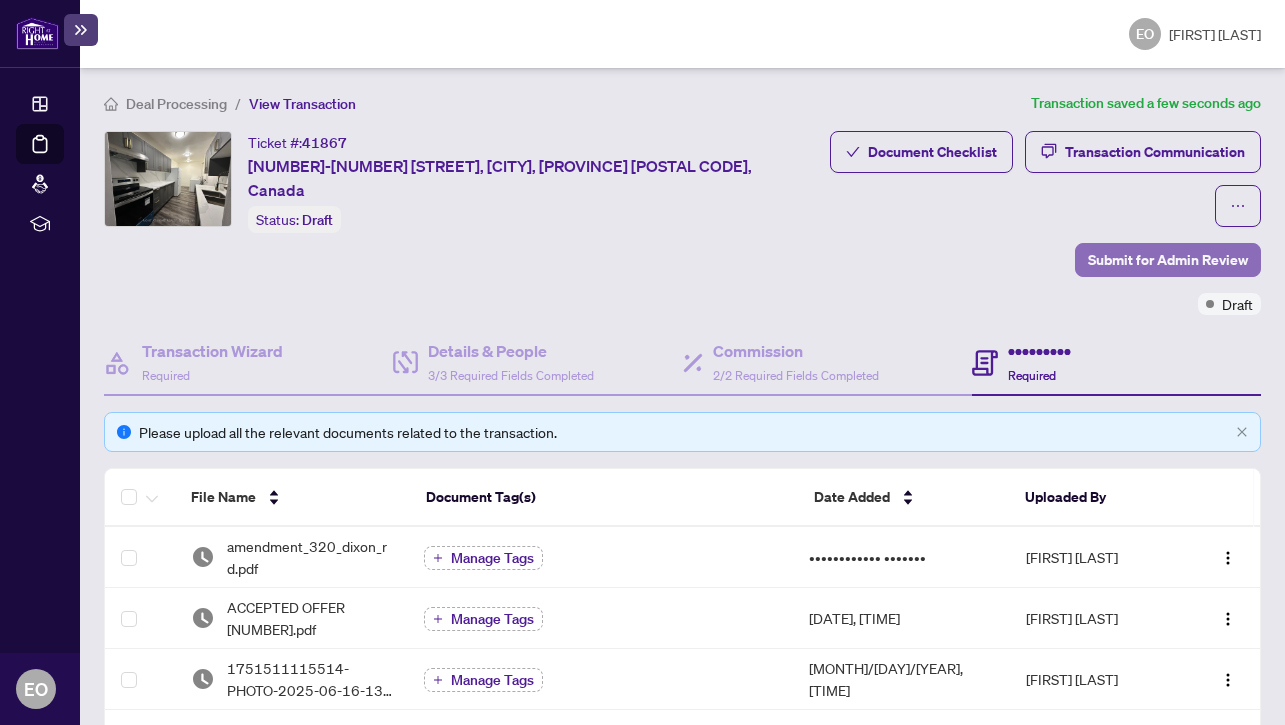 click on "Submit for Admin Review" at bounding box center [1168, 260] 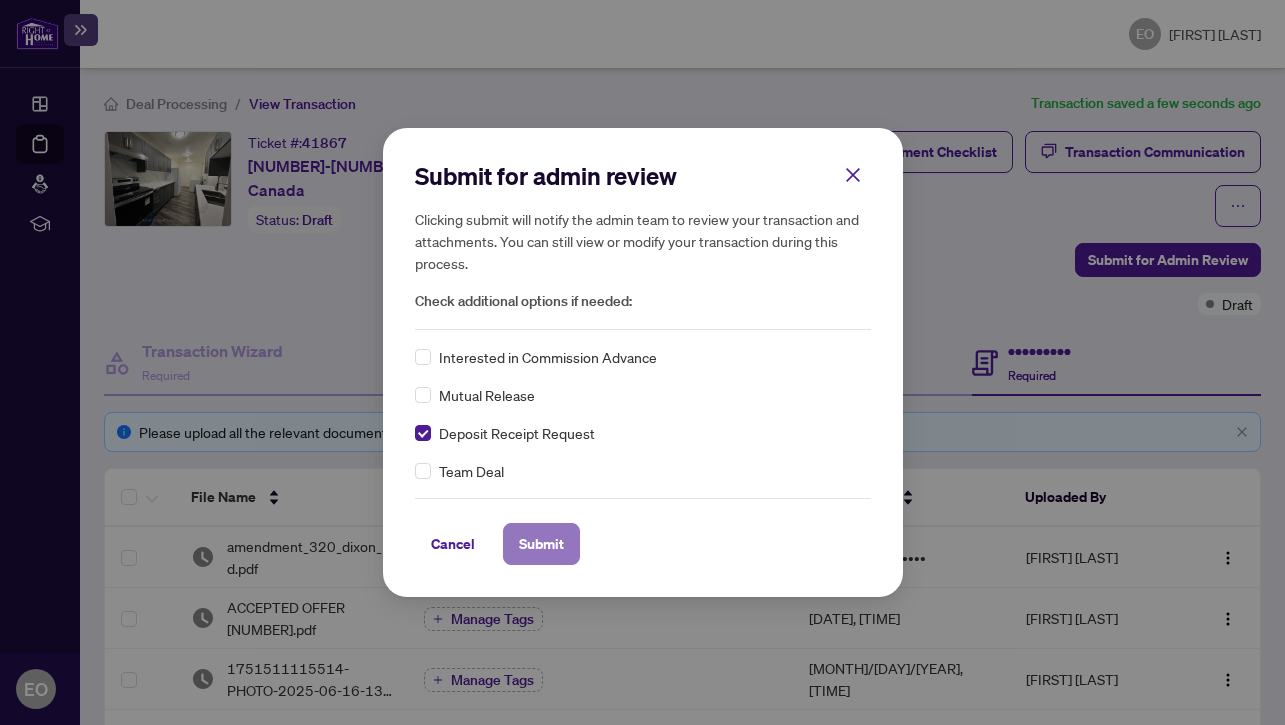 click on "Submit" at bounding box center (541, 544) 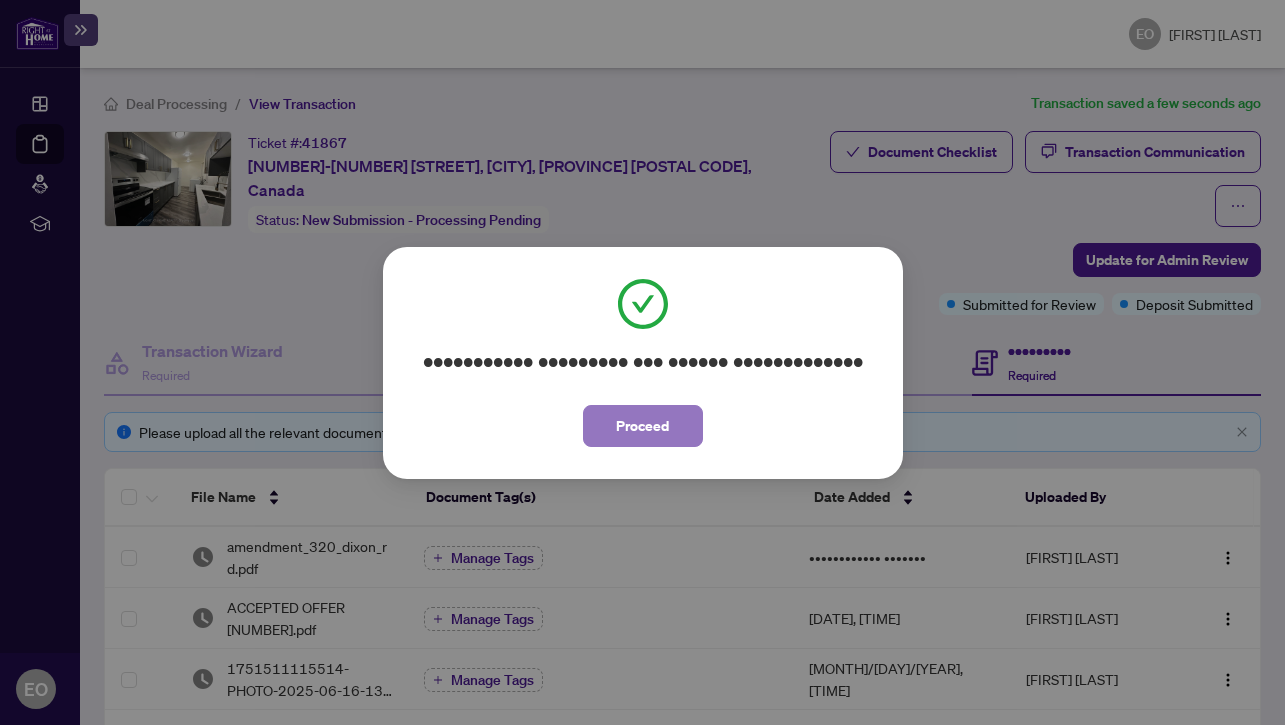 click on "Proceed" at bounding box center [642, 426] 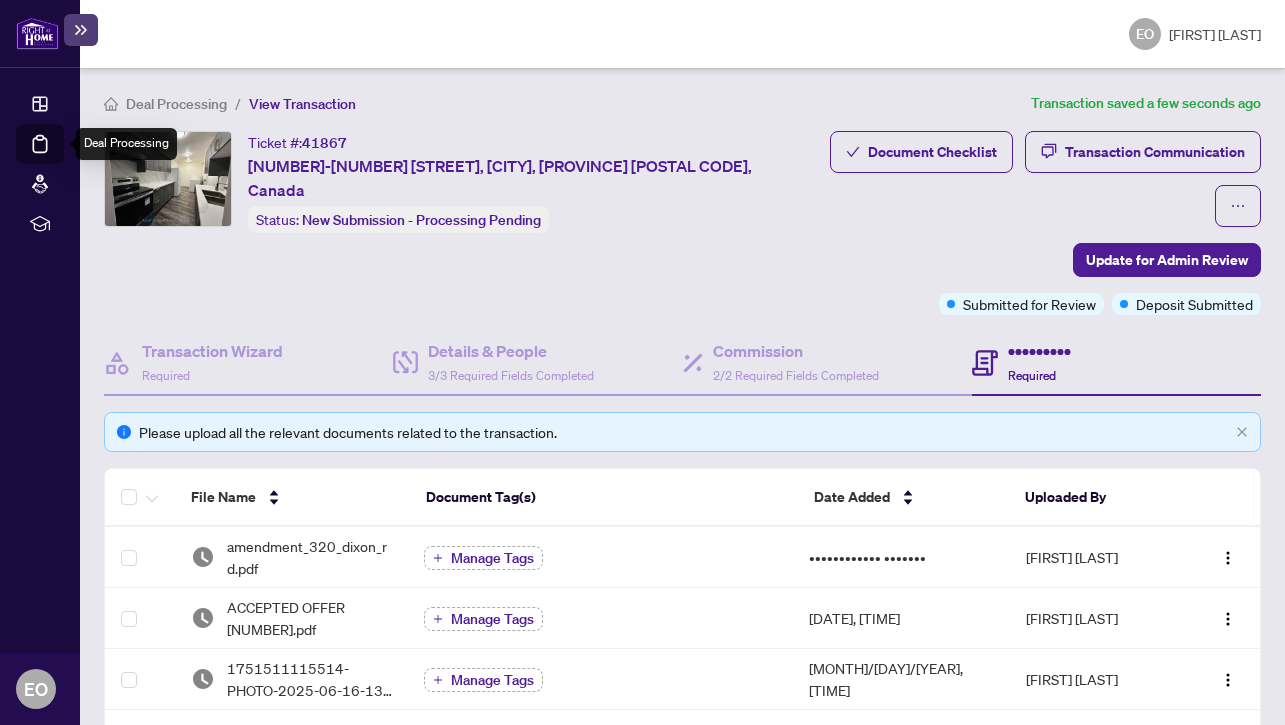 click on "Deal Processing" at bounding box center [63, 158] 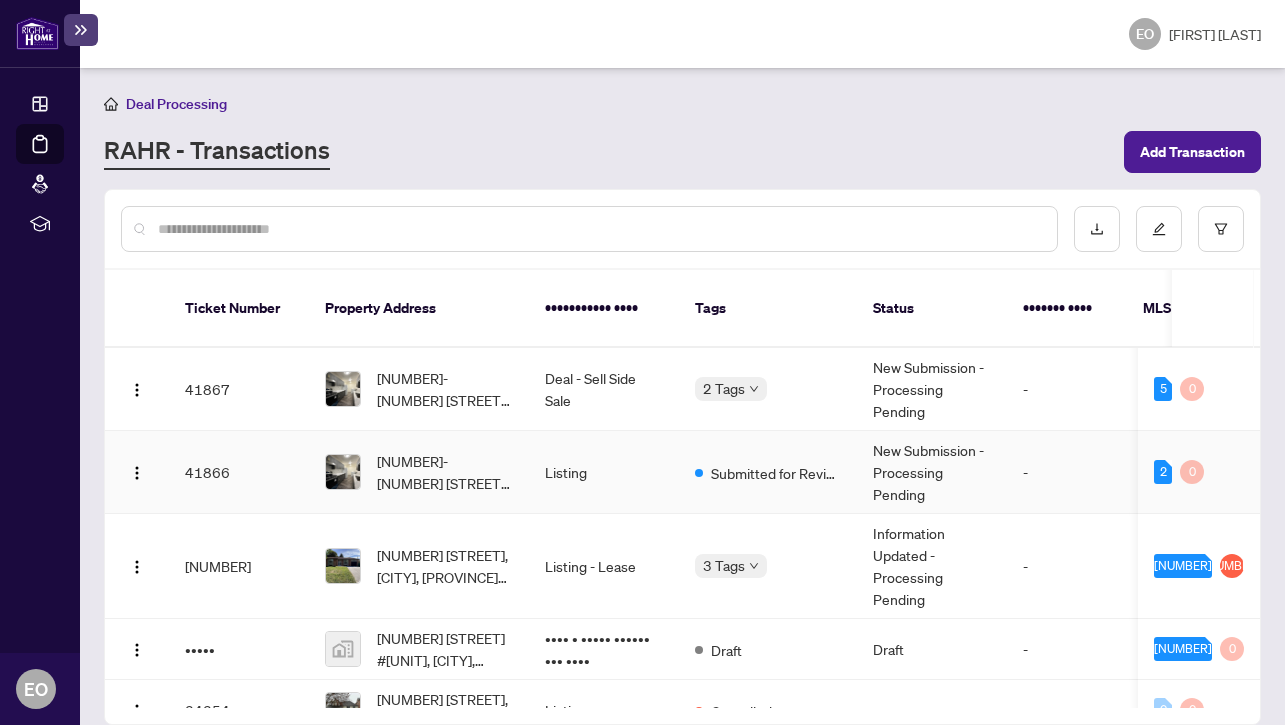 click on "[NUMBER]-[NUMBER] [STREET], [CITY], [PROVINCE] [POSTAL CODE], Canada" at bounding box center (445, 472) 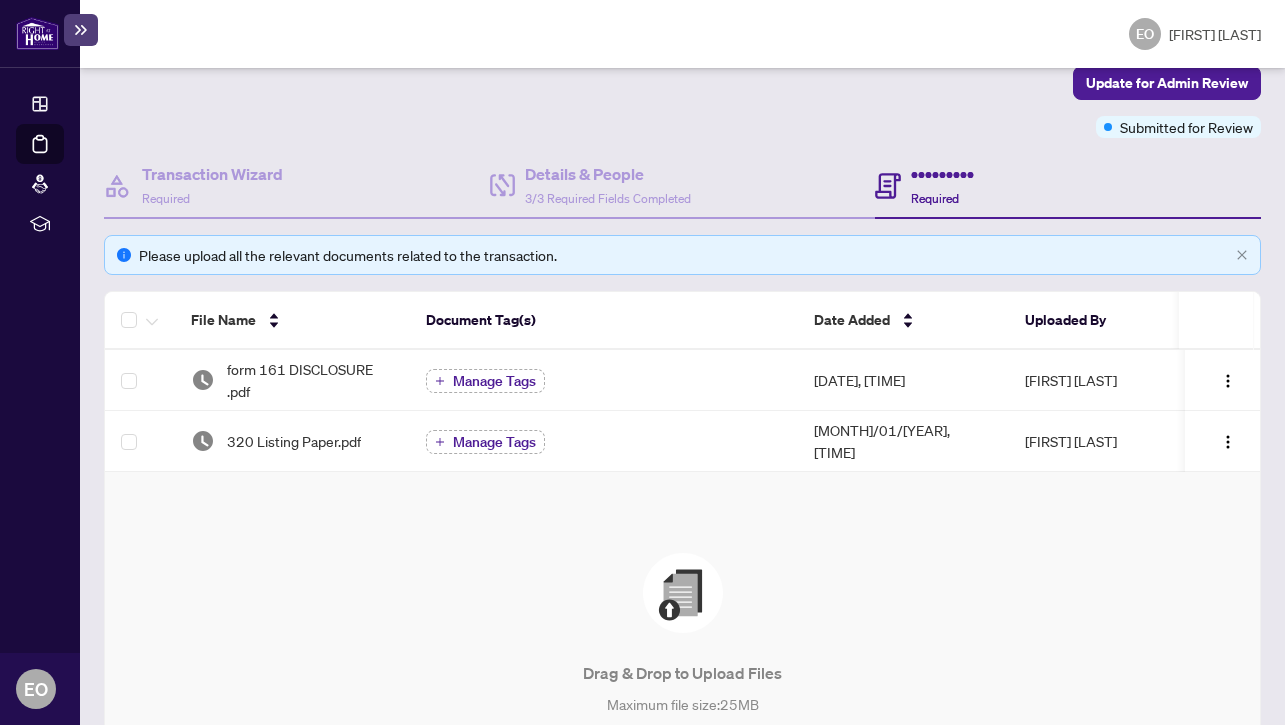 scroll, scrollTop: 207, scrollLeft: 0, axis: vertical 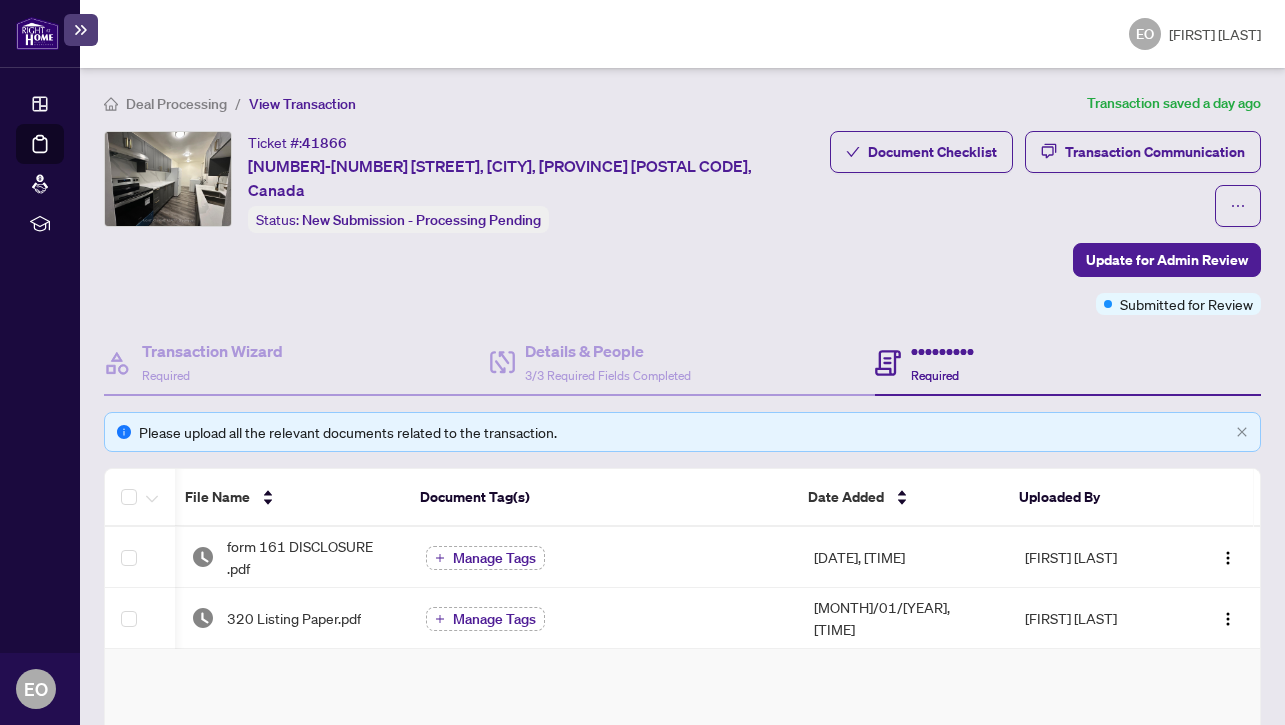 click at bounding box center [81, 30] 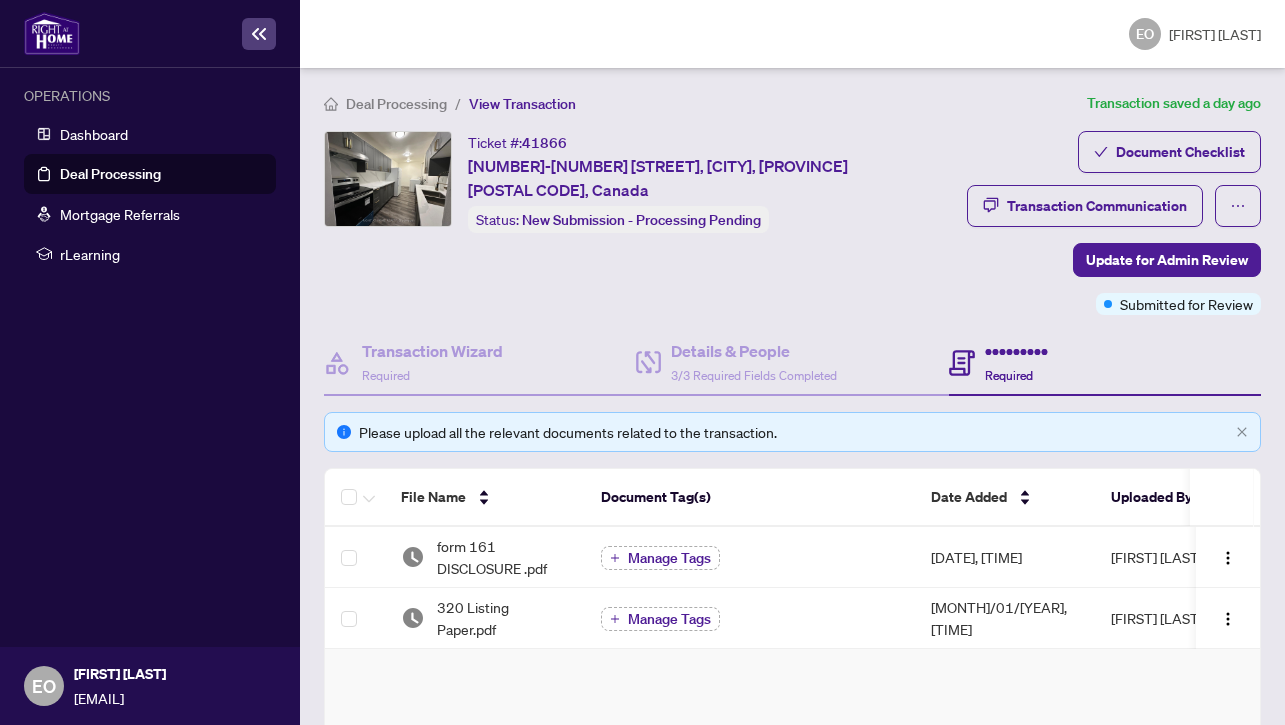 click on "Deal Processing" at bounding box center [110, 174] 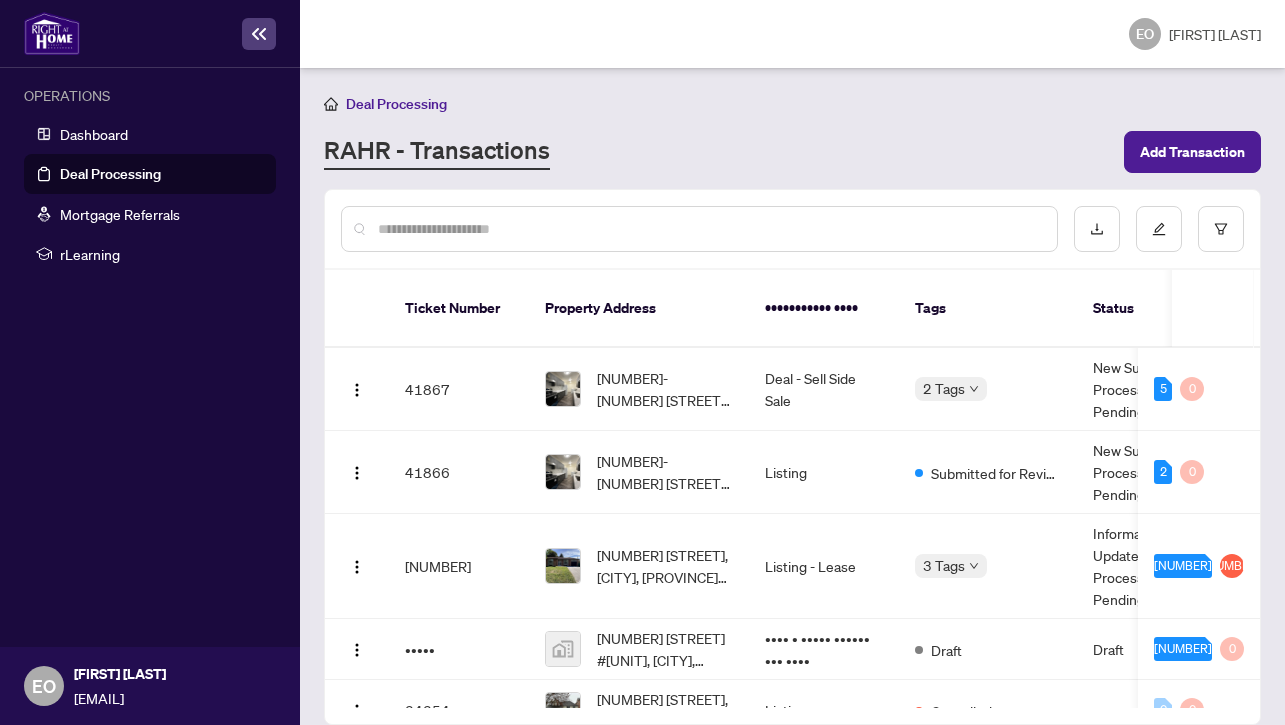 scroll, scrollTop: 1, scrollLeft: 0, axis: vertical 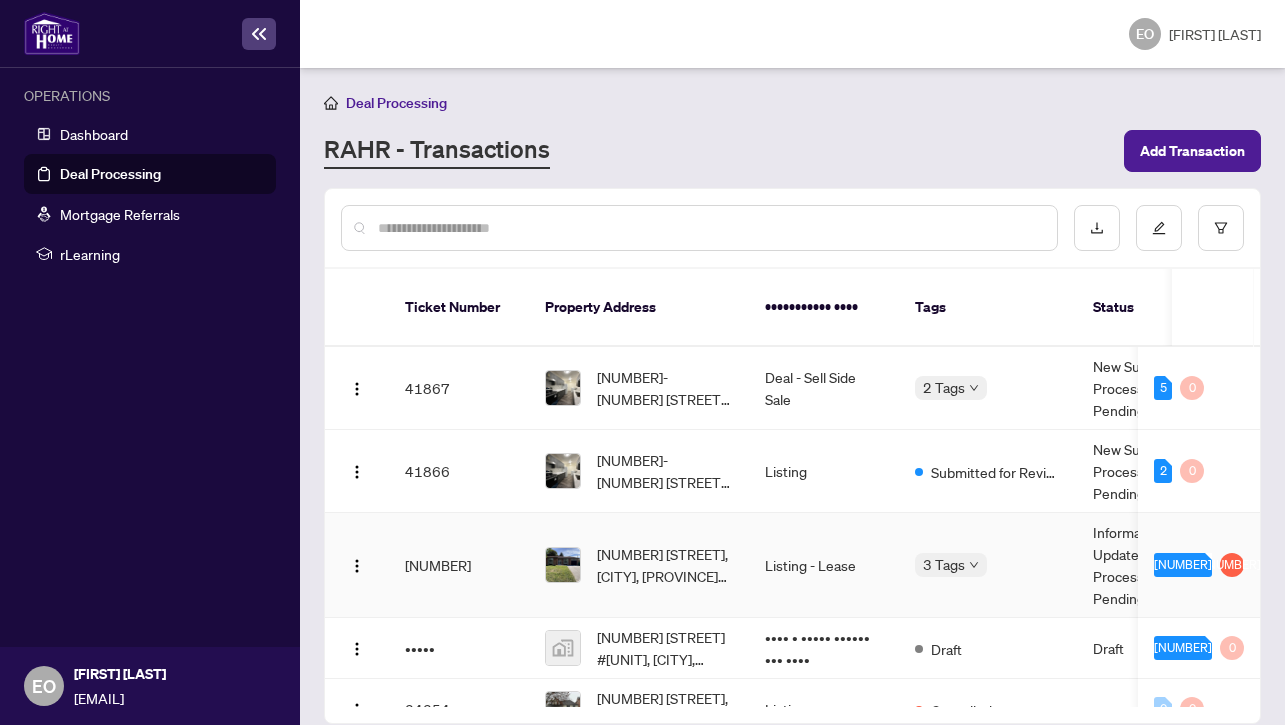 click on "[NUMBER] [STREET], [CITY], [PROVINCE] [POSTAL CODE], Canada" at bounding box center [639, 565] 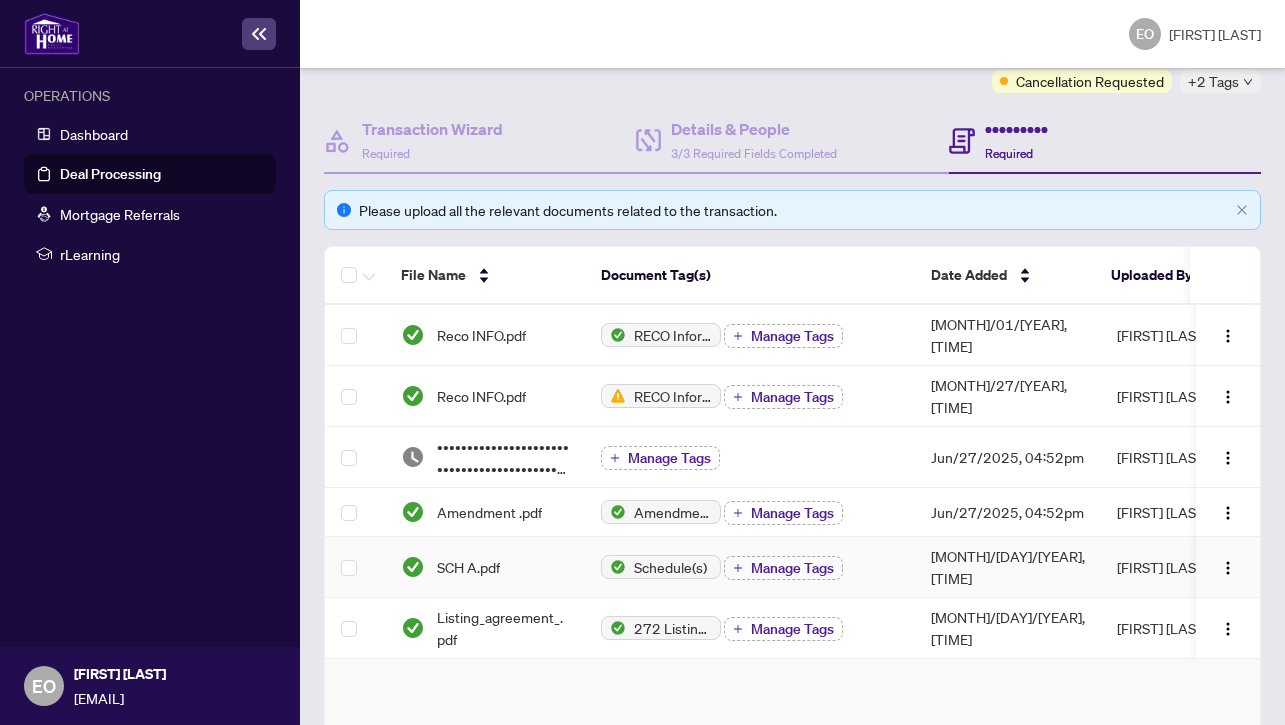 scroll, scrollTop: 0, scrollLeft: 0, axis: both 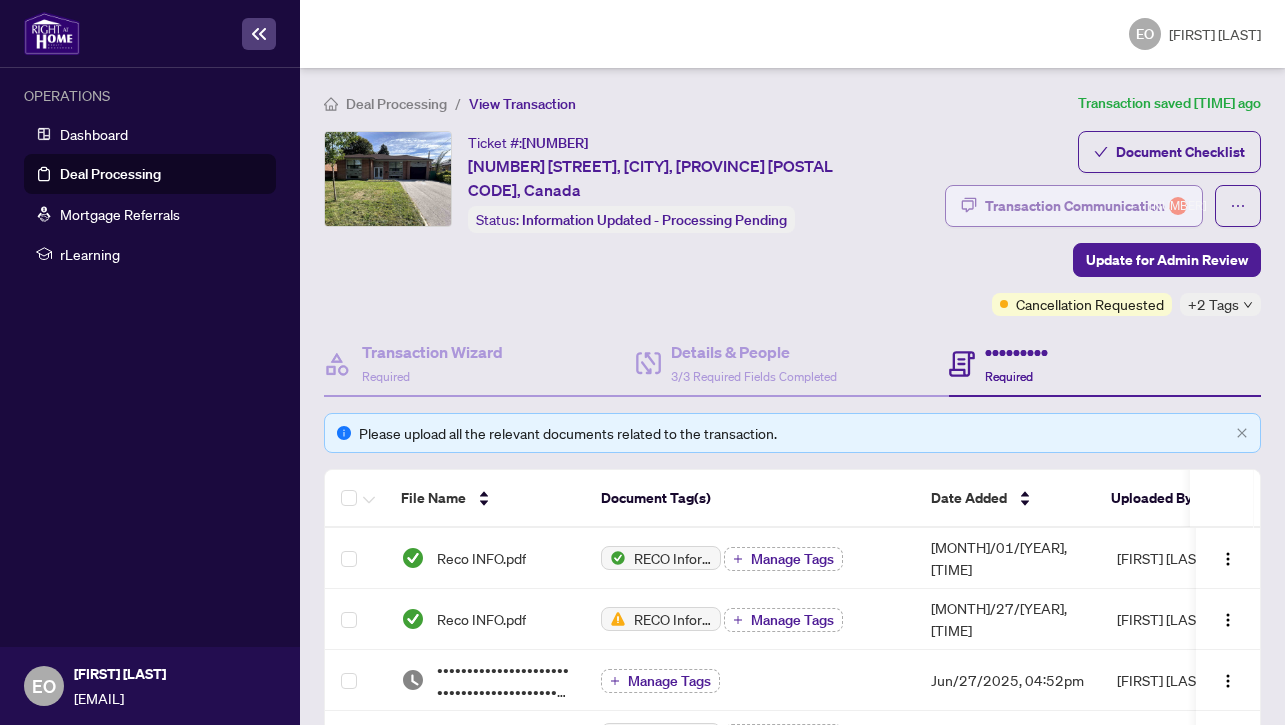 click on "Transaction Communication 1" at bounding box center [1086, 206] 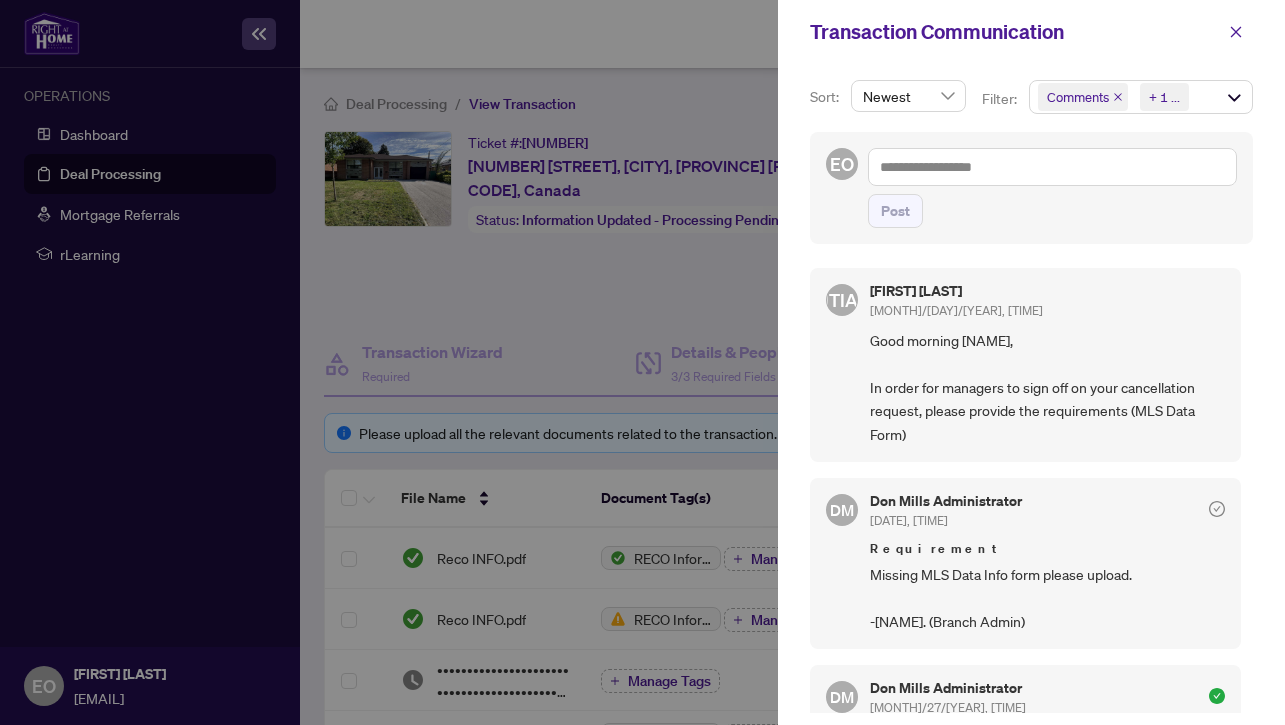 click at bounding box center (642, 362) 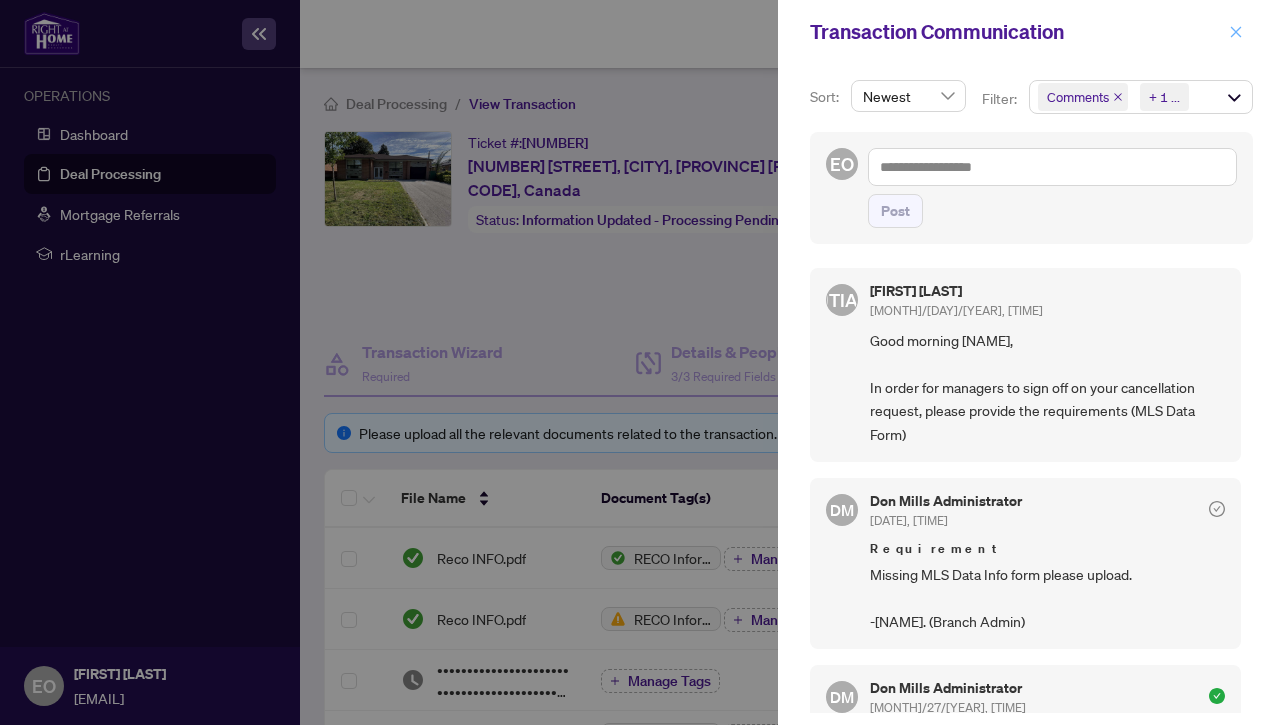click at bounding box center (1236, 32) 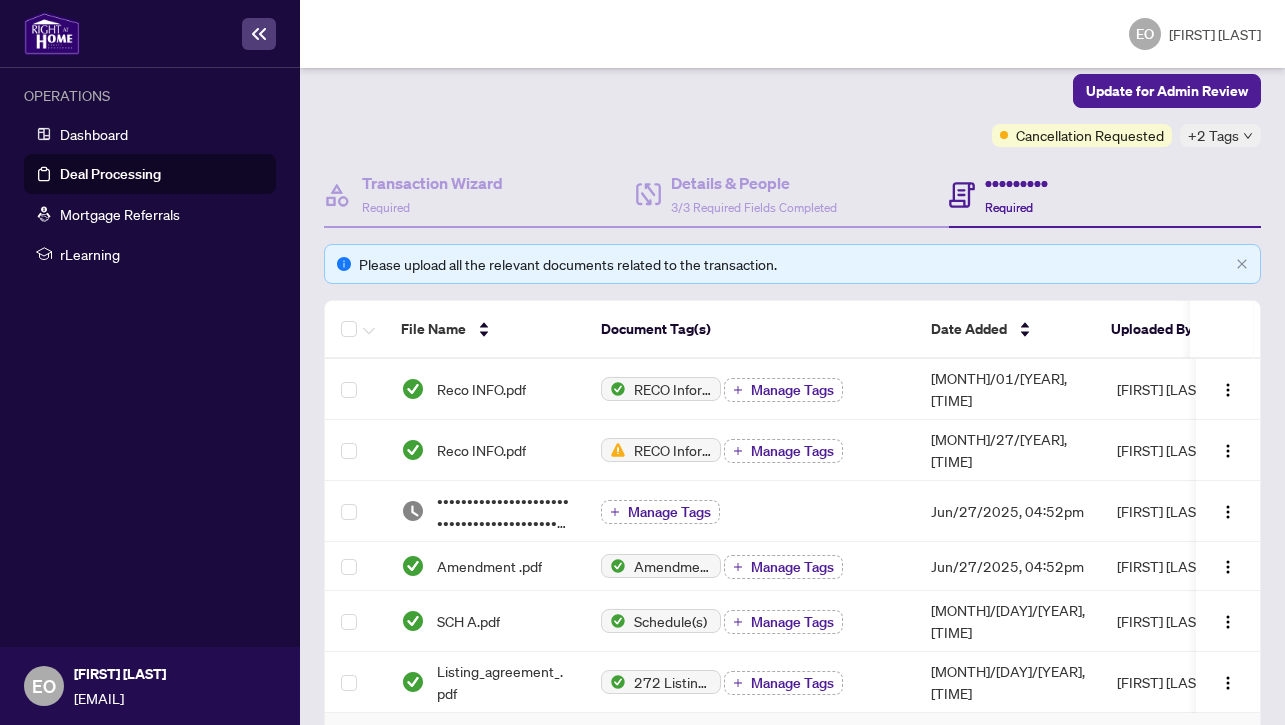 scroll, scrollTop: 193, scrollLeft: 0, axis: vertical 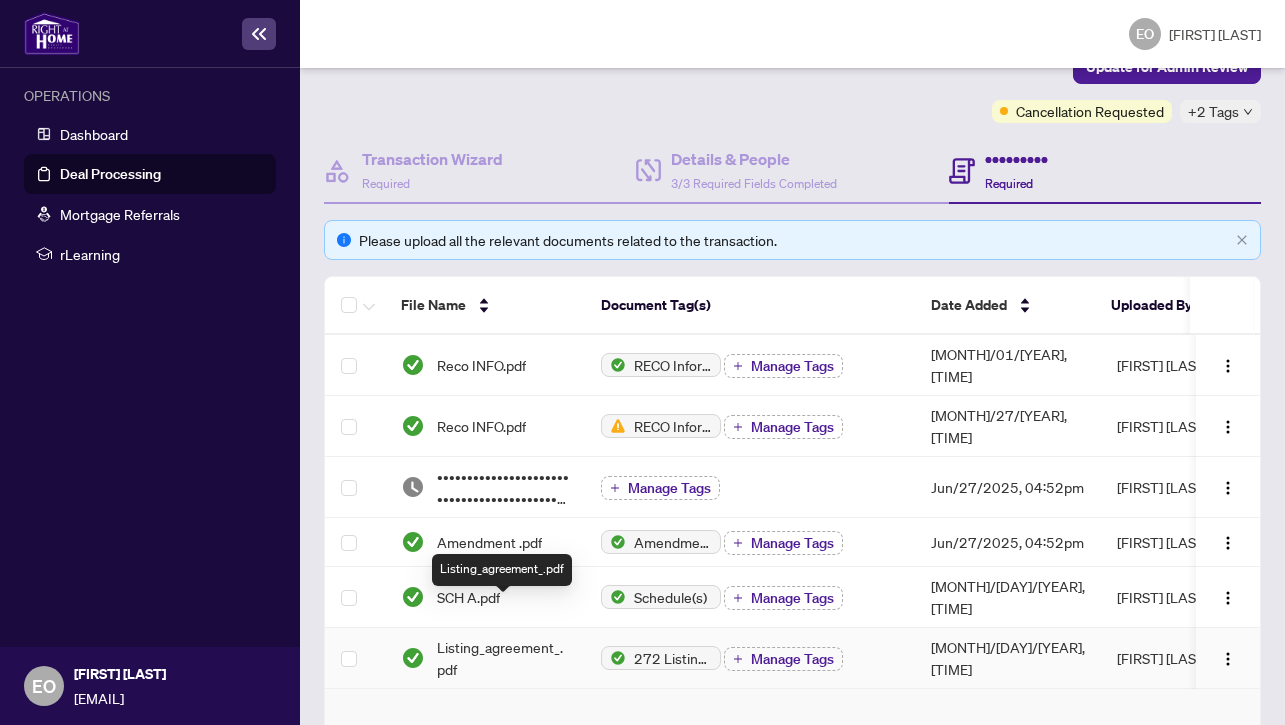 click on "Listing_agreement_.pdf" at bounding box center [503, 658] 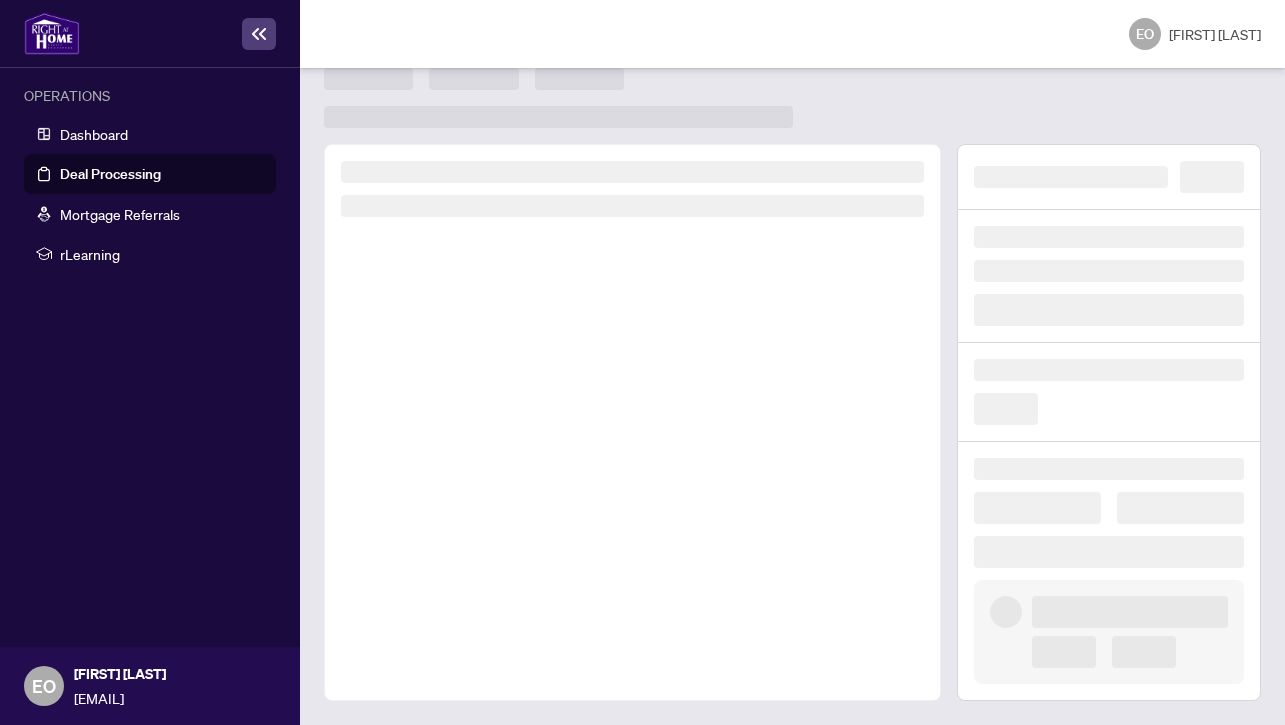 scroll, scrollTop: 0, scrollLeft: 0, axis: both 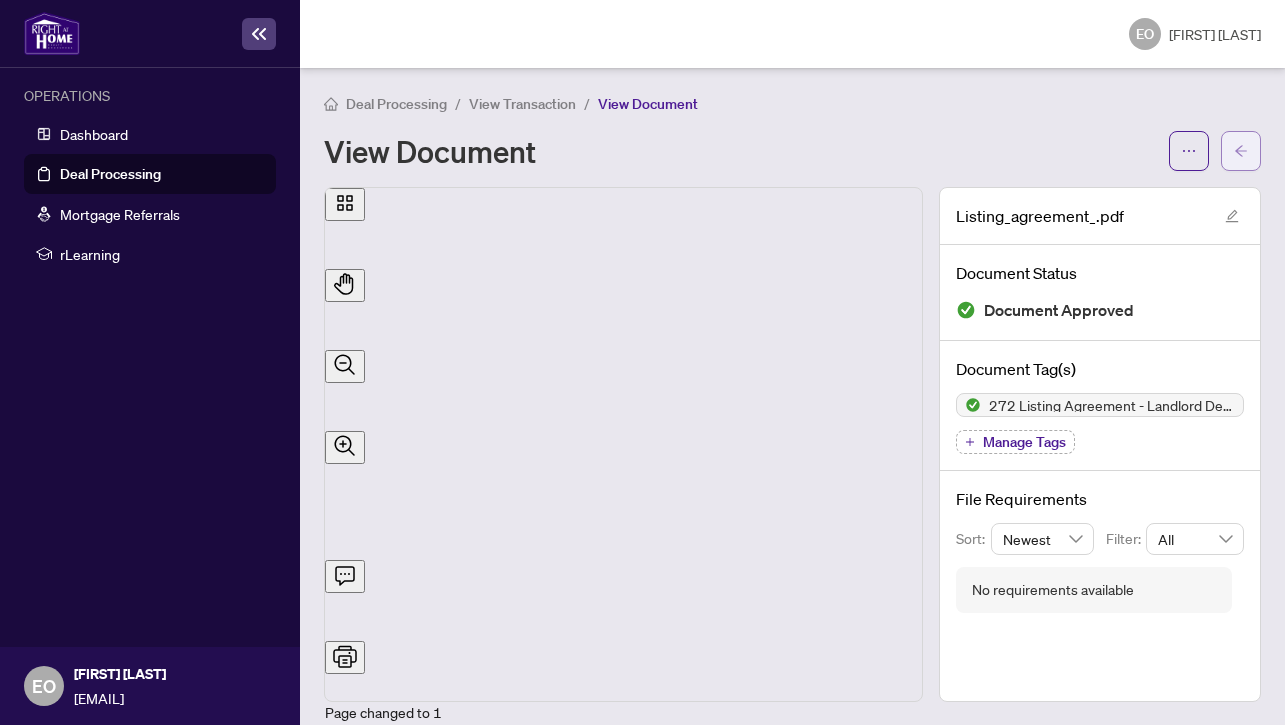 click at bounding box center [1241, 151] 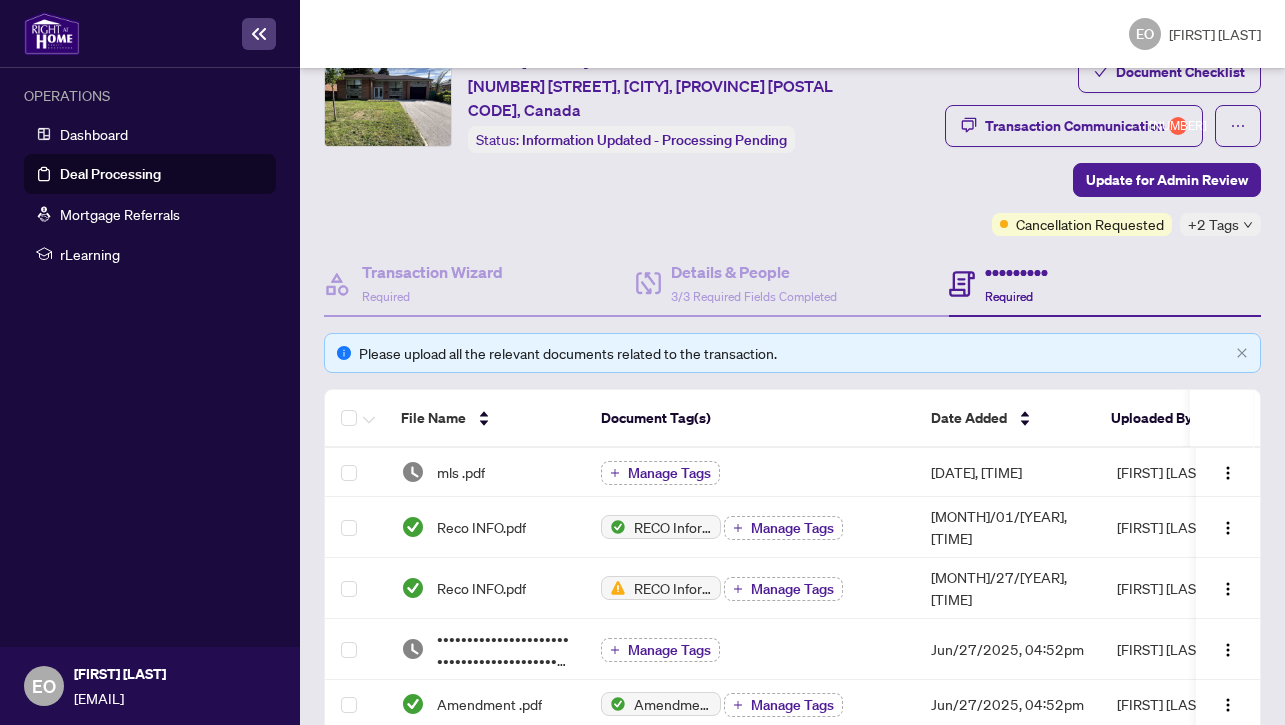 scroll, scrollTop: 0, scrollLeft: 0, axis: both 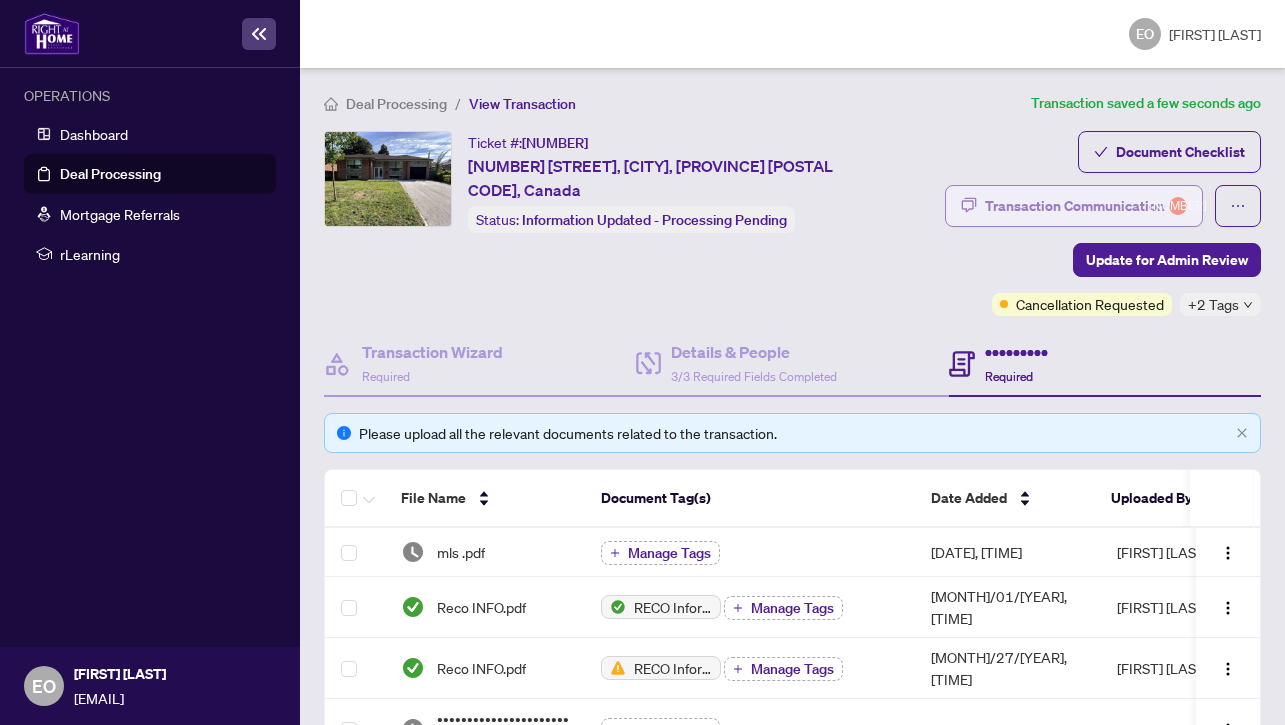 click on "Transaction Communication 1" at bounding box center (1086, 206) 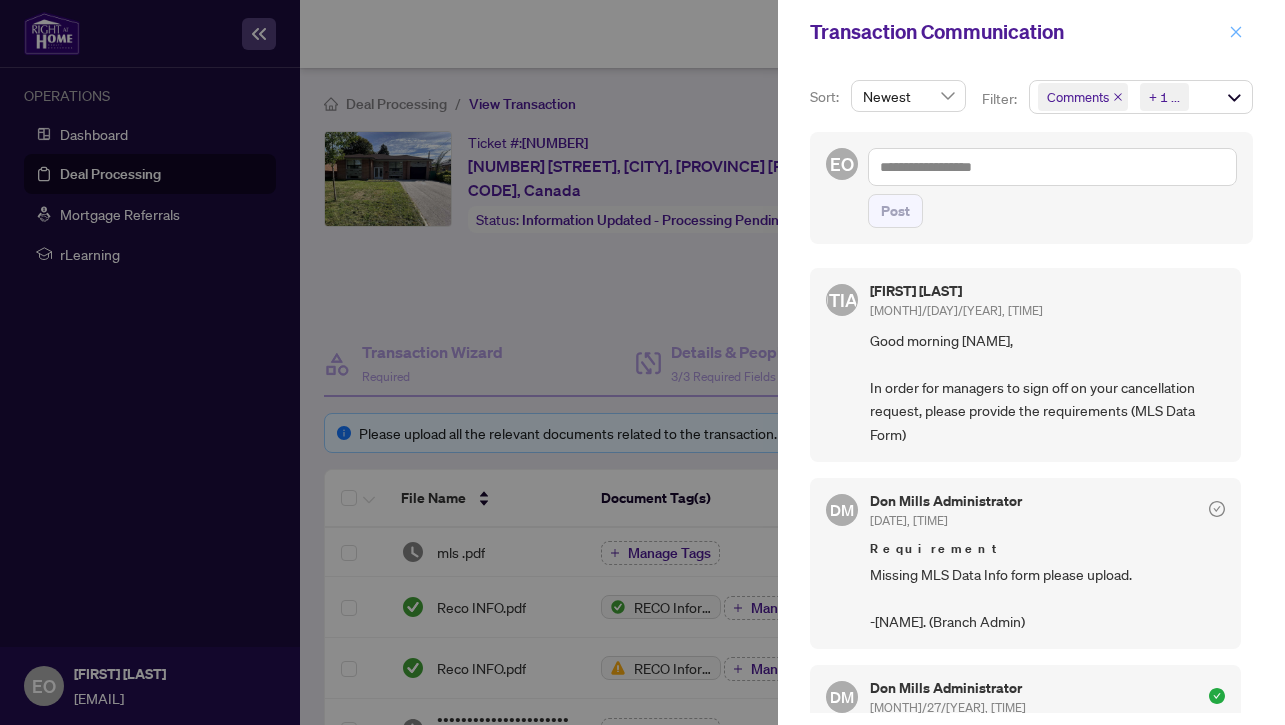 click at bounding box center [1236, 32] 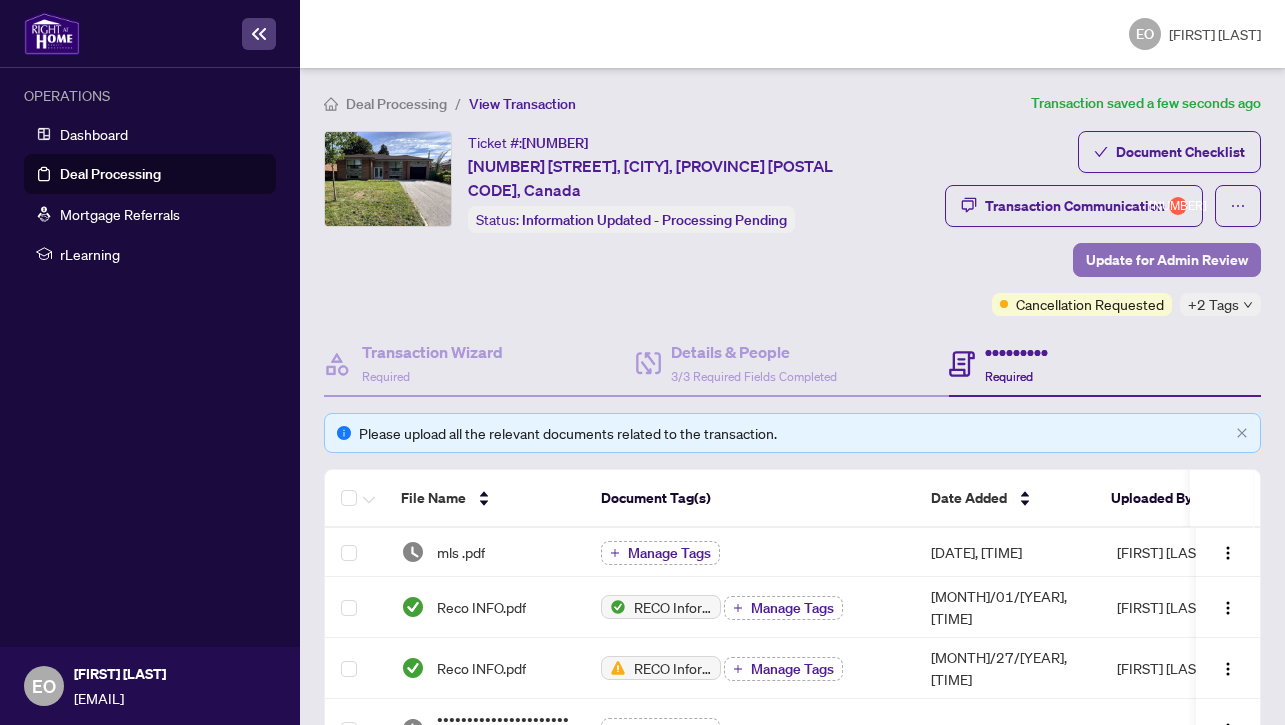 click on "Update for Admin Review" at bounding box center [1167, 260] 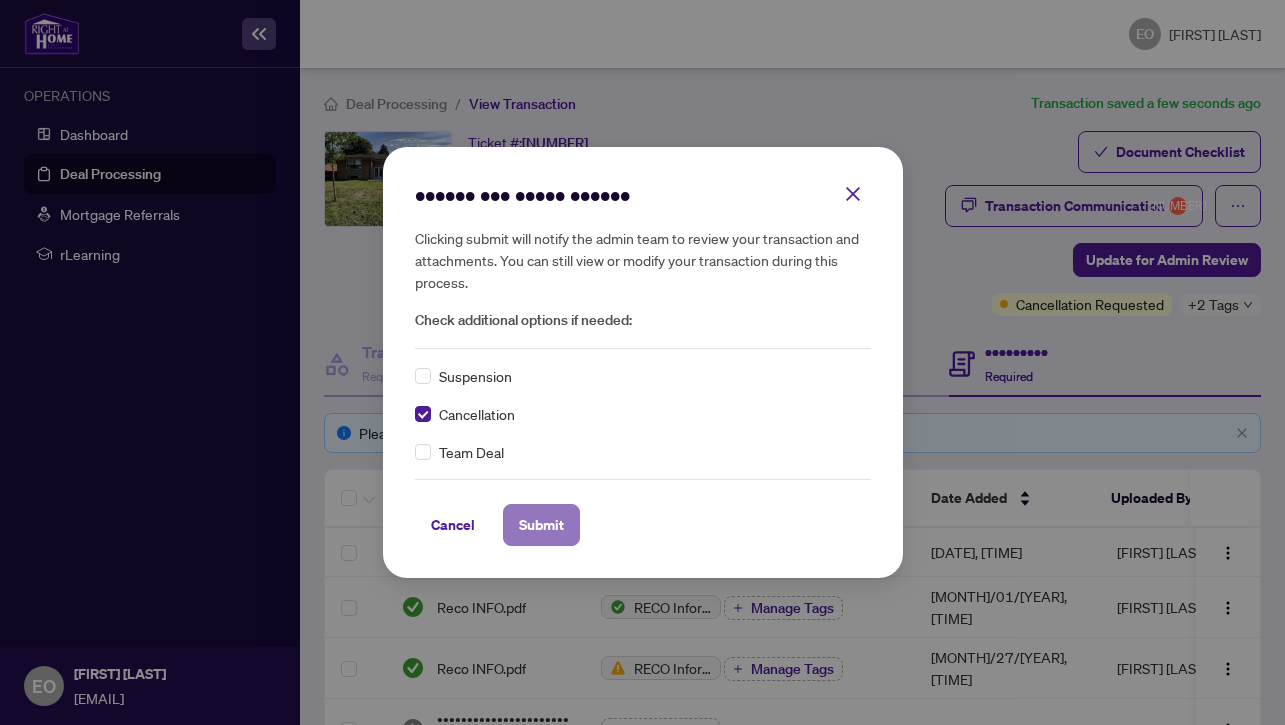 click on "Submit" at bounding box center (541, 525) 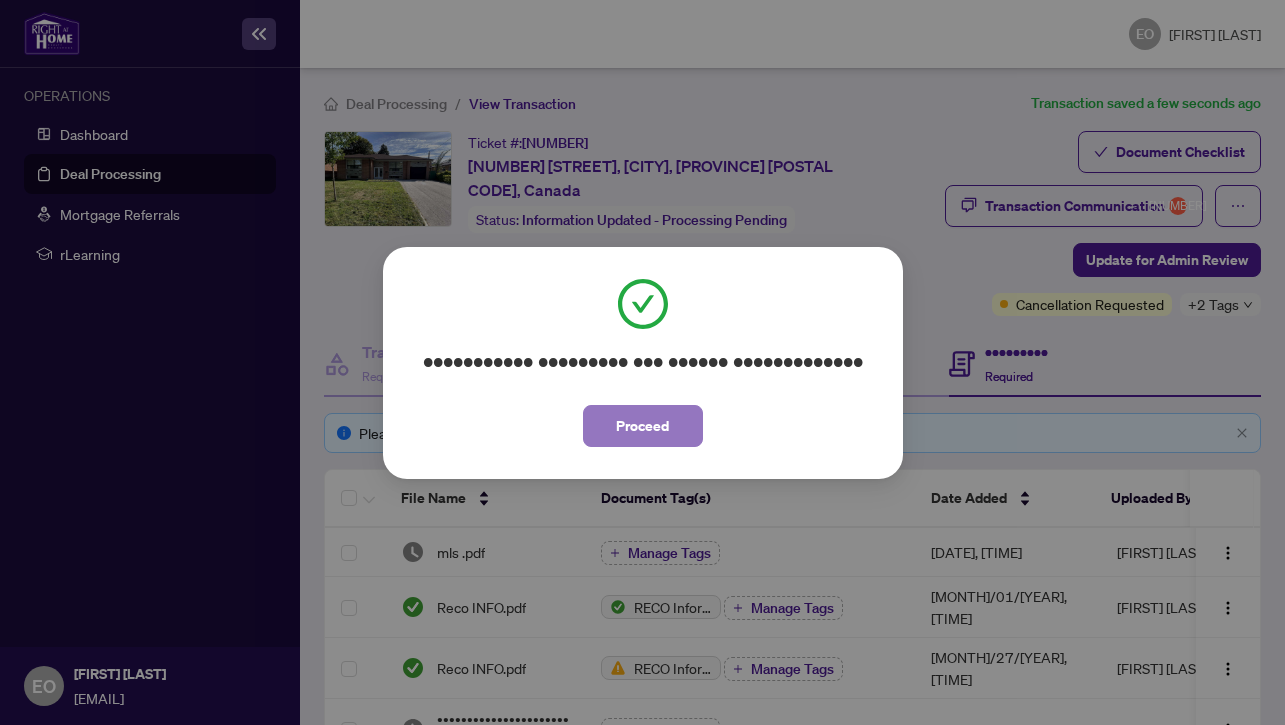 click on "Proceed" at bounding box center (643, 426) 